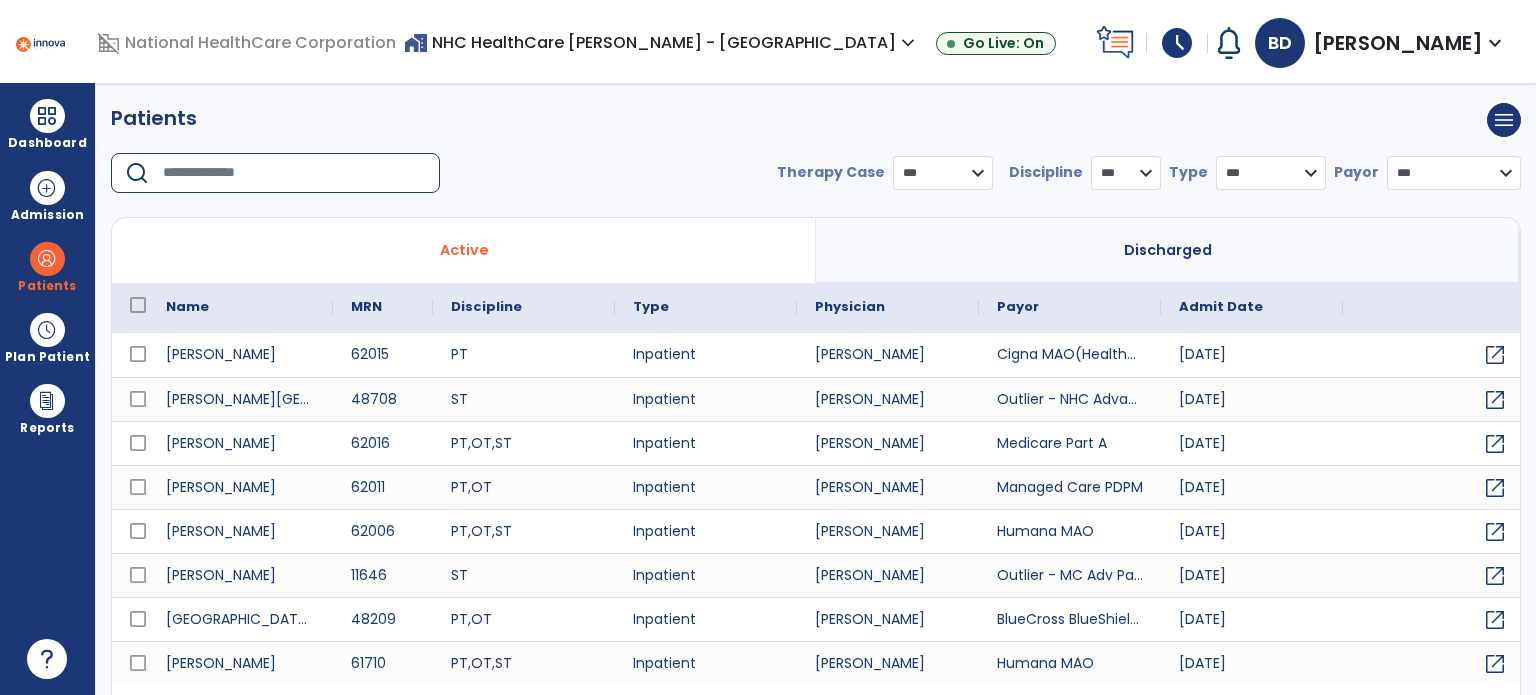 scroll, scrollTop: 0, scrollLeft: 0, axis: both 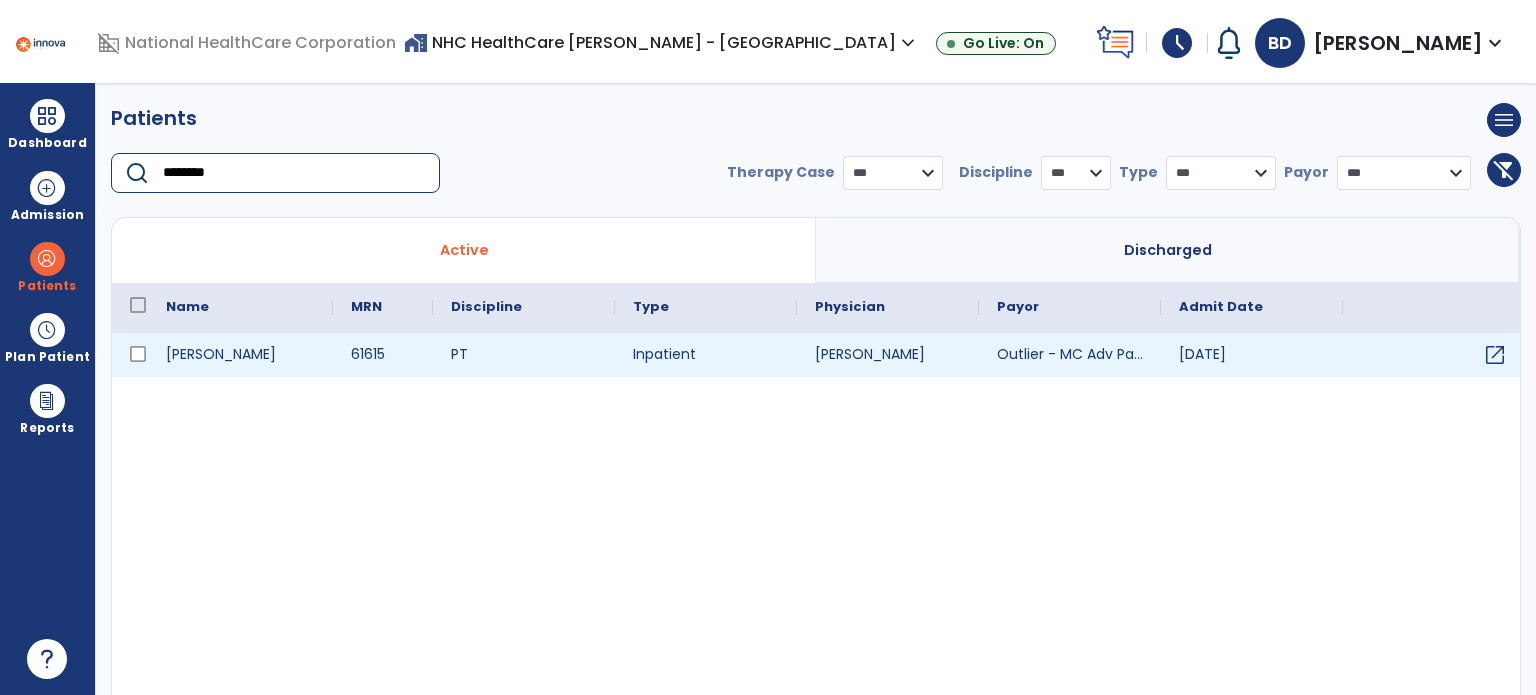 type on "********" 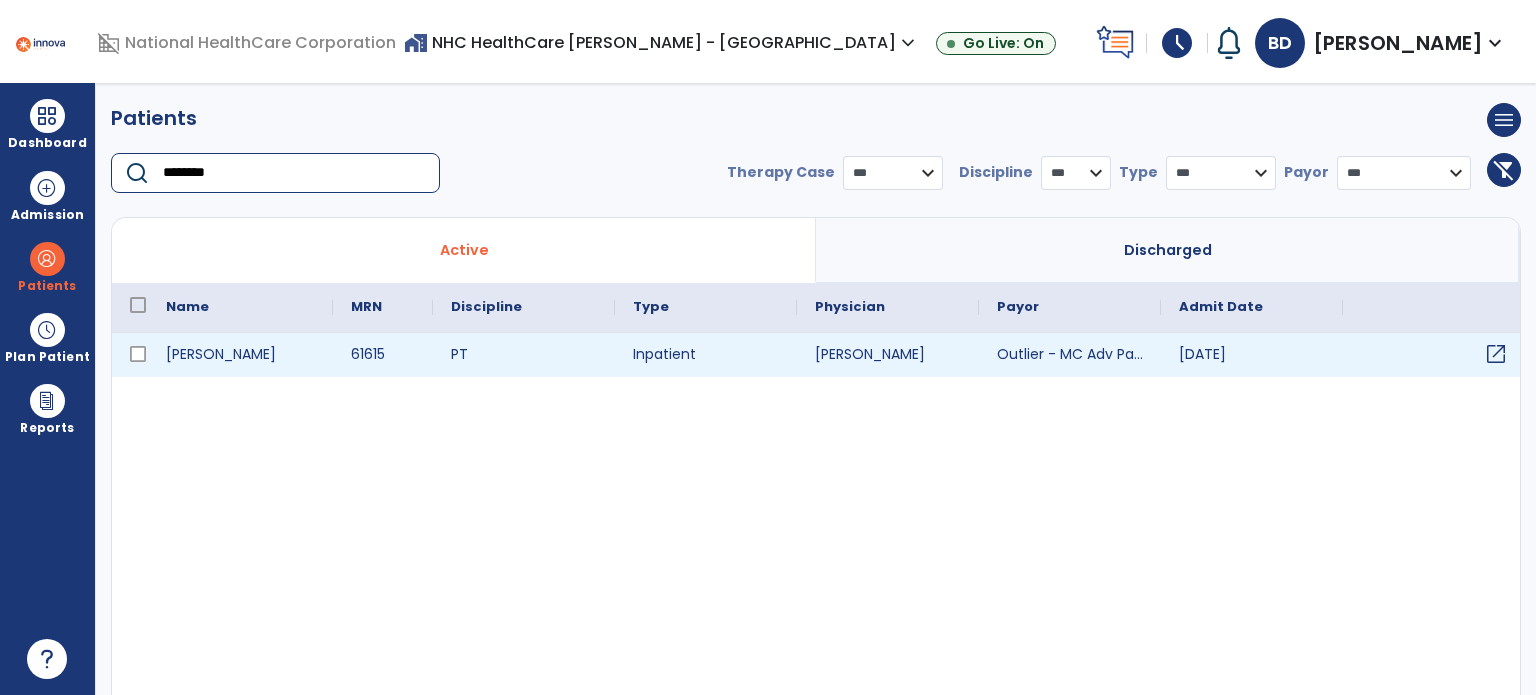 click on "open_in_new" at bounding box center (1496, 354) 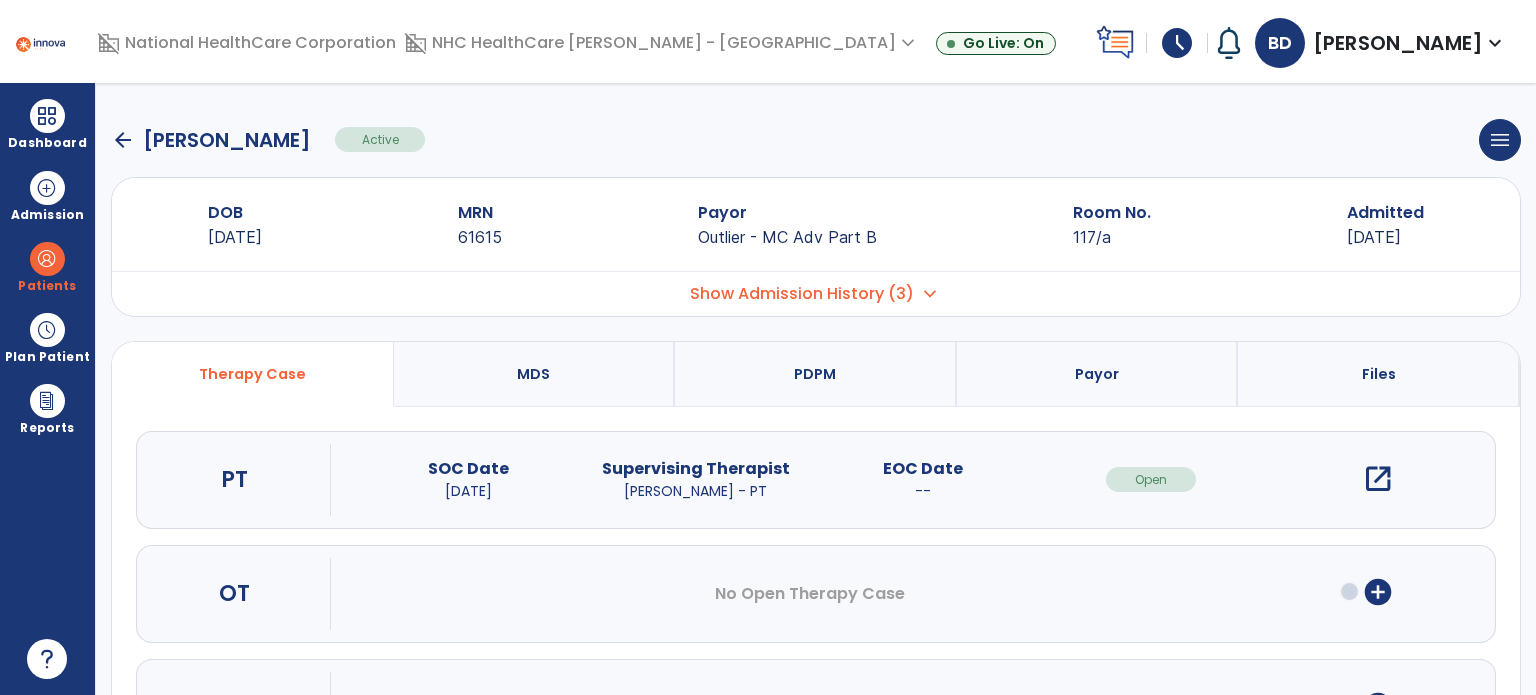 click on "open_in_new" at bounding box center (1378, 479) 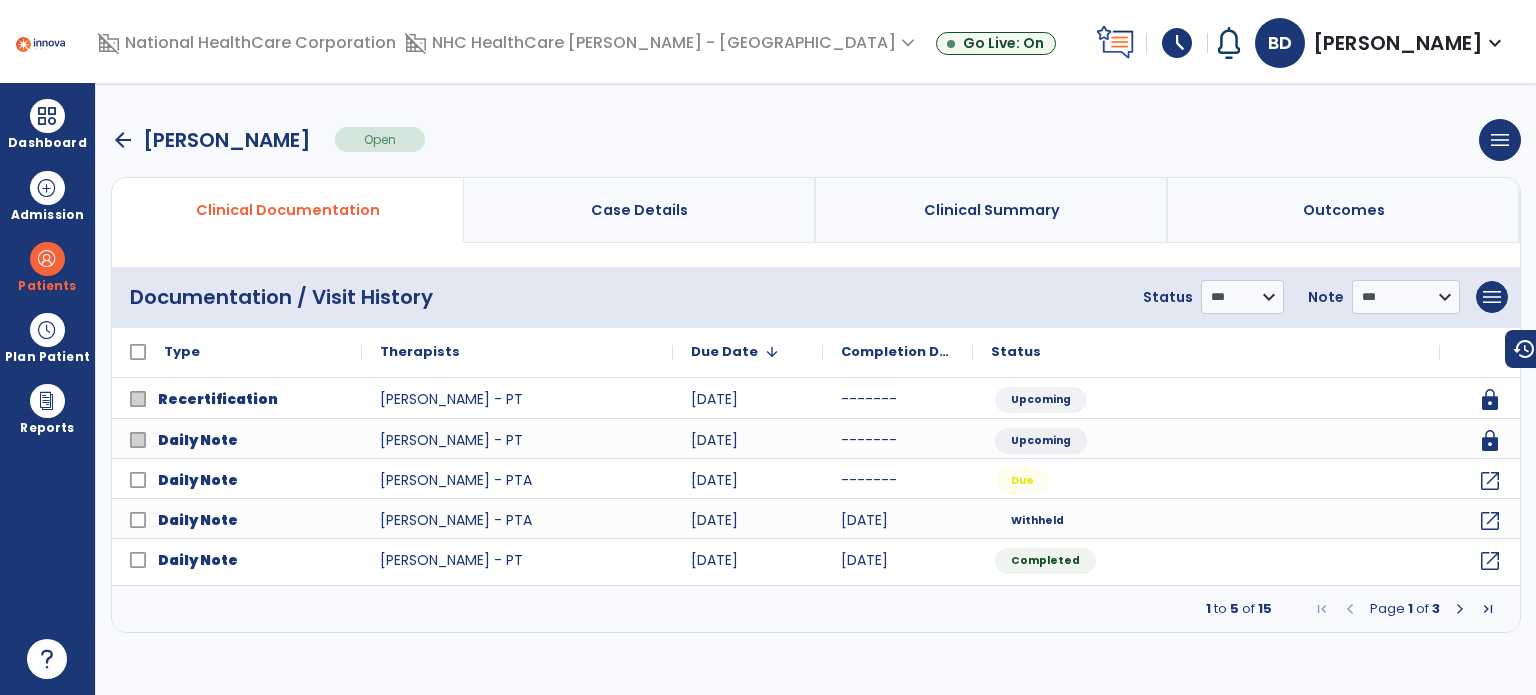 click on "arrow_back   [PERSON_NAME]" at bounding box center [211, 140] 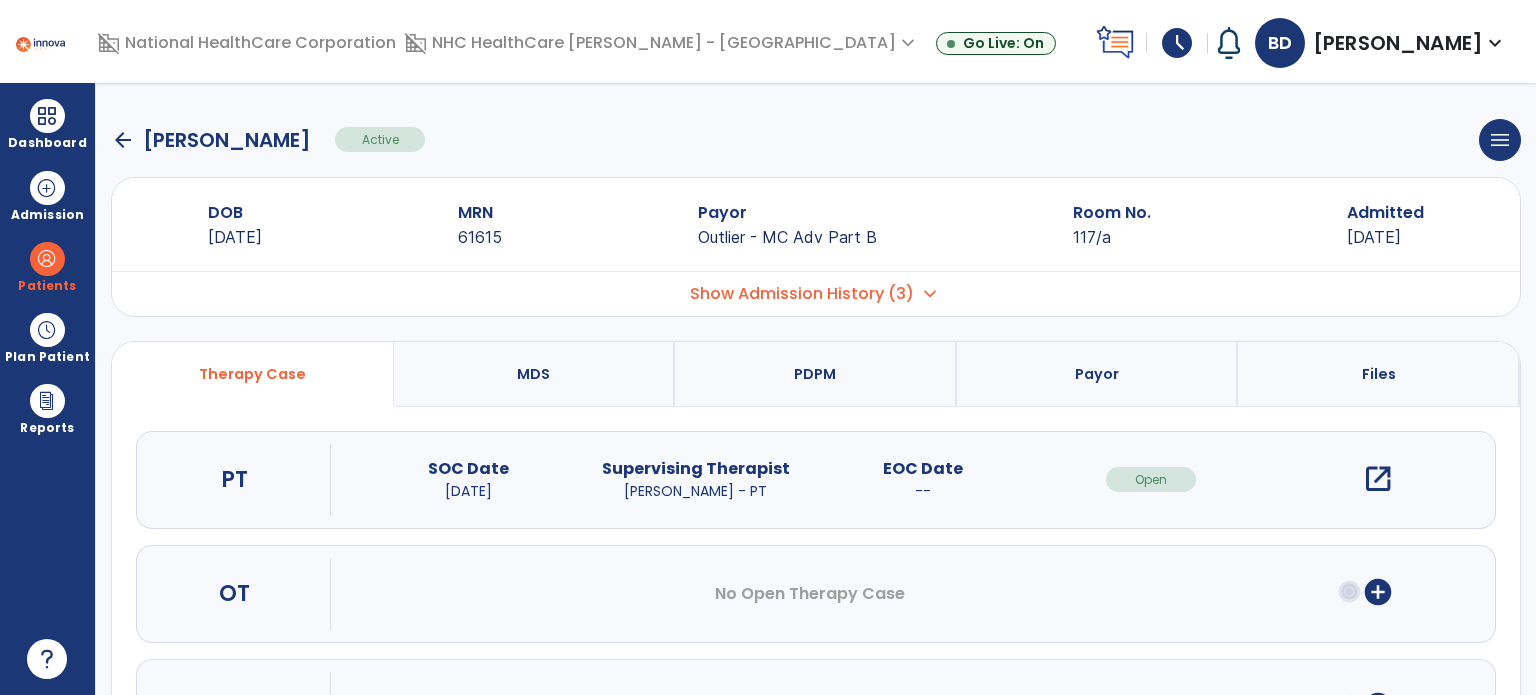 click on "arrow_back" 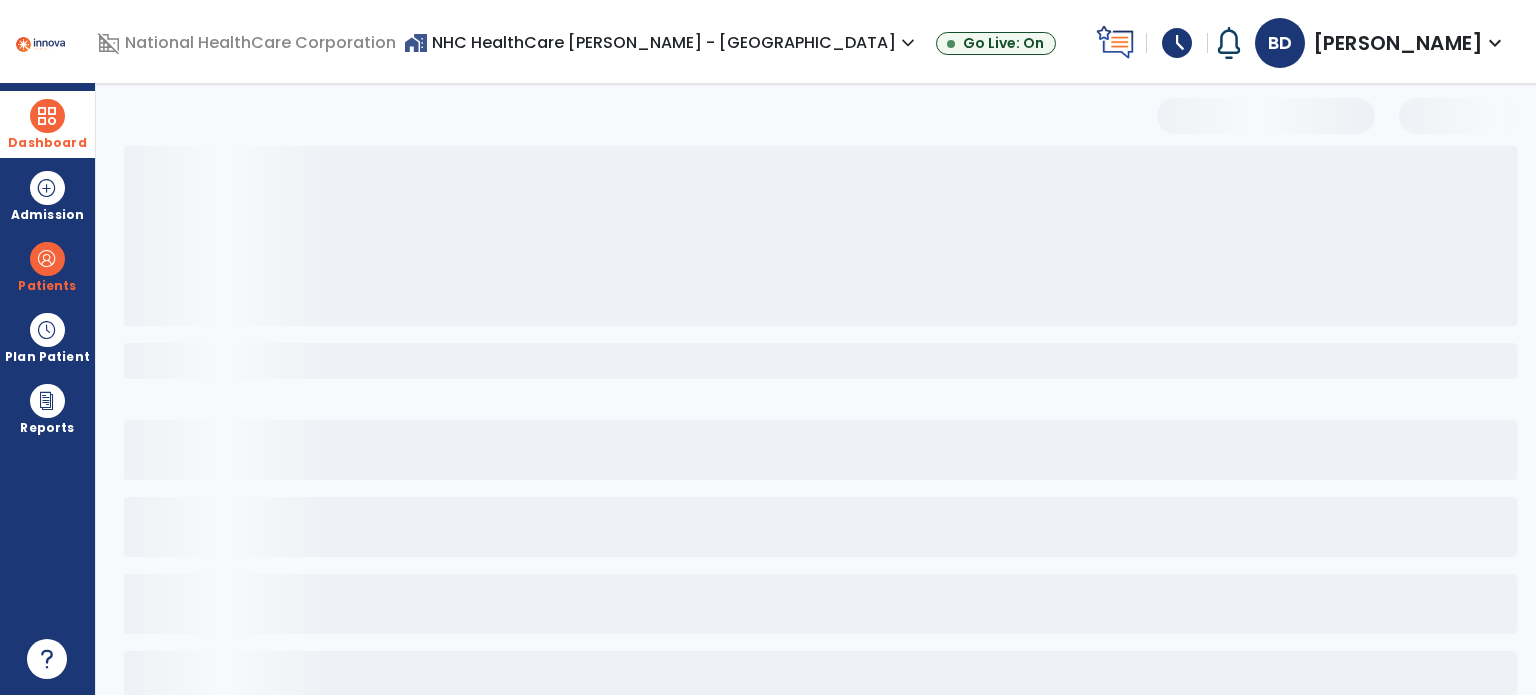 click at bounding box center [47, 116] 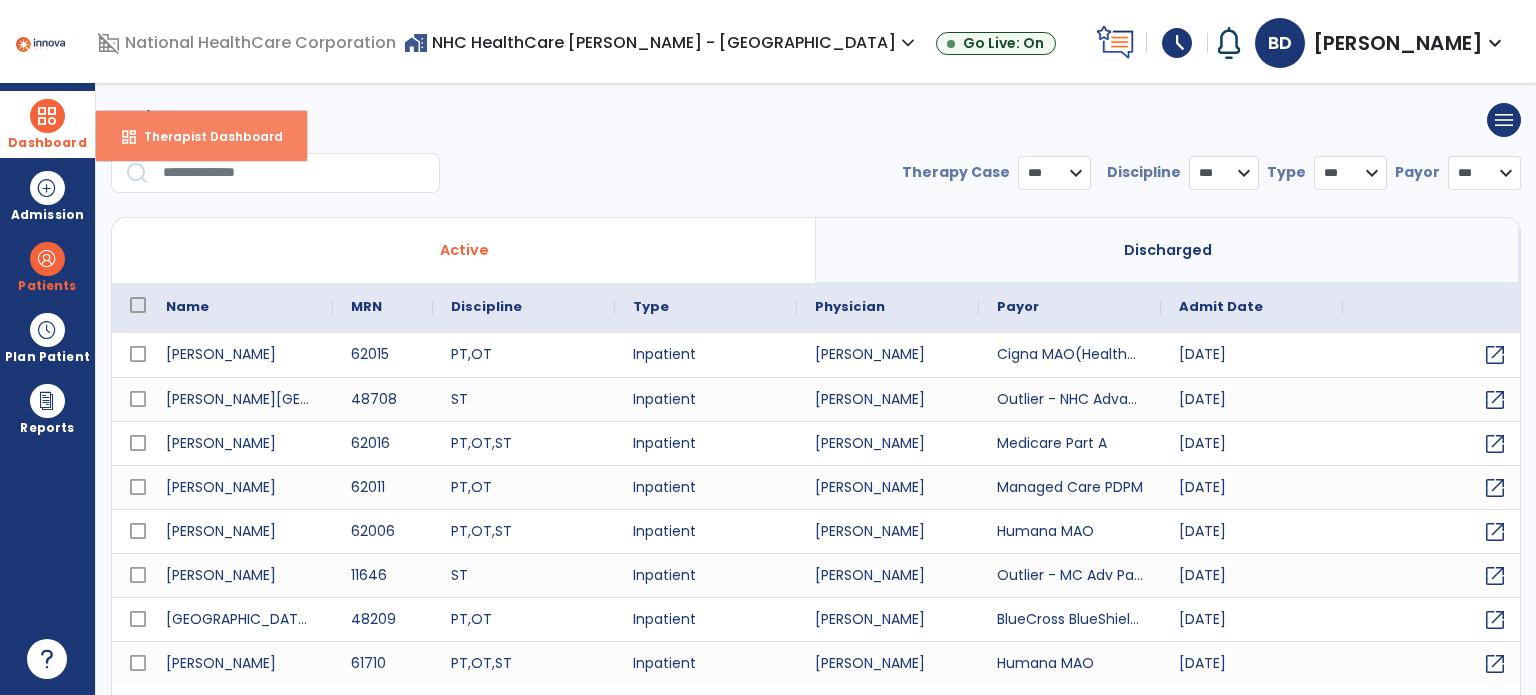 select on "***" 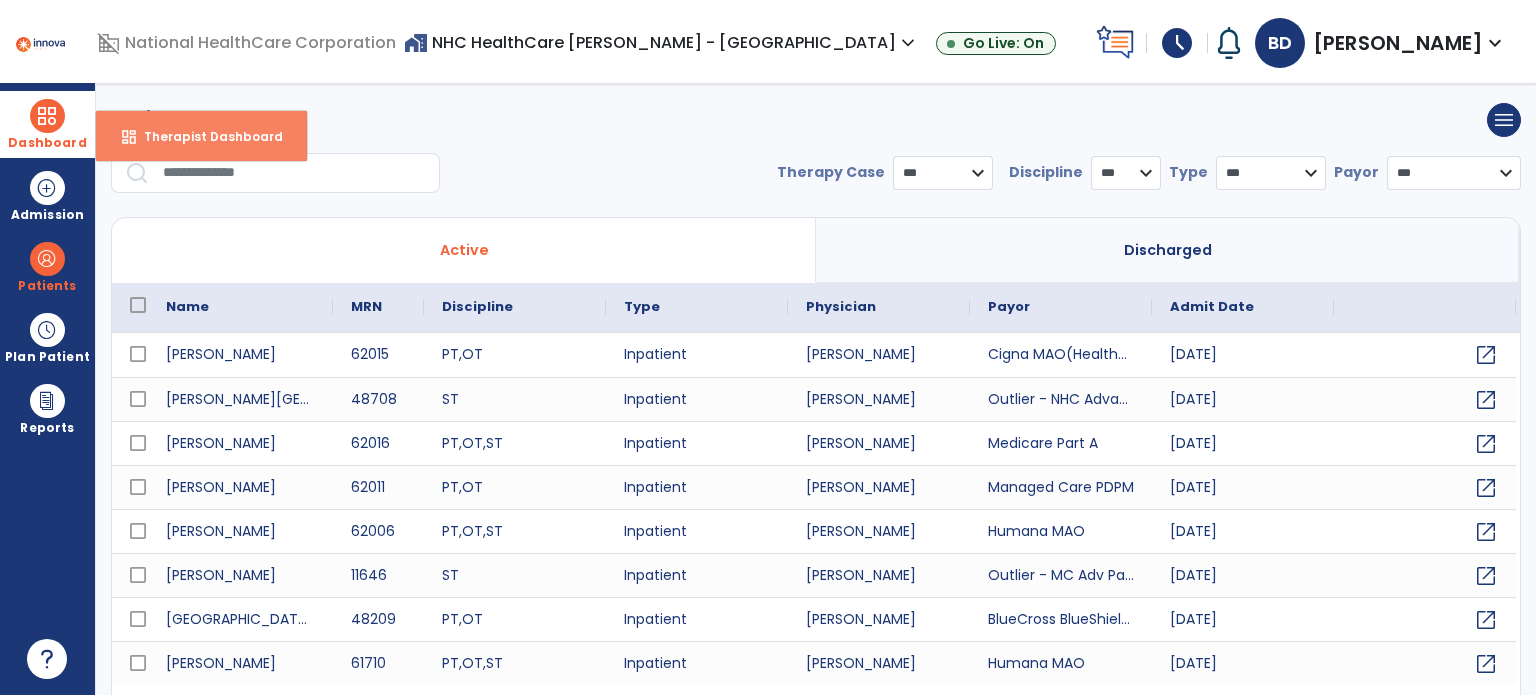 click on "dashboard" at bounding box center [129, 137] 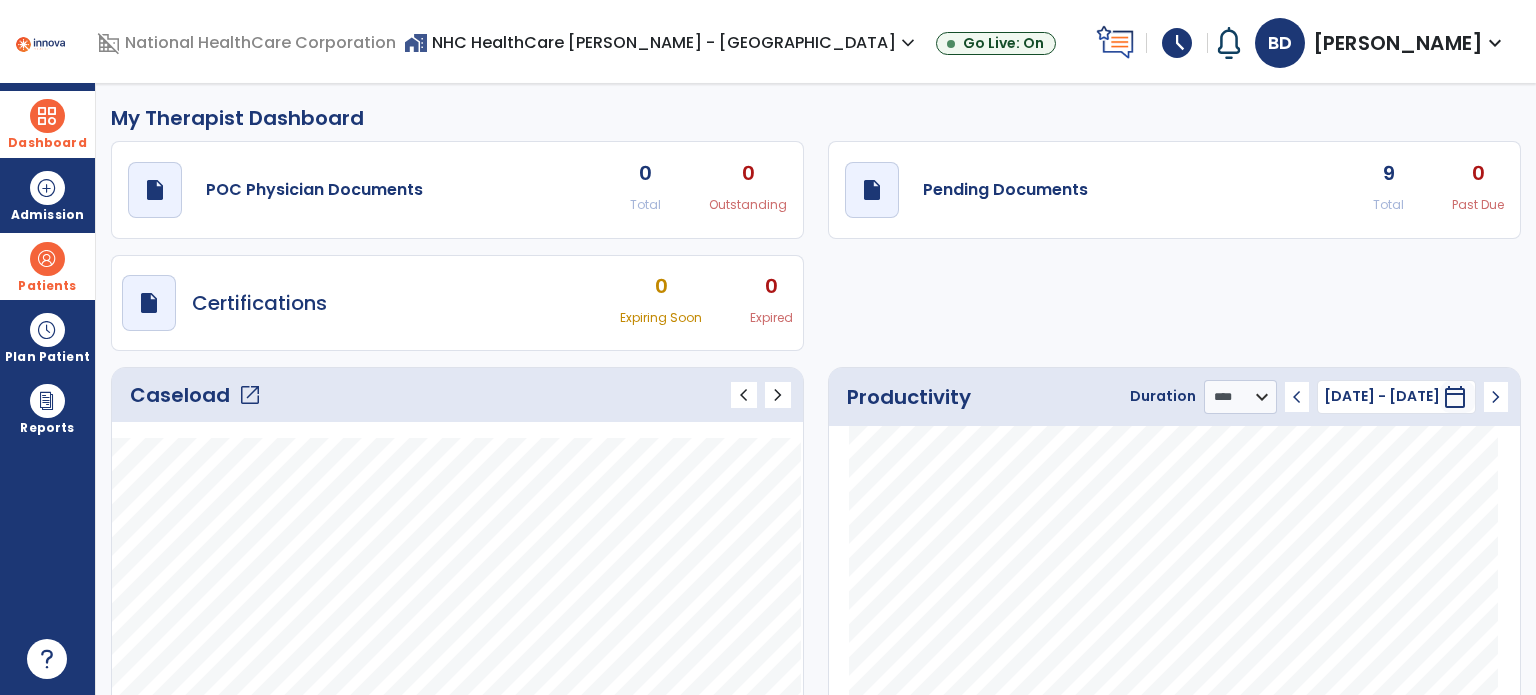 click on "Patients" at bounding box center (47, 286) 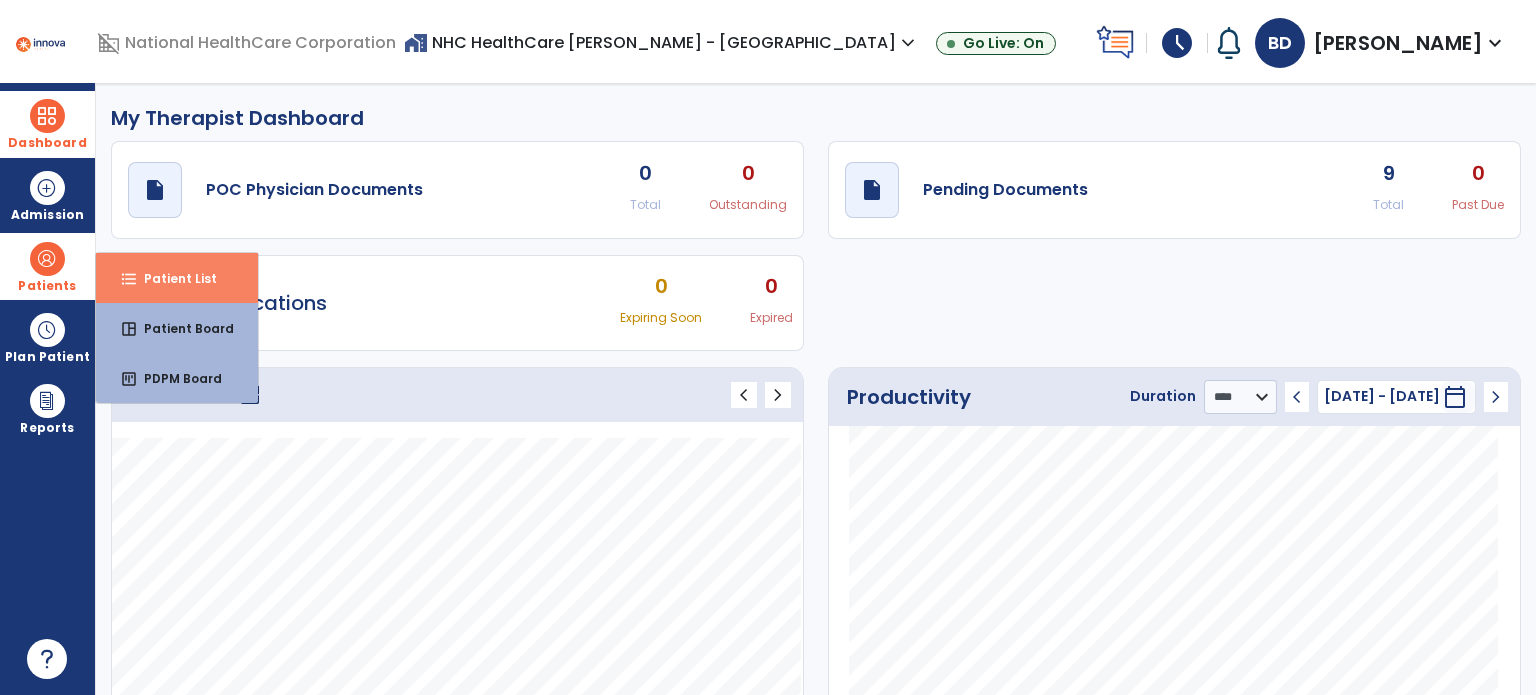click on "format_list_bulleted  Patient List" at bounding box center [177, 278] 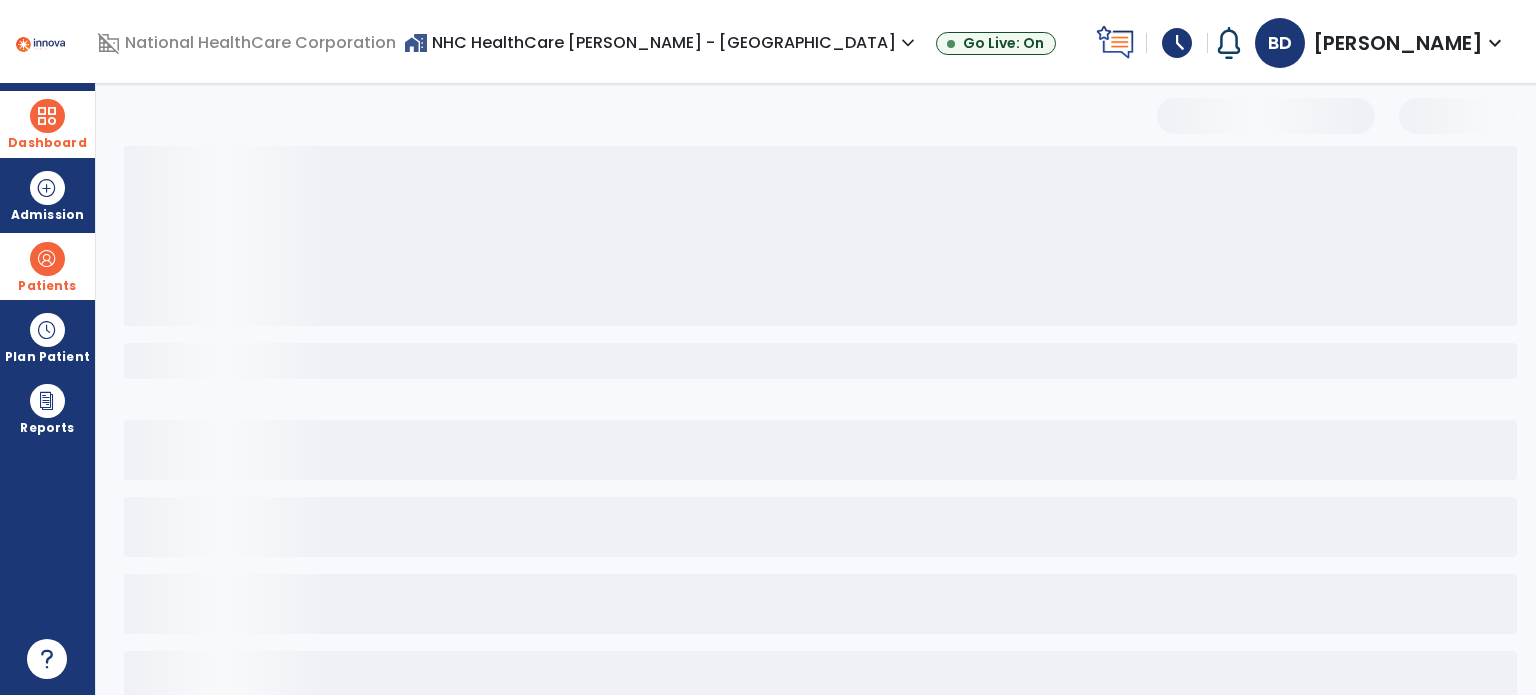 click at bounding box center (820, 236) 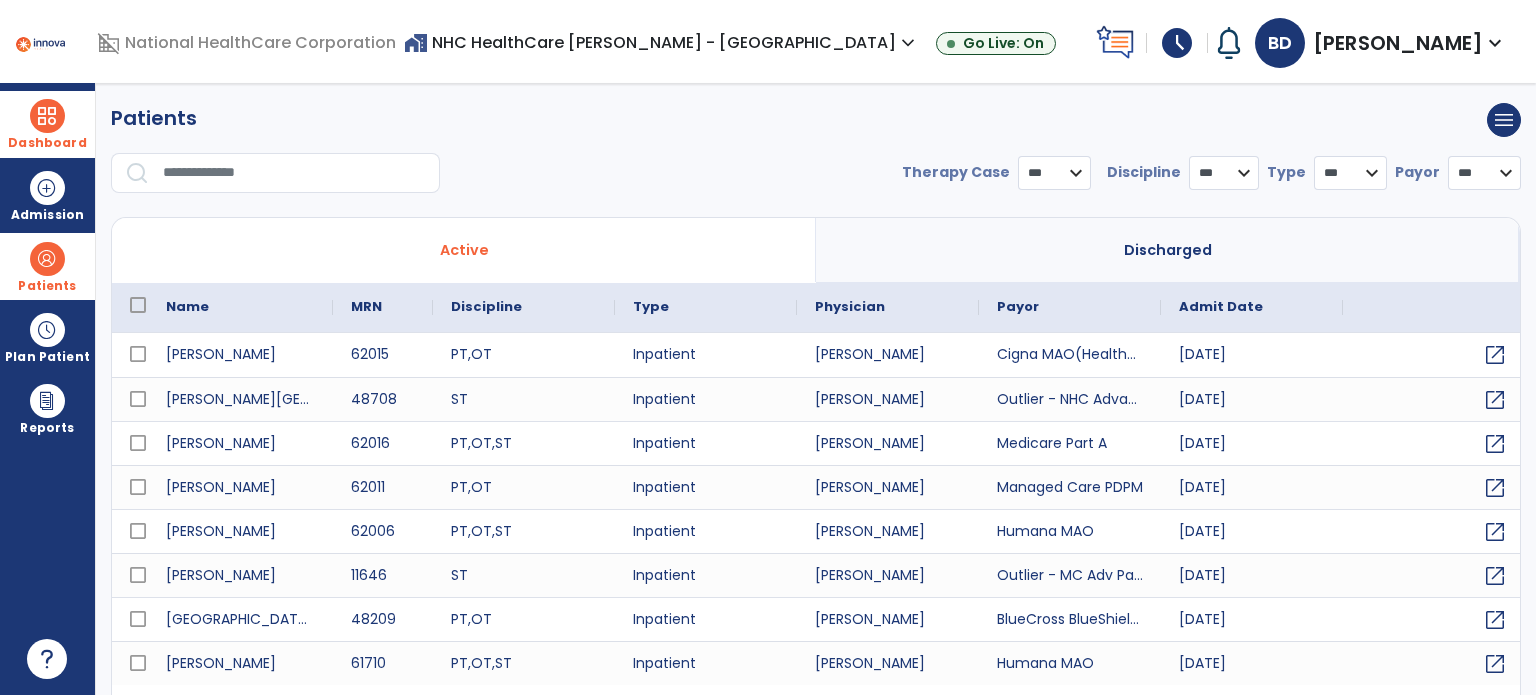 click at bounding box center [294, 173] 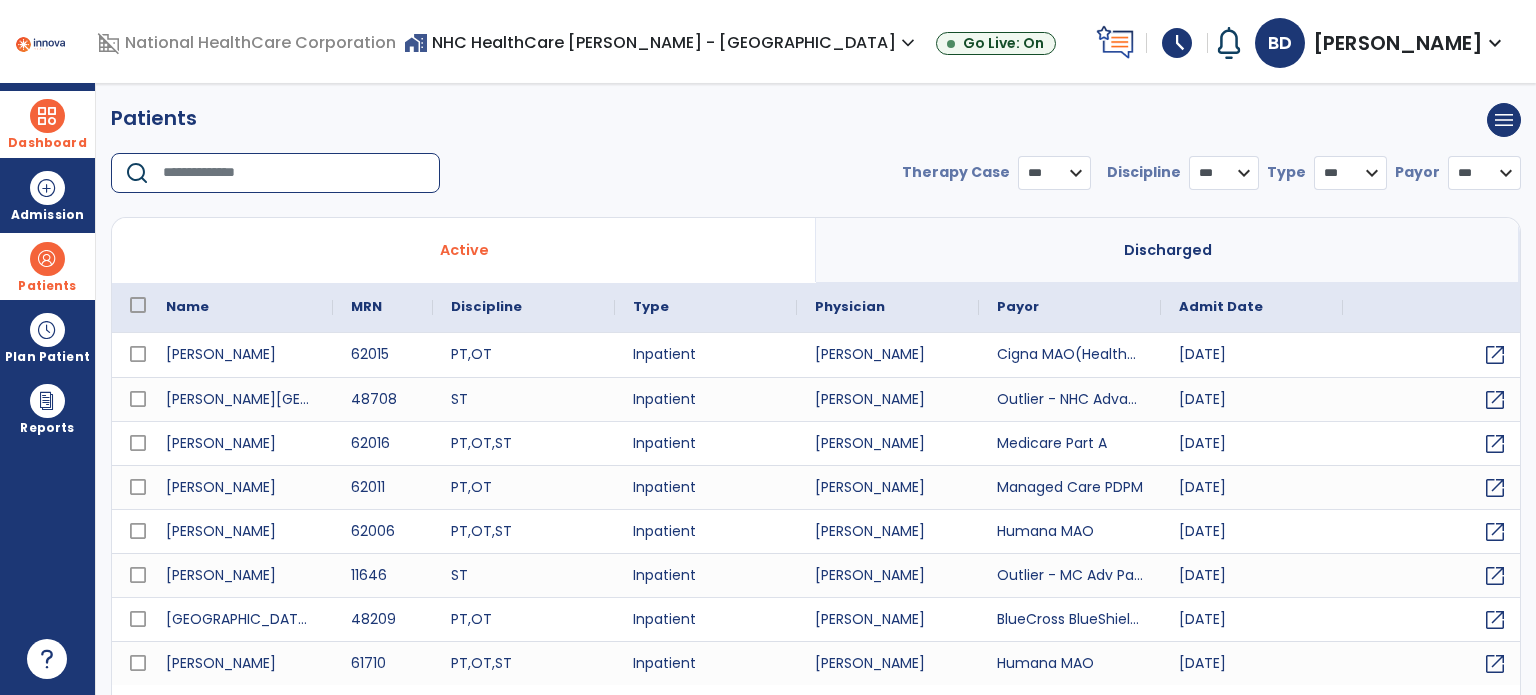 select on "***" 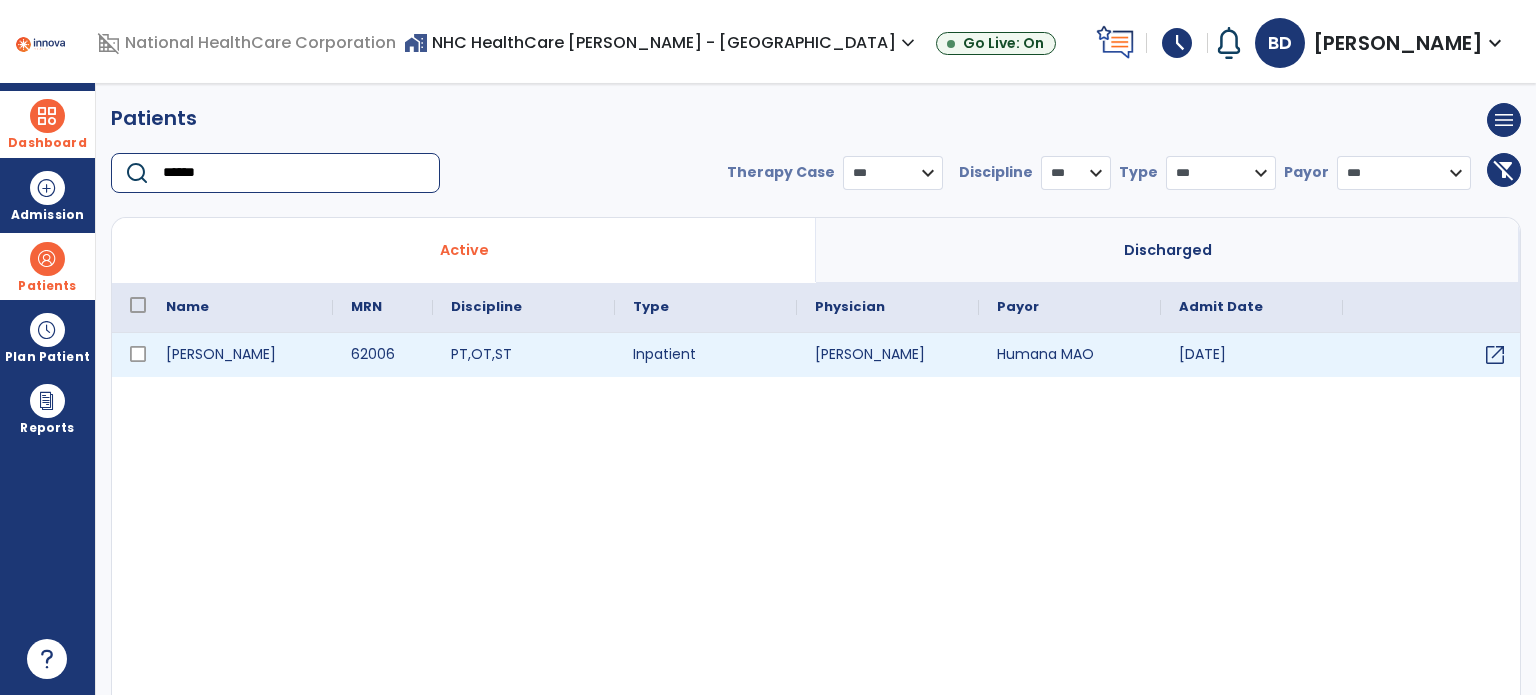 type on "******" 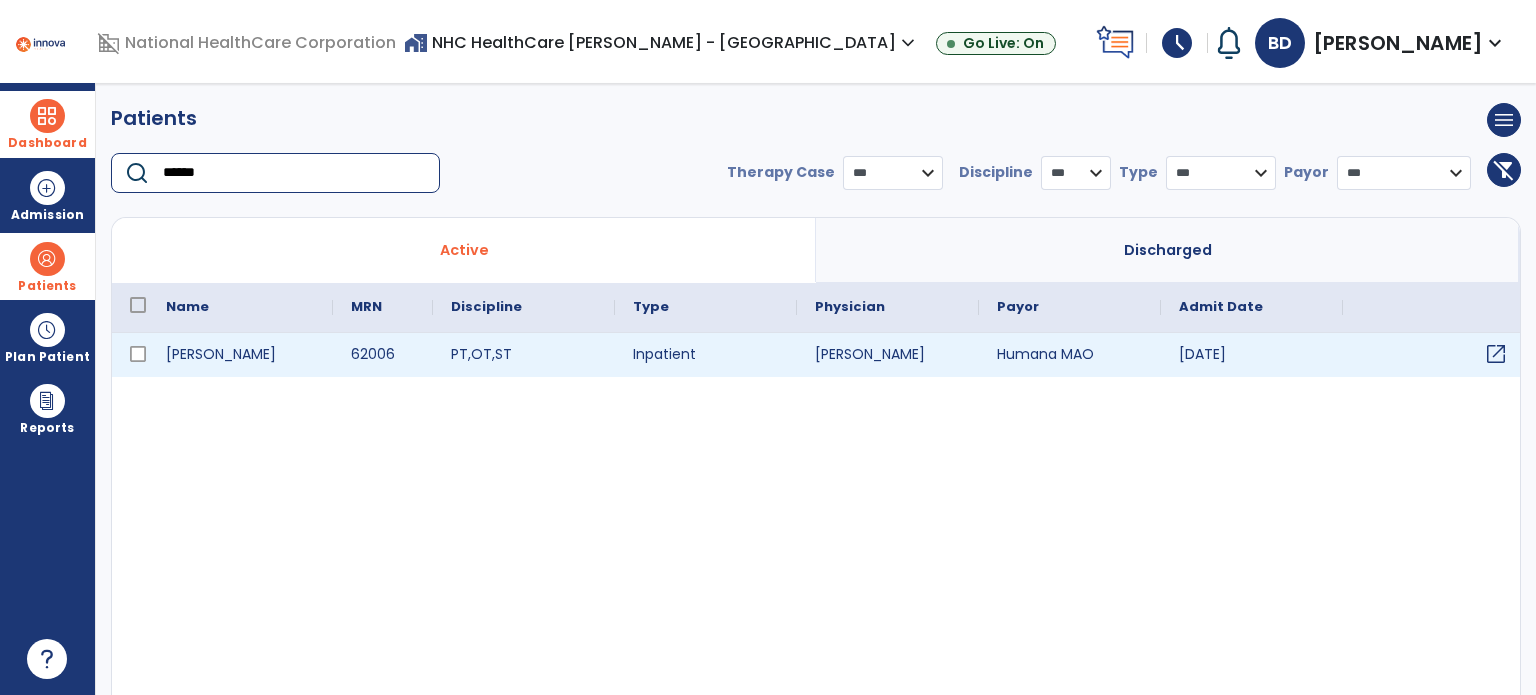 click on "open_in_new" at bounding box center (1496, 354) 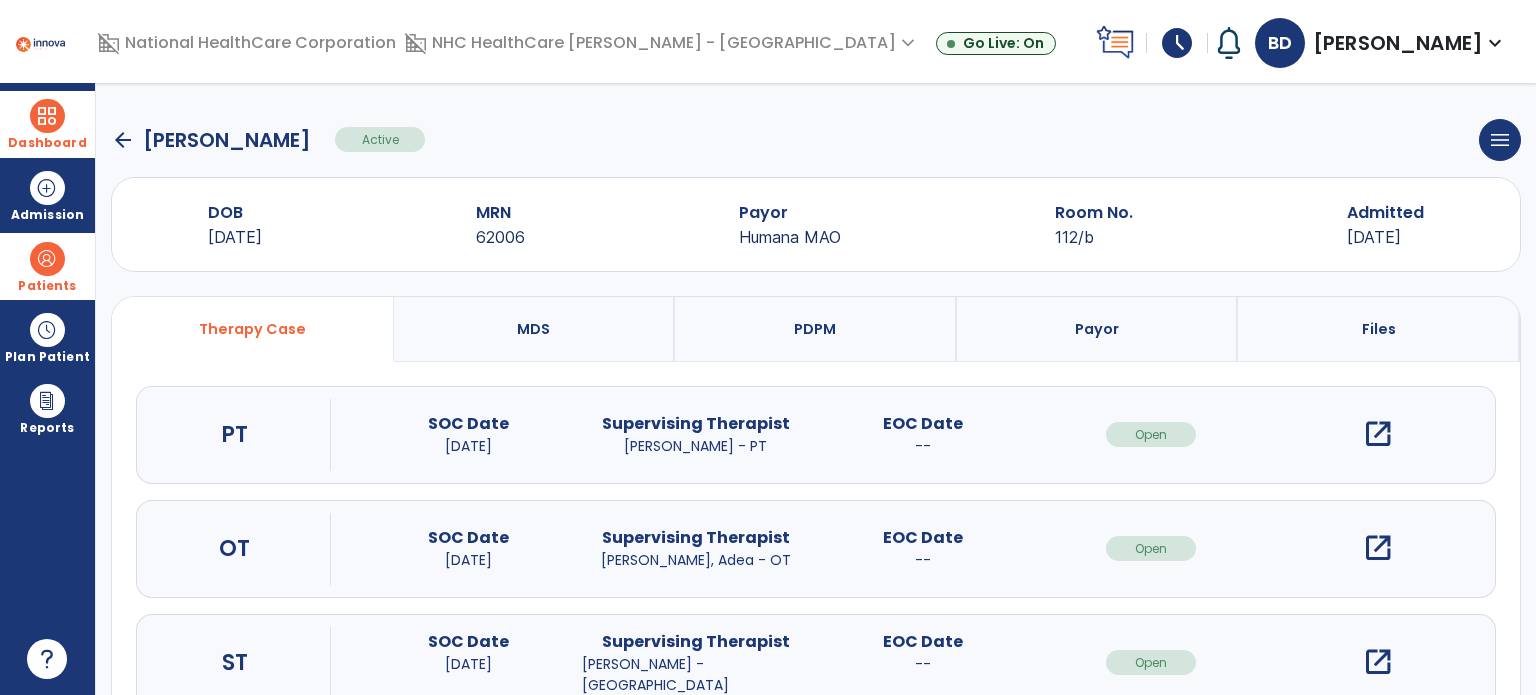 click on "open_in_new" at bounding box center (1378, 548) 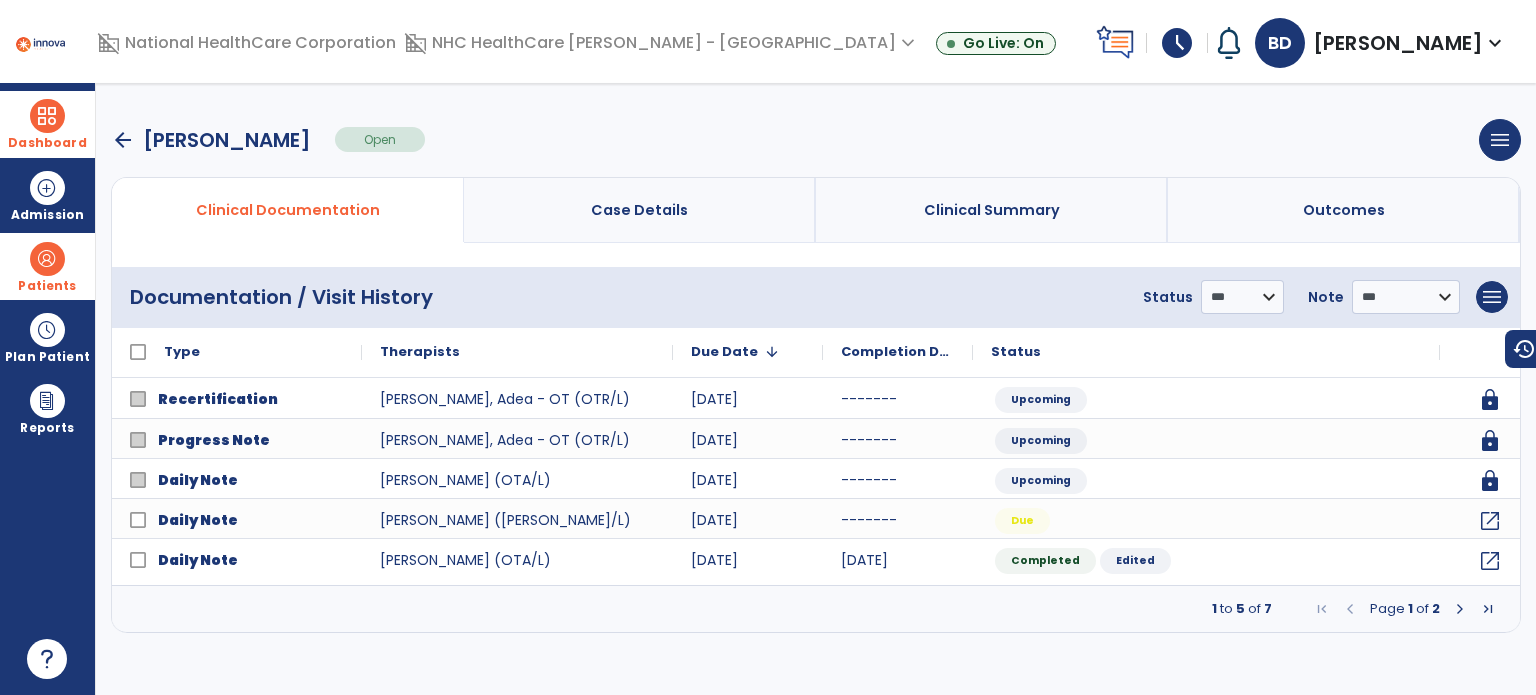 click on "Dashboard  dashboard  Therapist Dashboard" at bounding box center [47, 124] 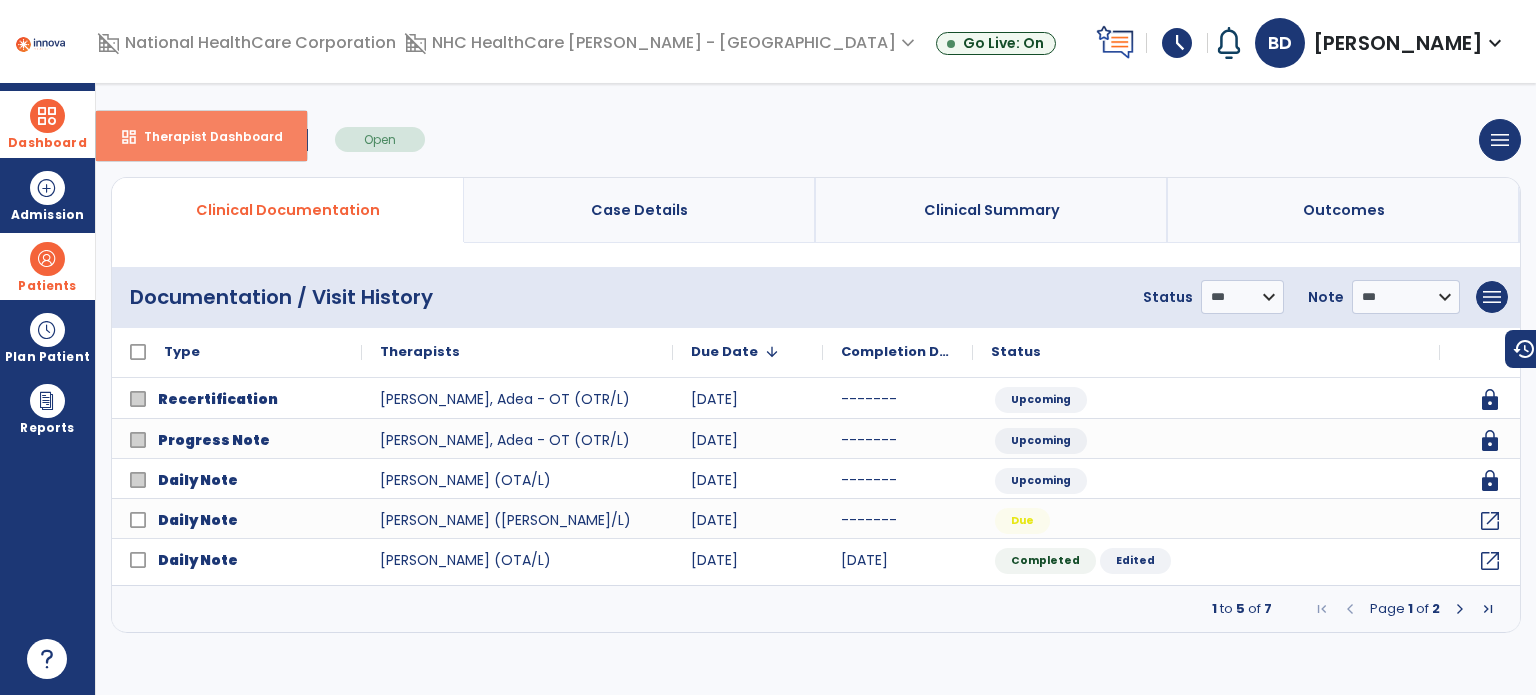 click on "Therapist Dashboard" at bounding box center (205, 136) 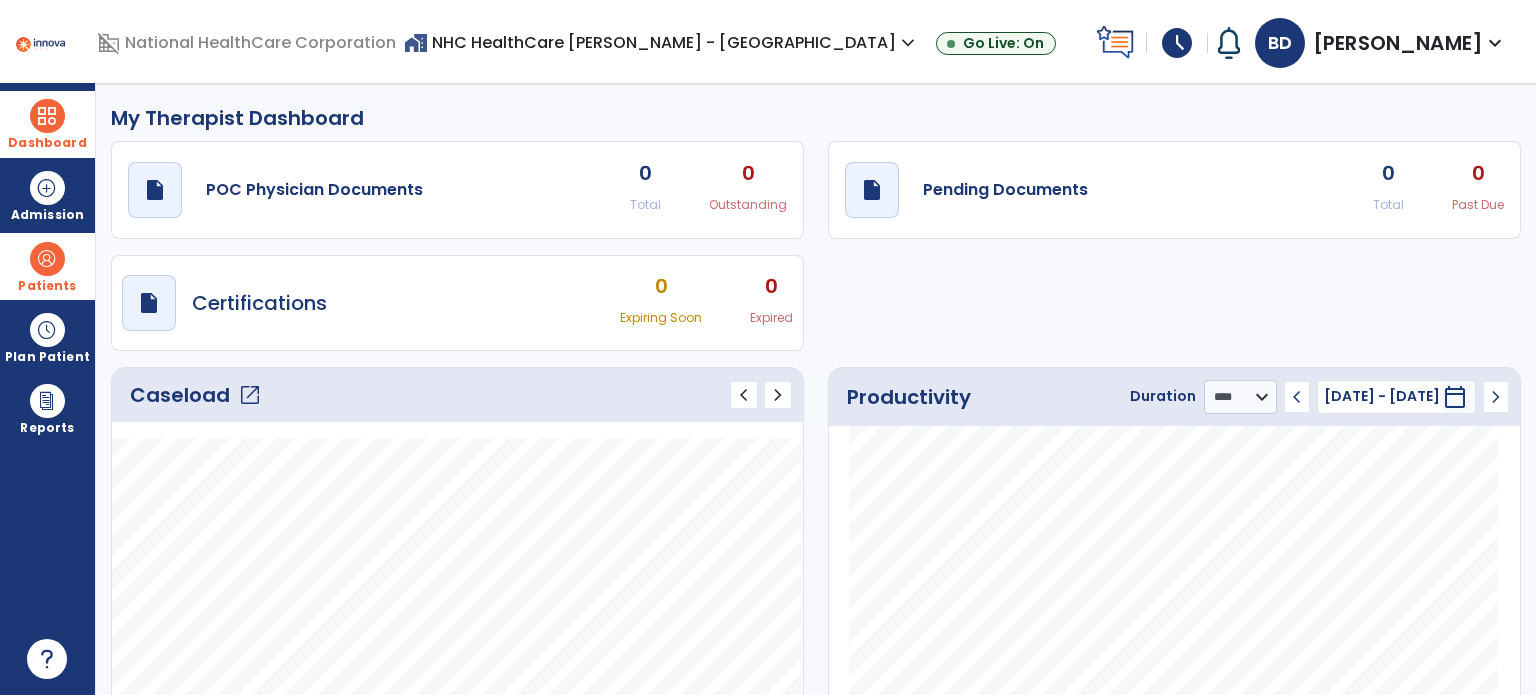 click on "open_in_new" 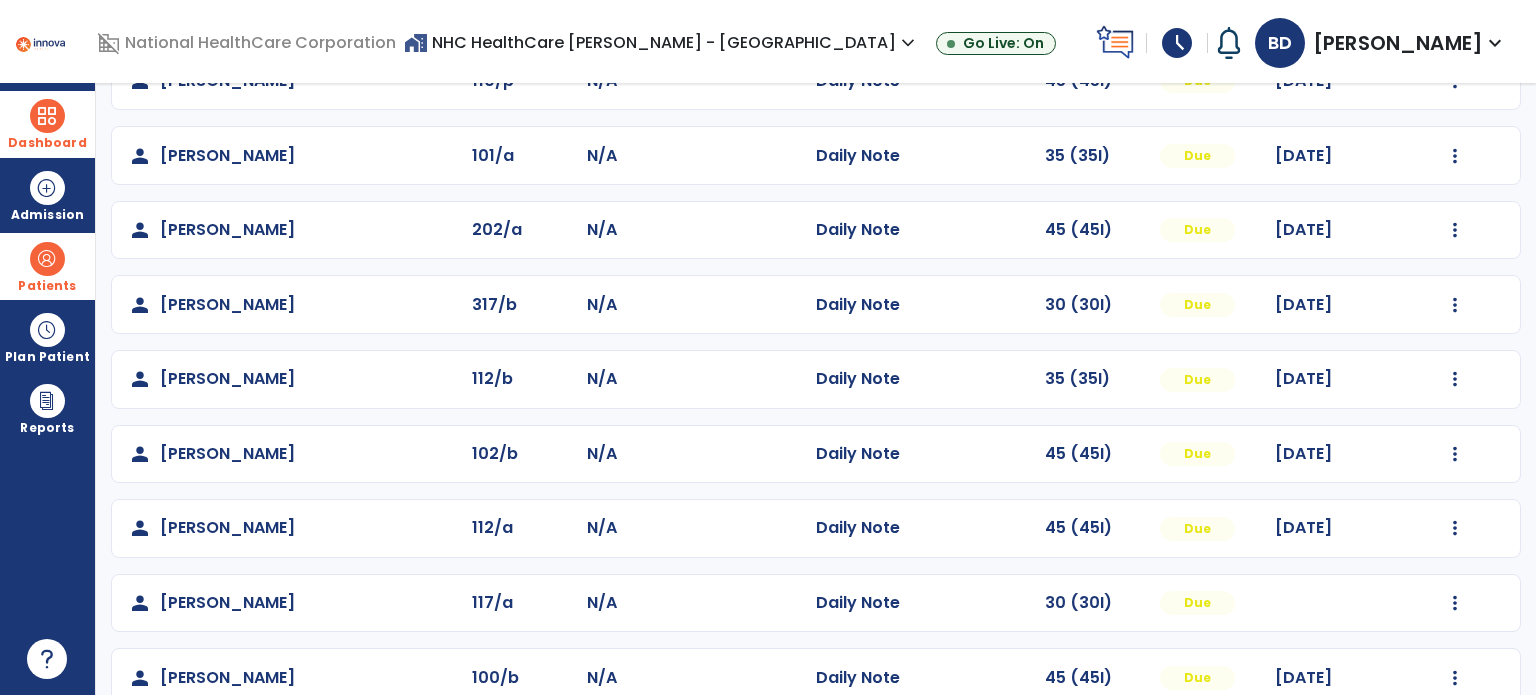 scroll, scrollTop: 204, scrollLeft: 0, axis: vertical 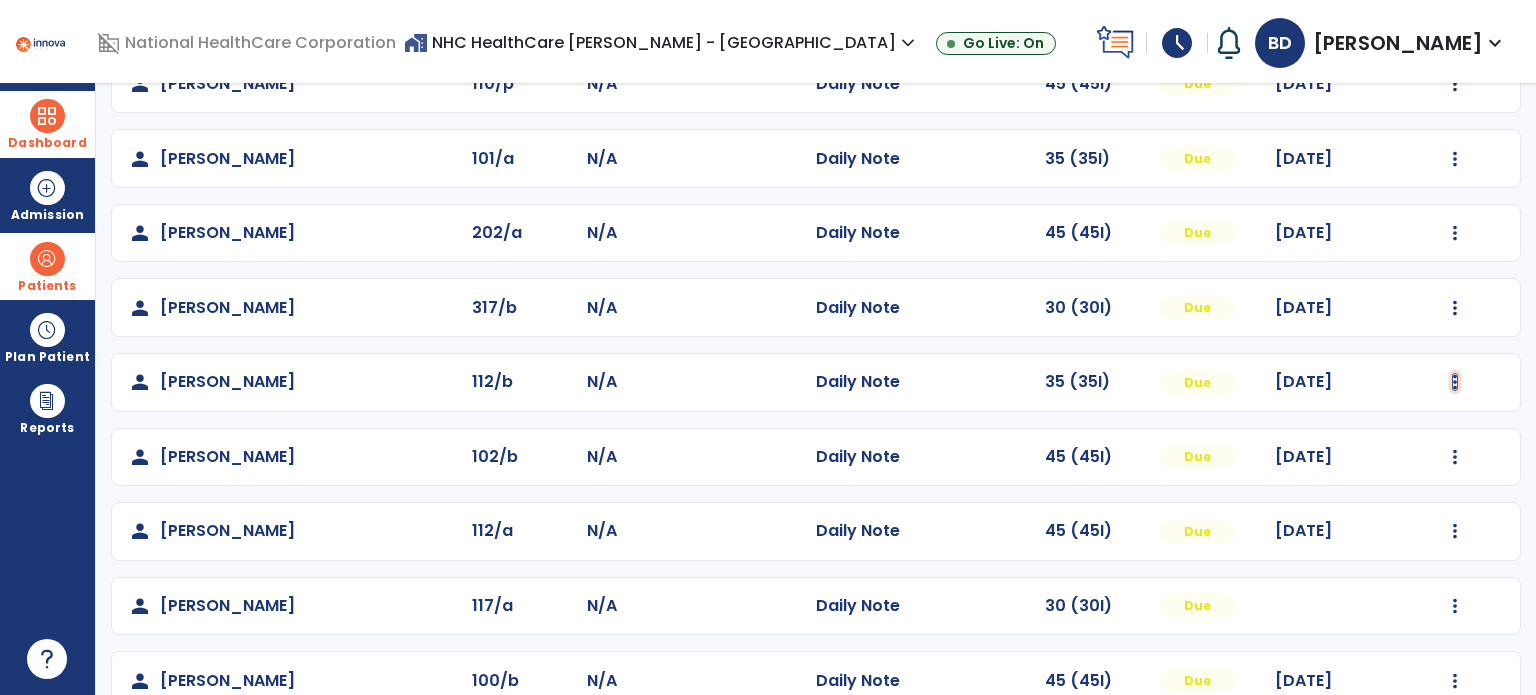 click at bounding box center [1455, 84] 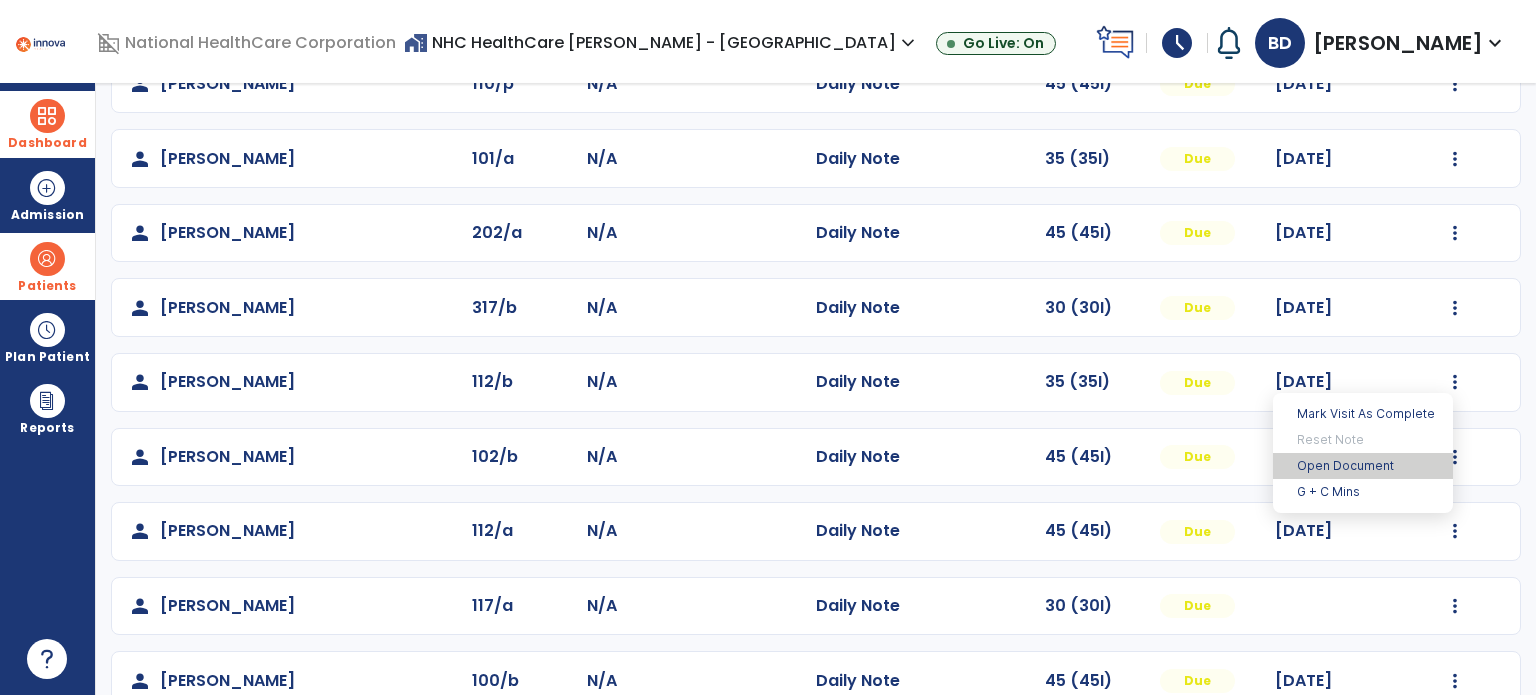 click on "Open Document" at bounding box center (1363, 466) 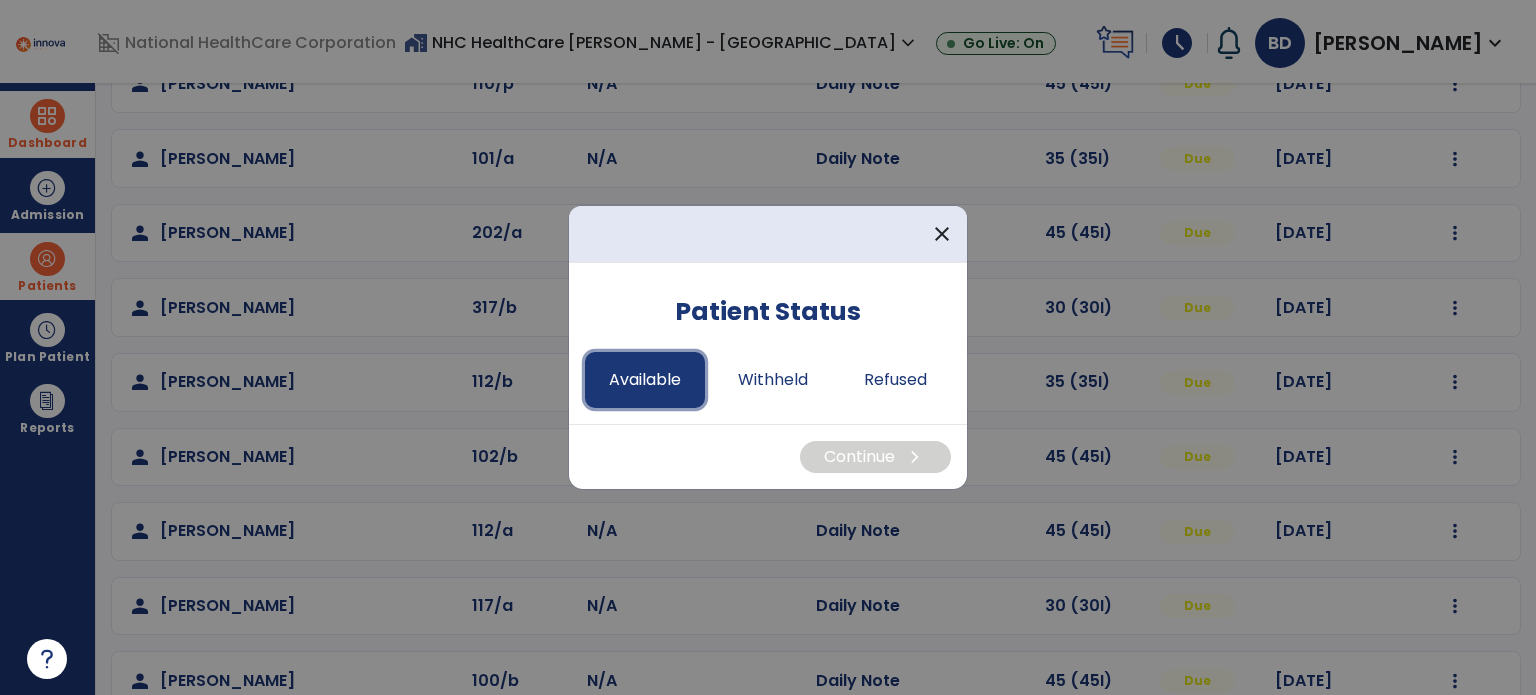 click on "Available" at bounding box center (645, 380) 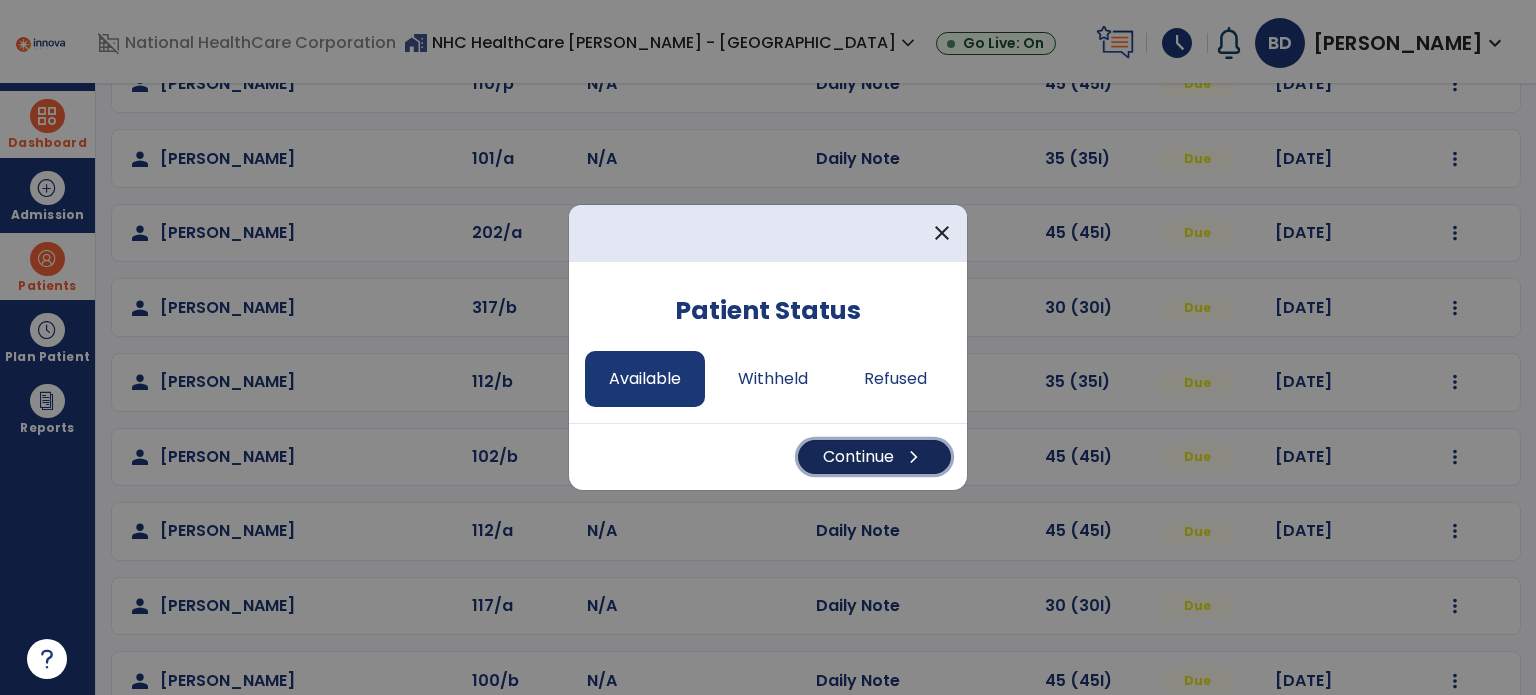 click on "Continue   chevron_right" at bounding box center (874, 457) 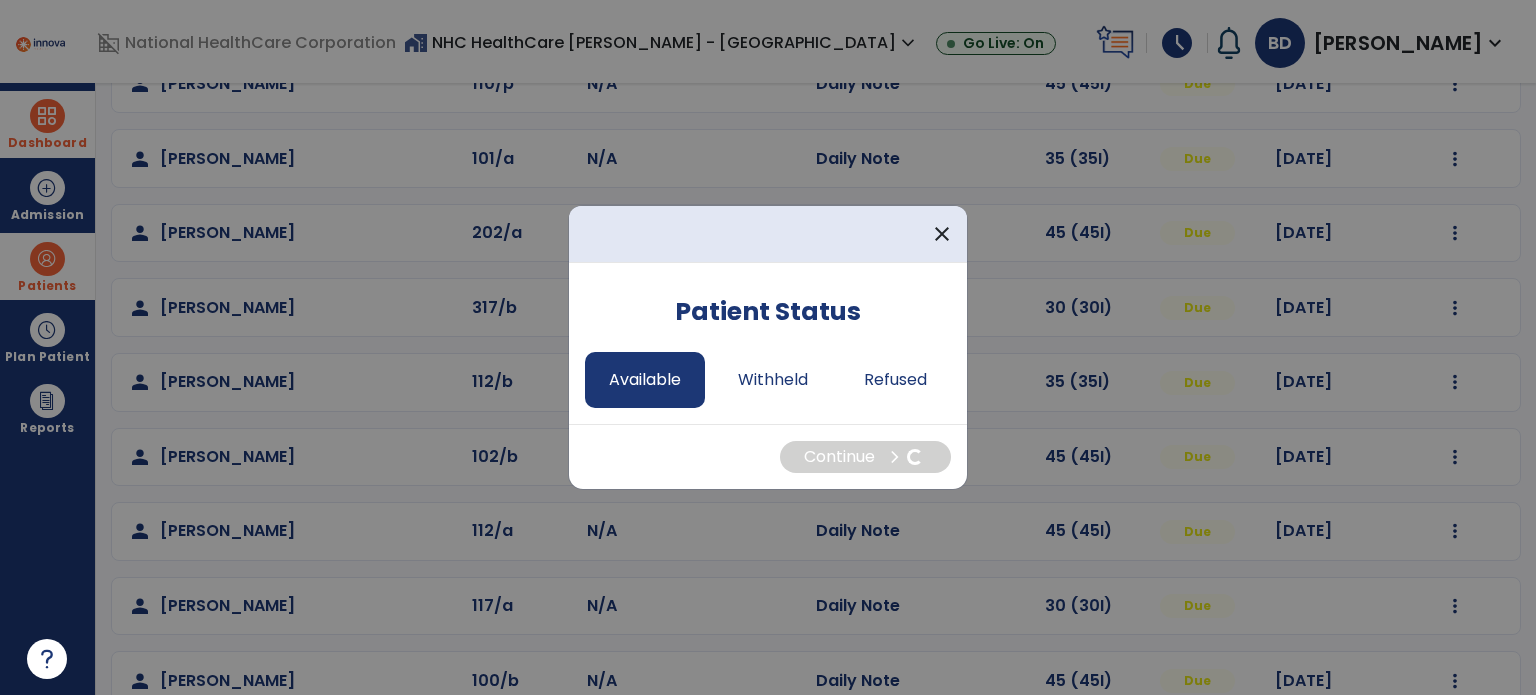 select on "*" 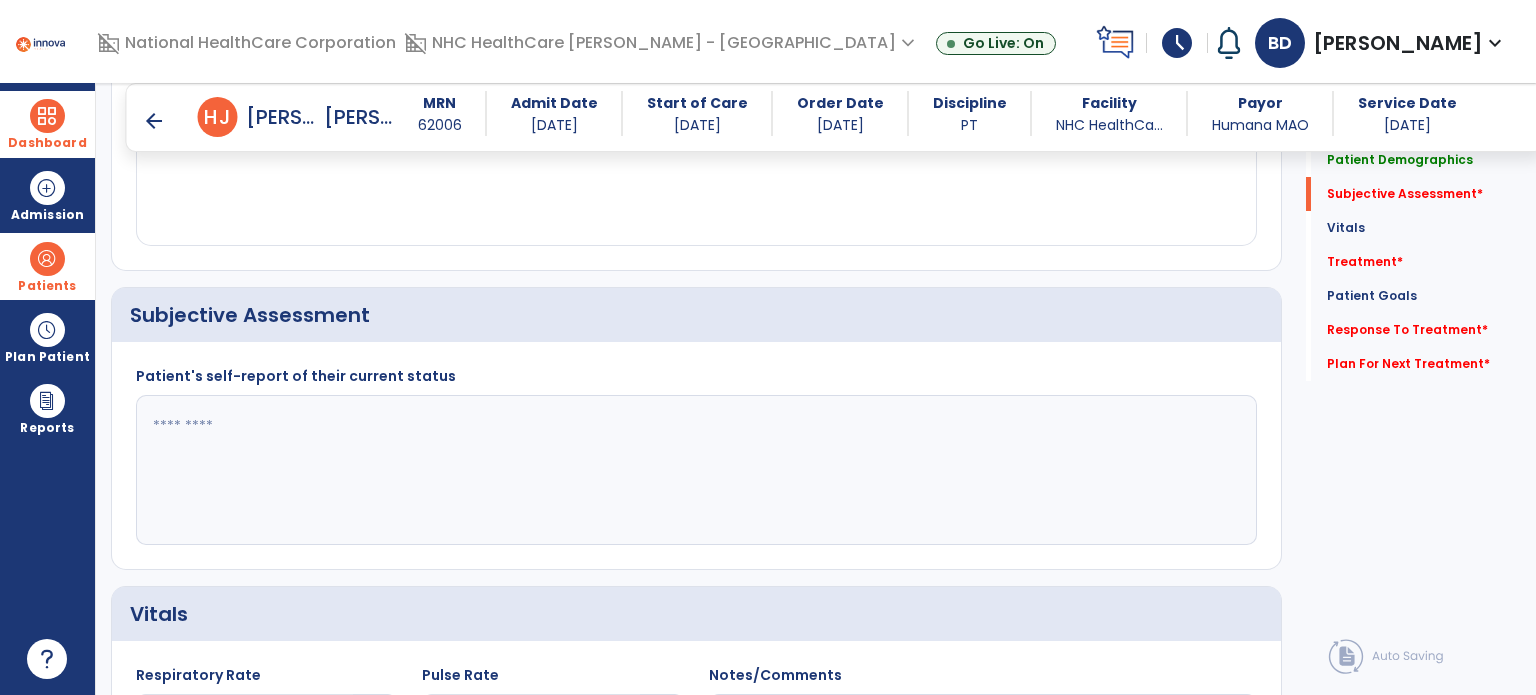 scroll, scrollTop: 352, scrollLeft: 0, axis: vertical 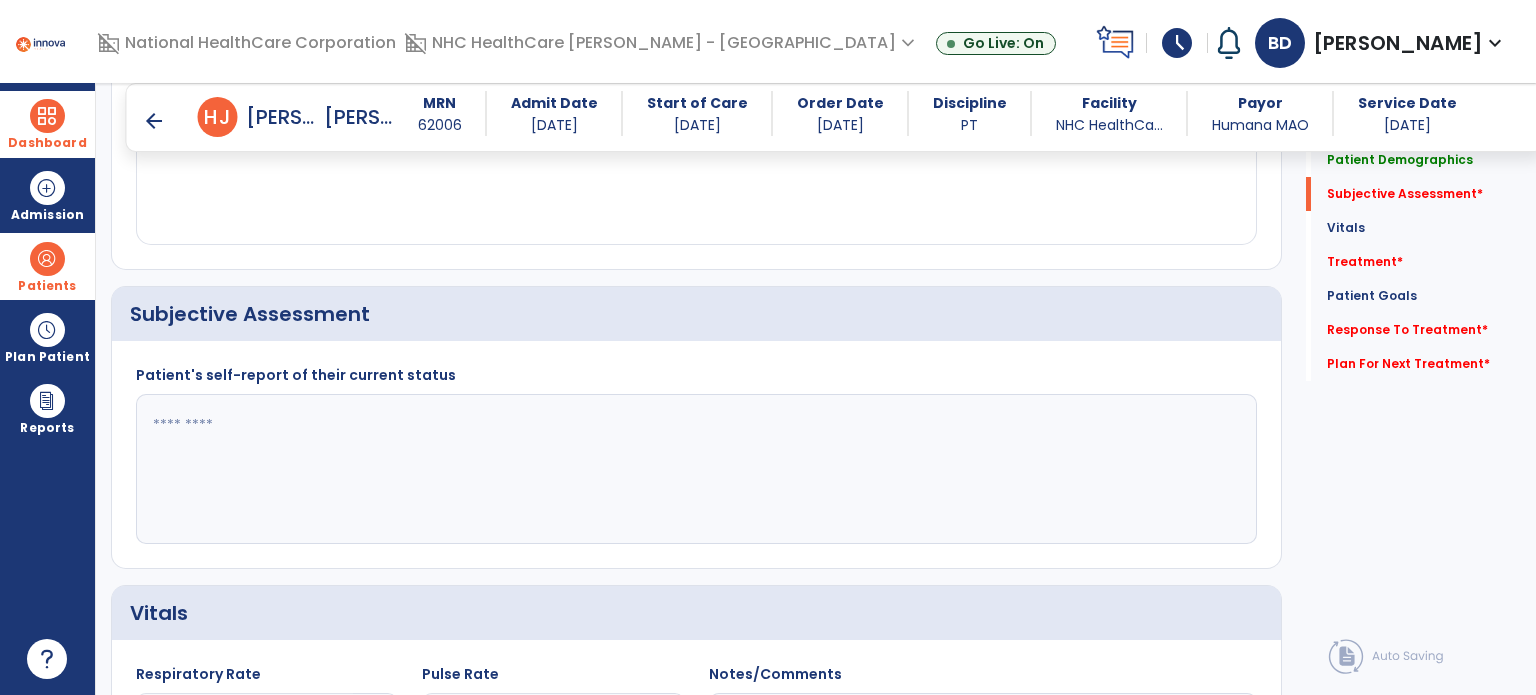 click 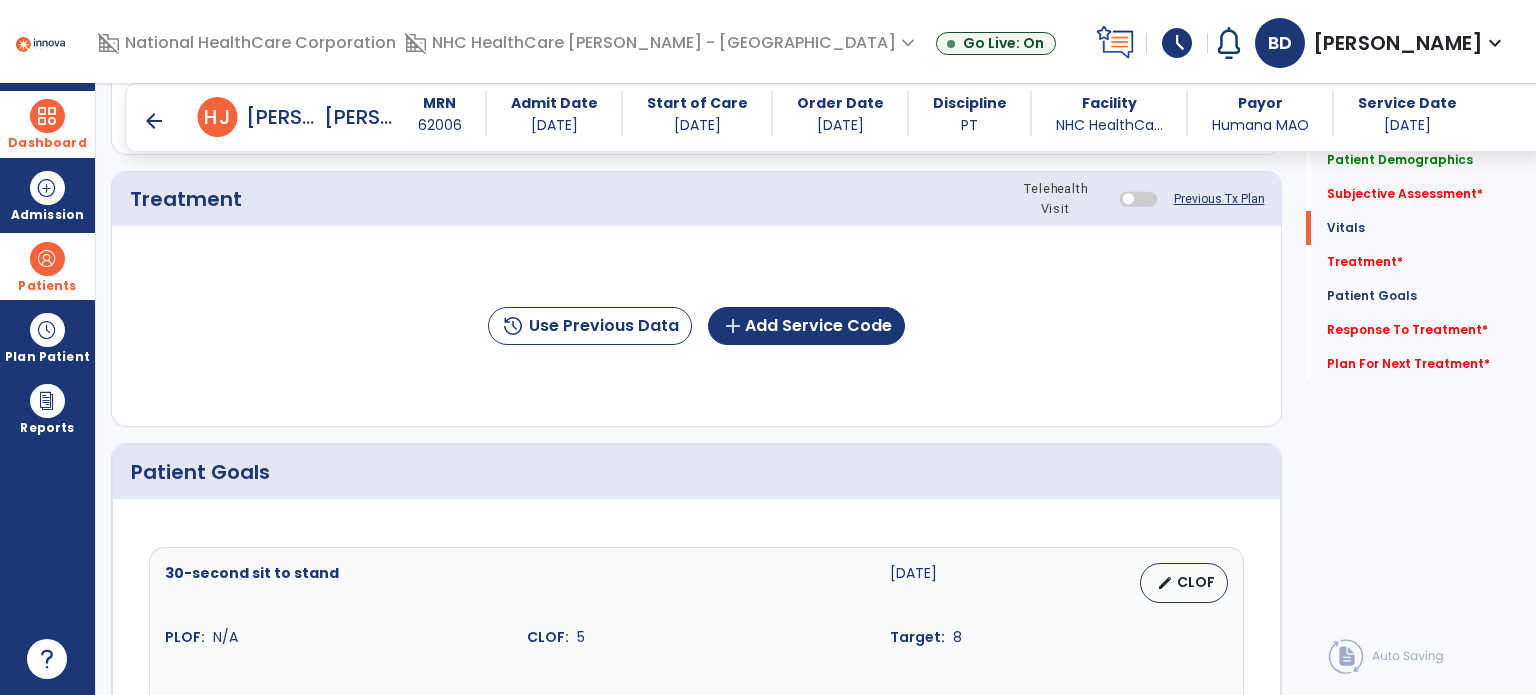scroll, scrollTop: 1188, scrollLeft: 0, axis: vertical 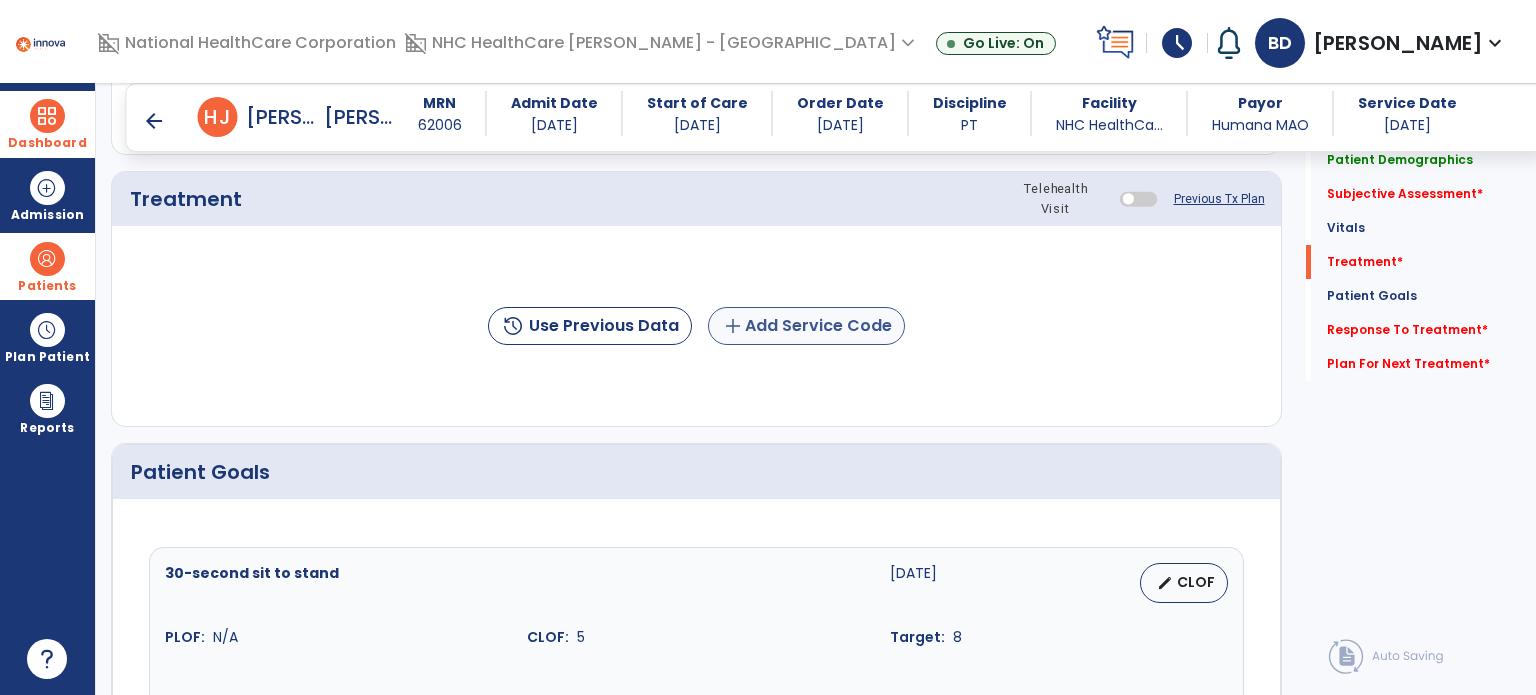 type on "**********" 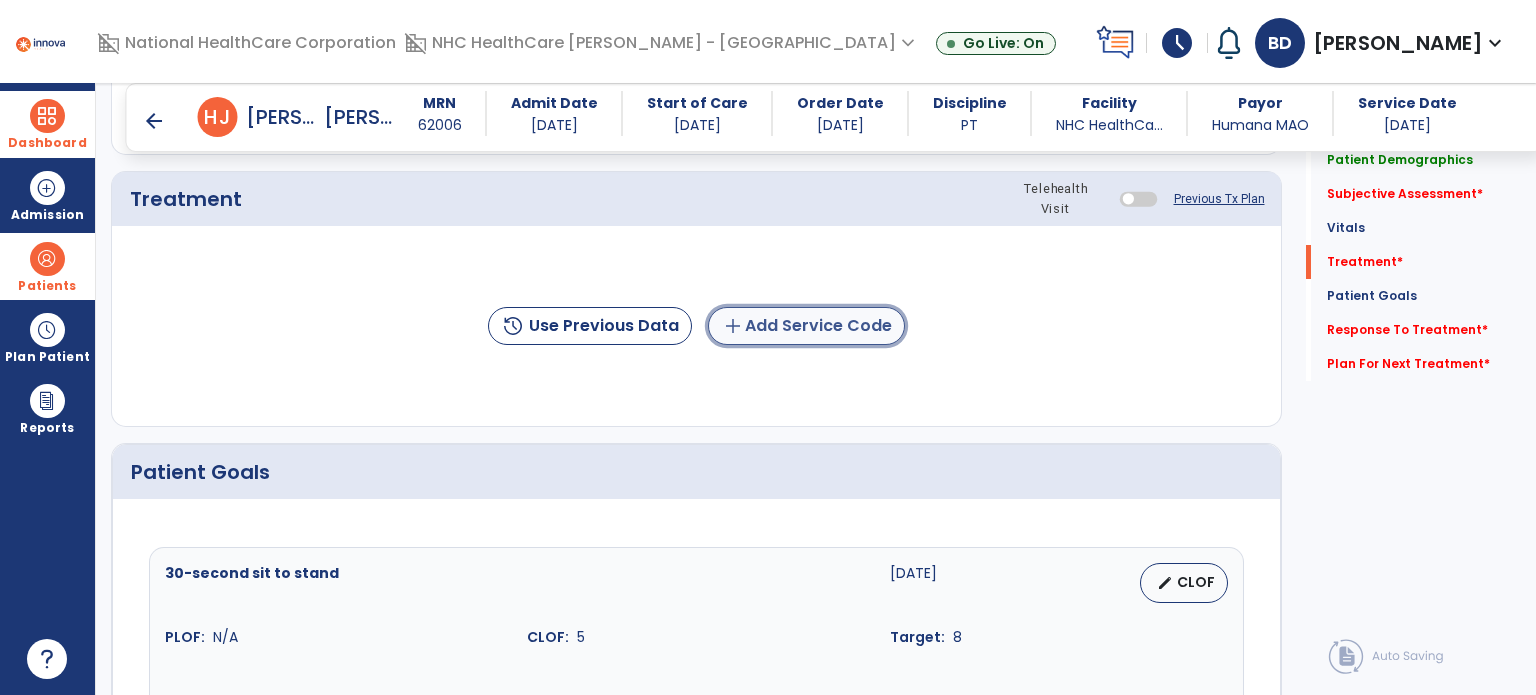 click on "add" 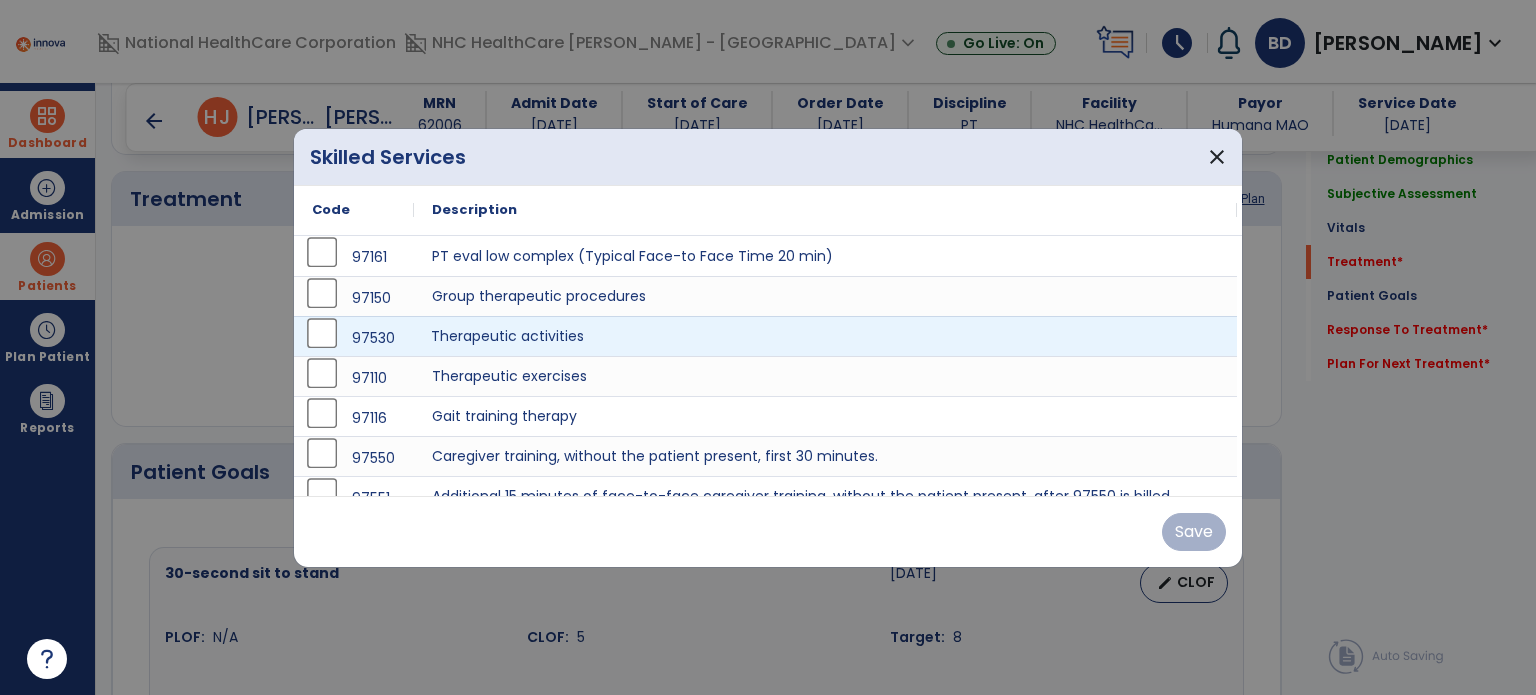 click on "Therapeutic activities" at bounding box center [825, 336] 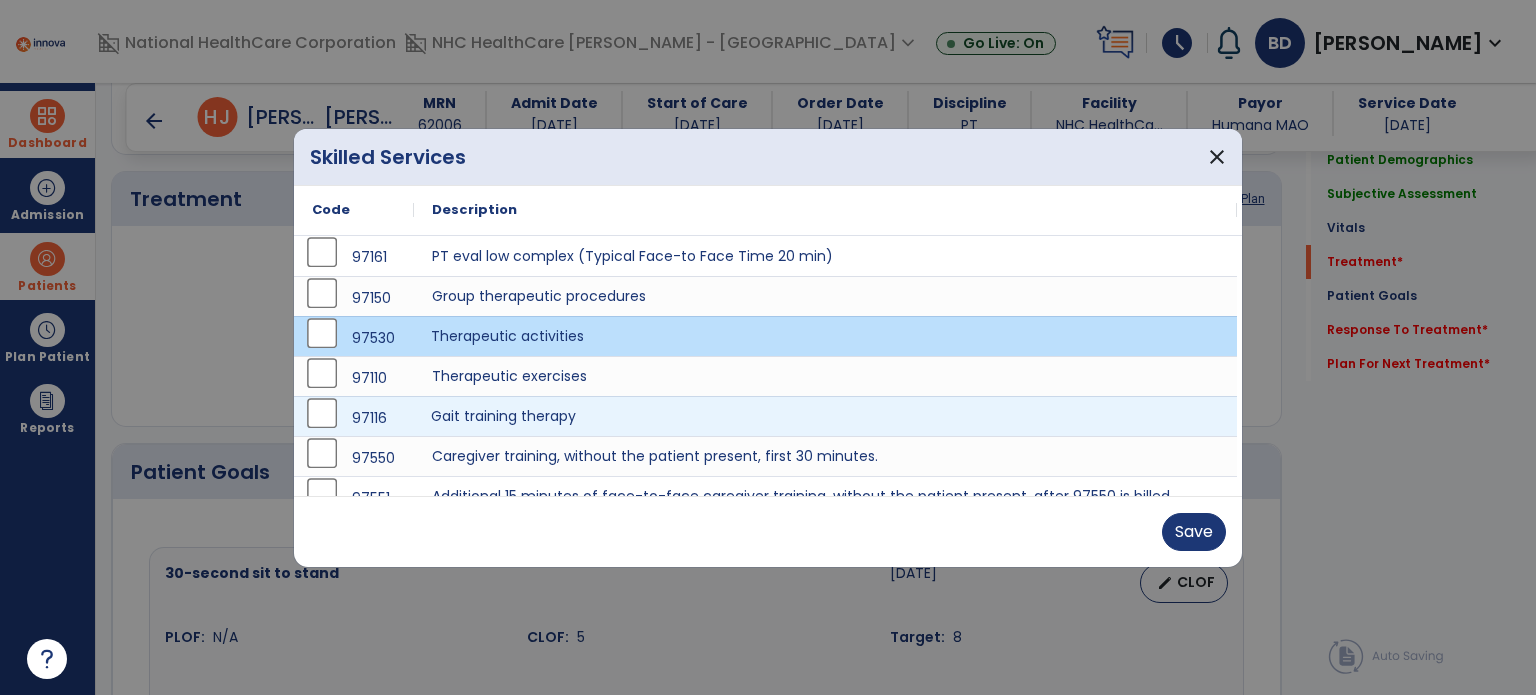 click on "Gait training therapy" at bounding box center (825, 416) 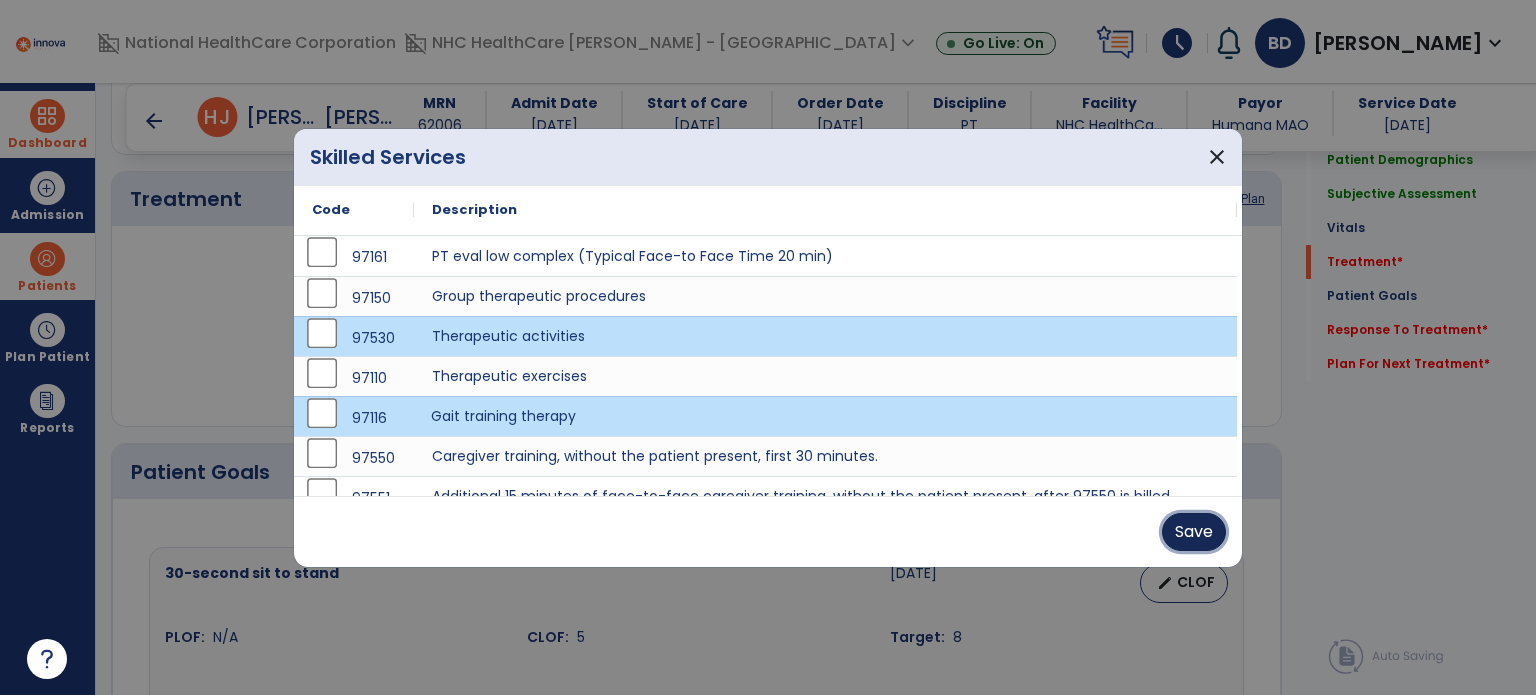 click on "Save" at bounding box center [1194, 532] 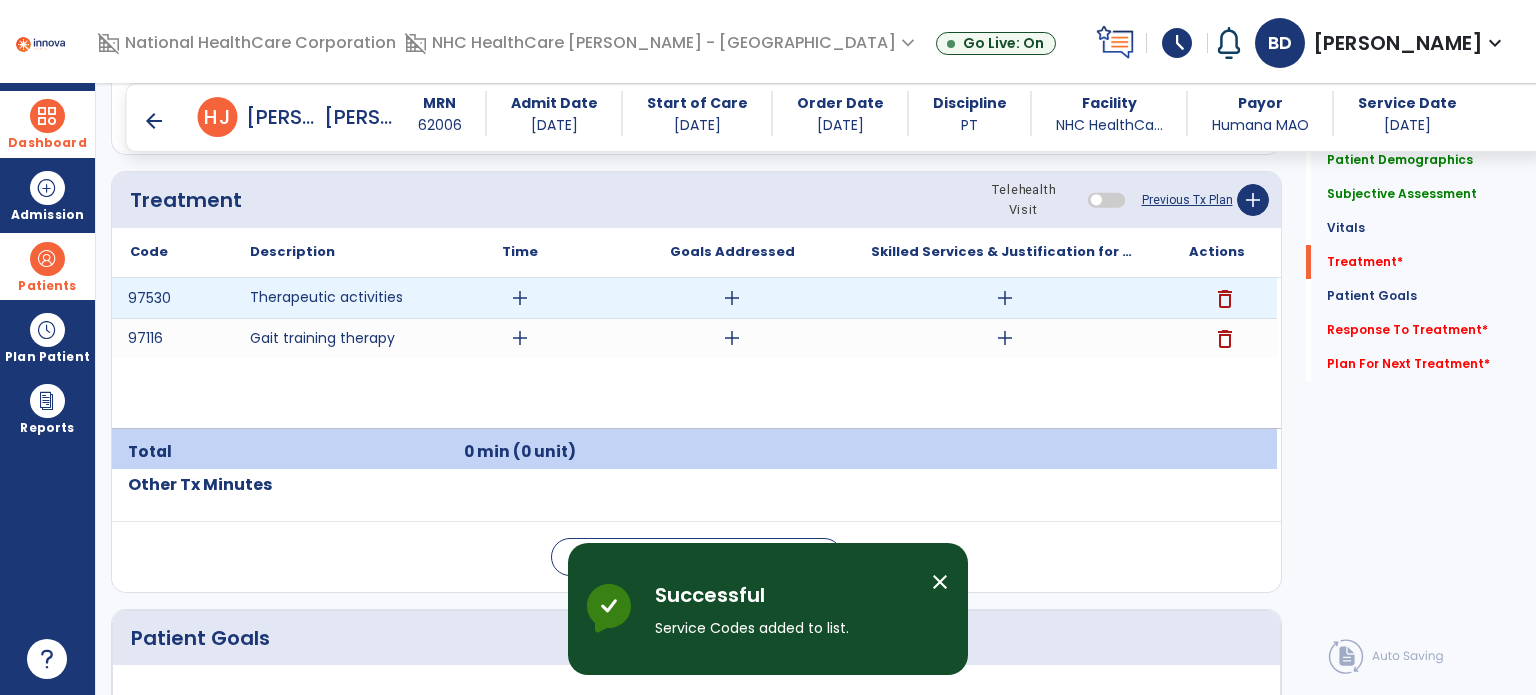click on "add" at bounding box center (520, 298) 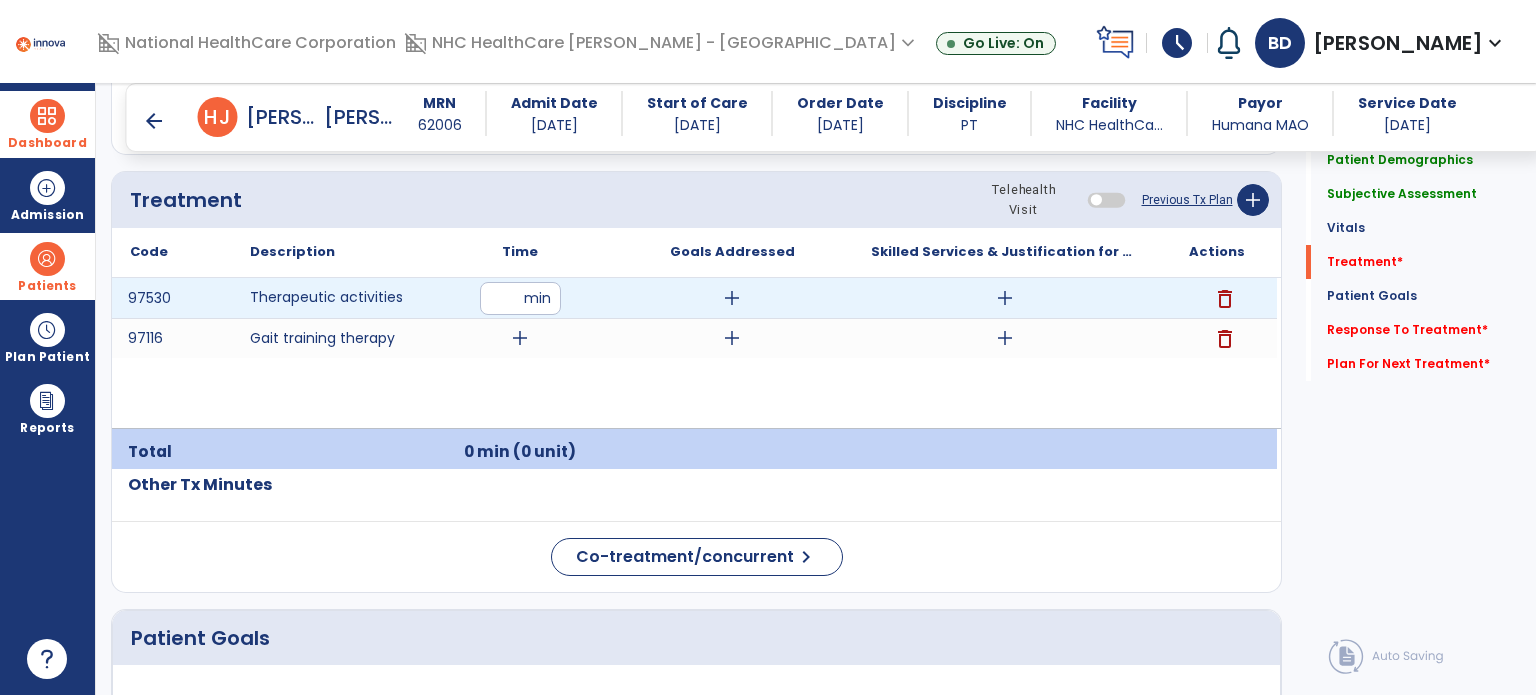 type on "*" 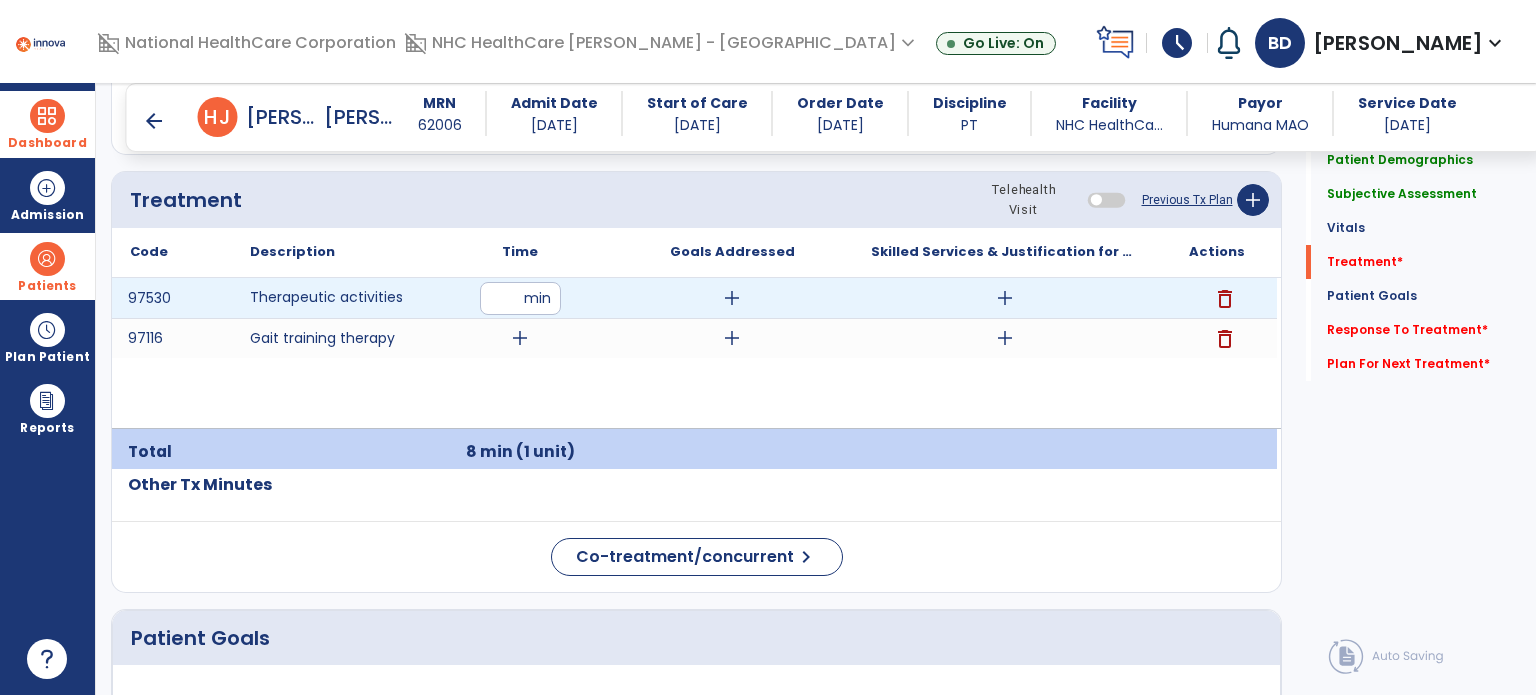 click on "add" at bounding box center (1005, 298) 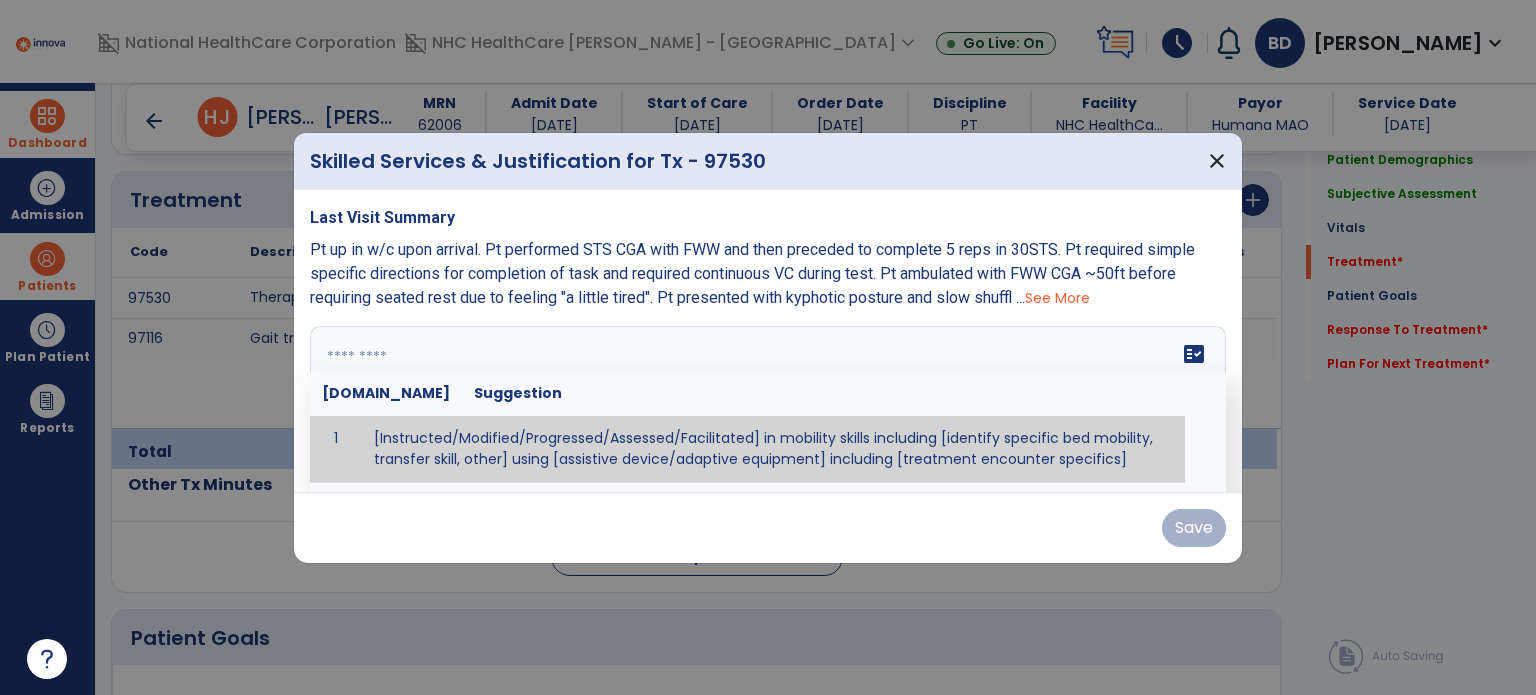click at bounding box center [768, 401] 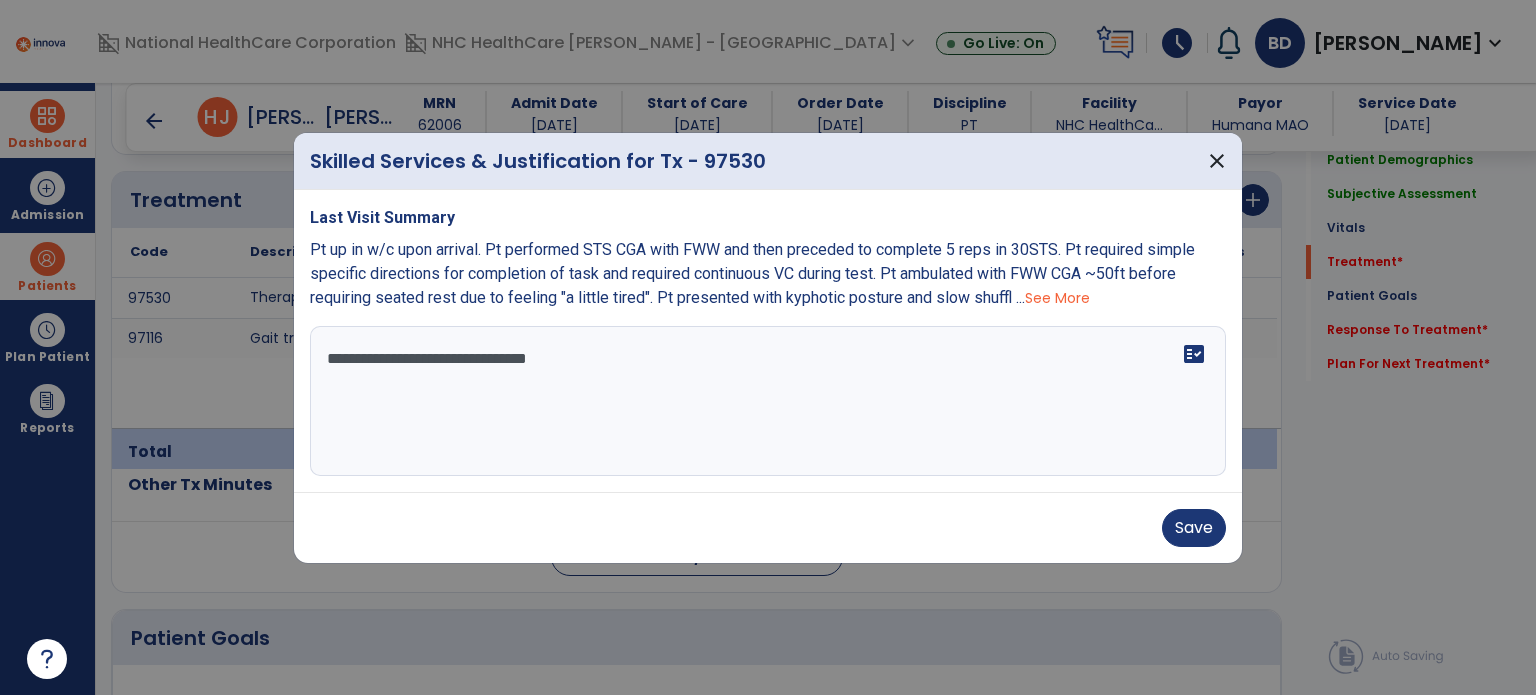 click on "**********" at bounding box center (768, 401) 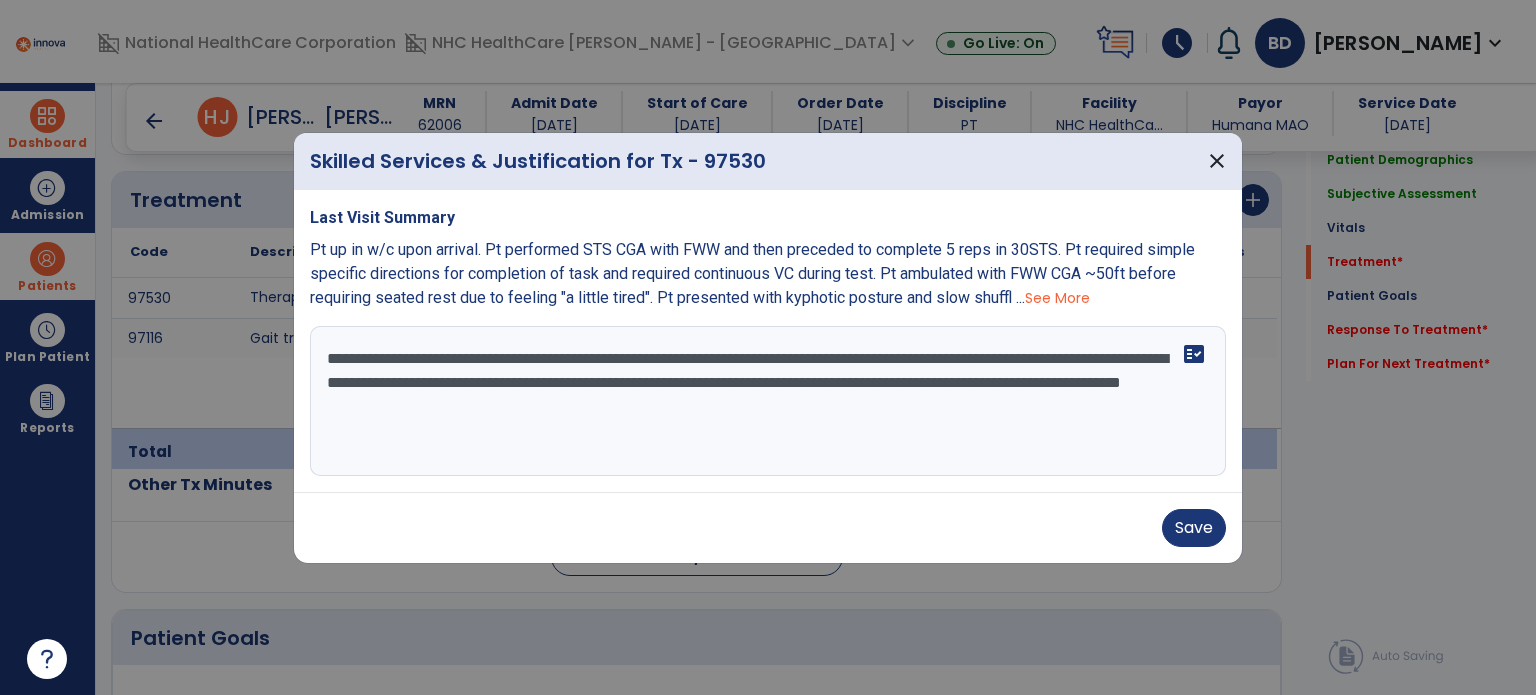 click on "**********" at bounding box center (768, 401) 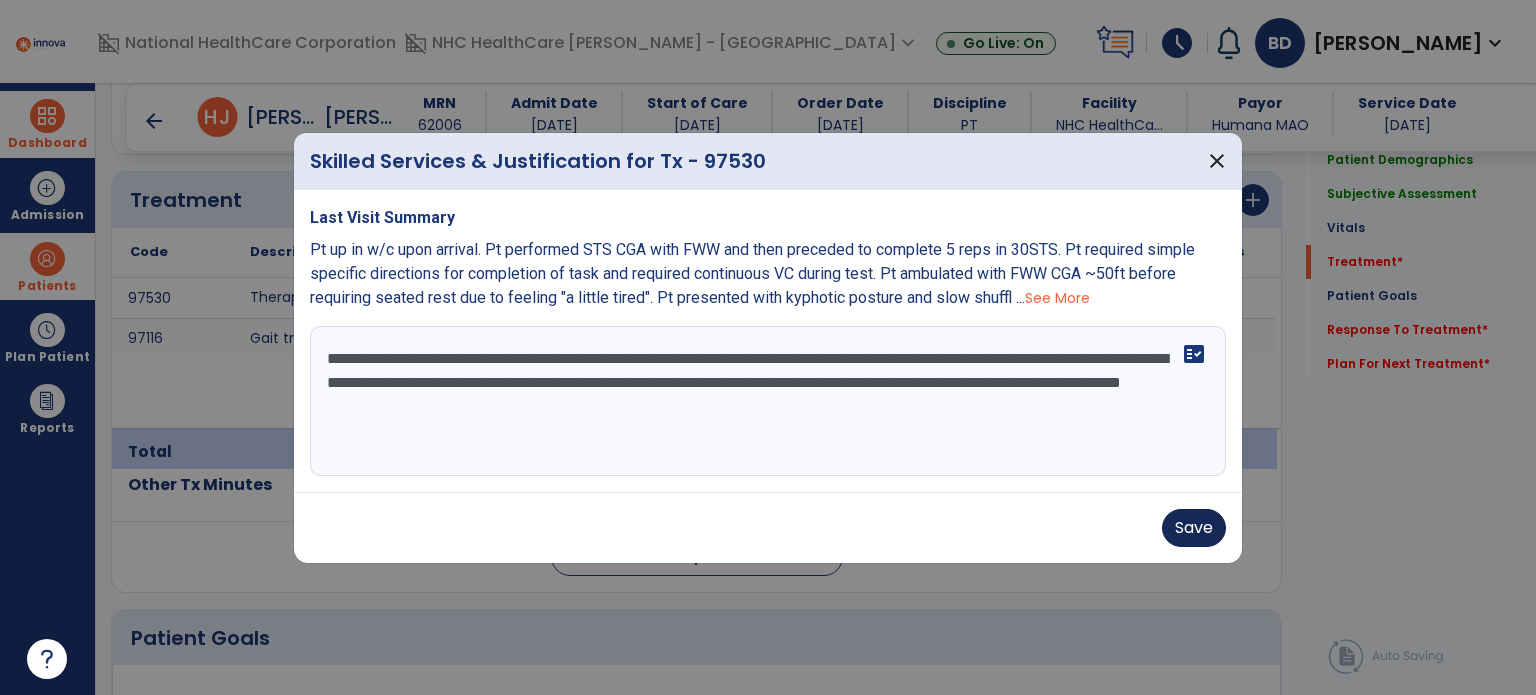 type on "**********" 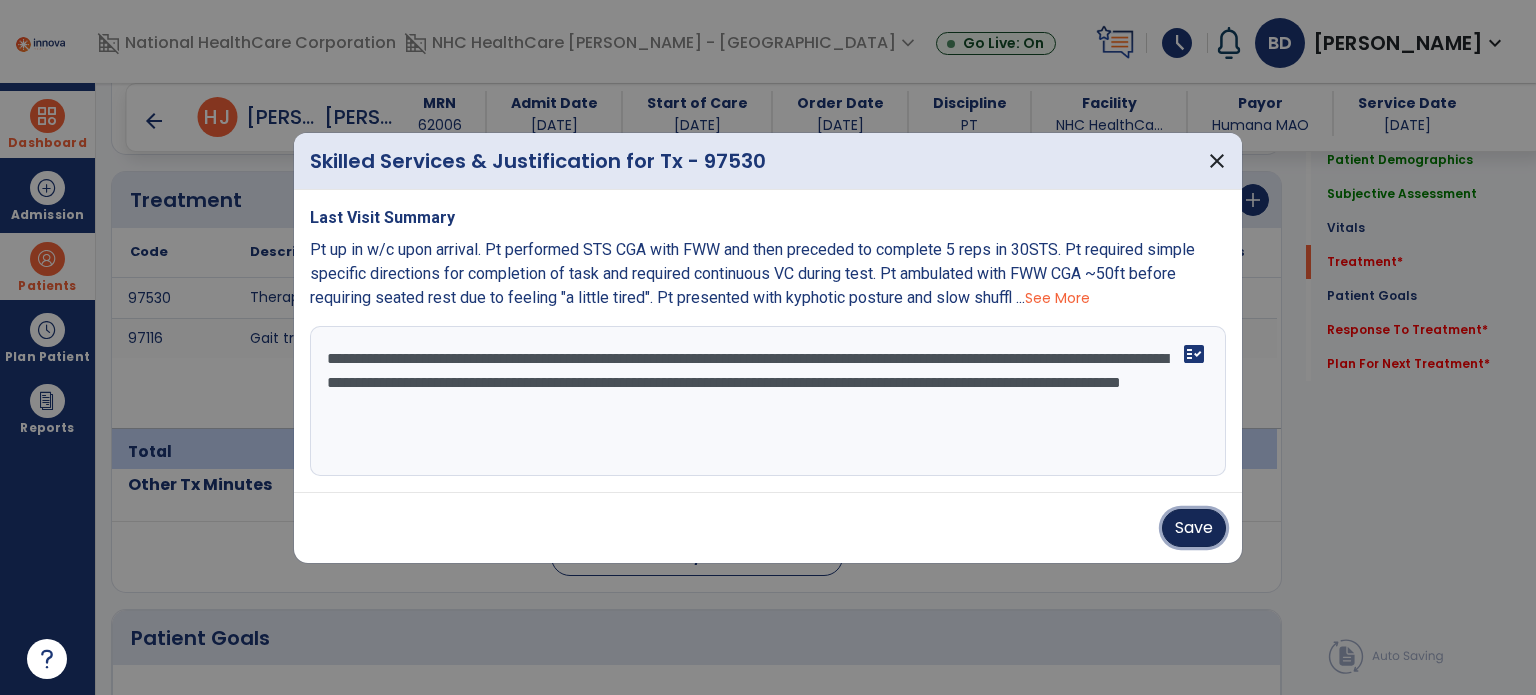 click on "Save" at bounding box center [1194, 528] 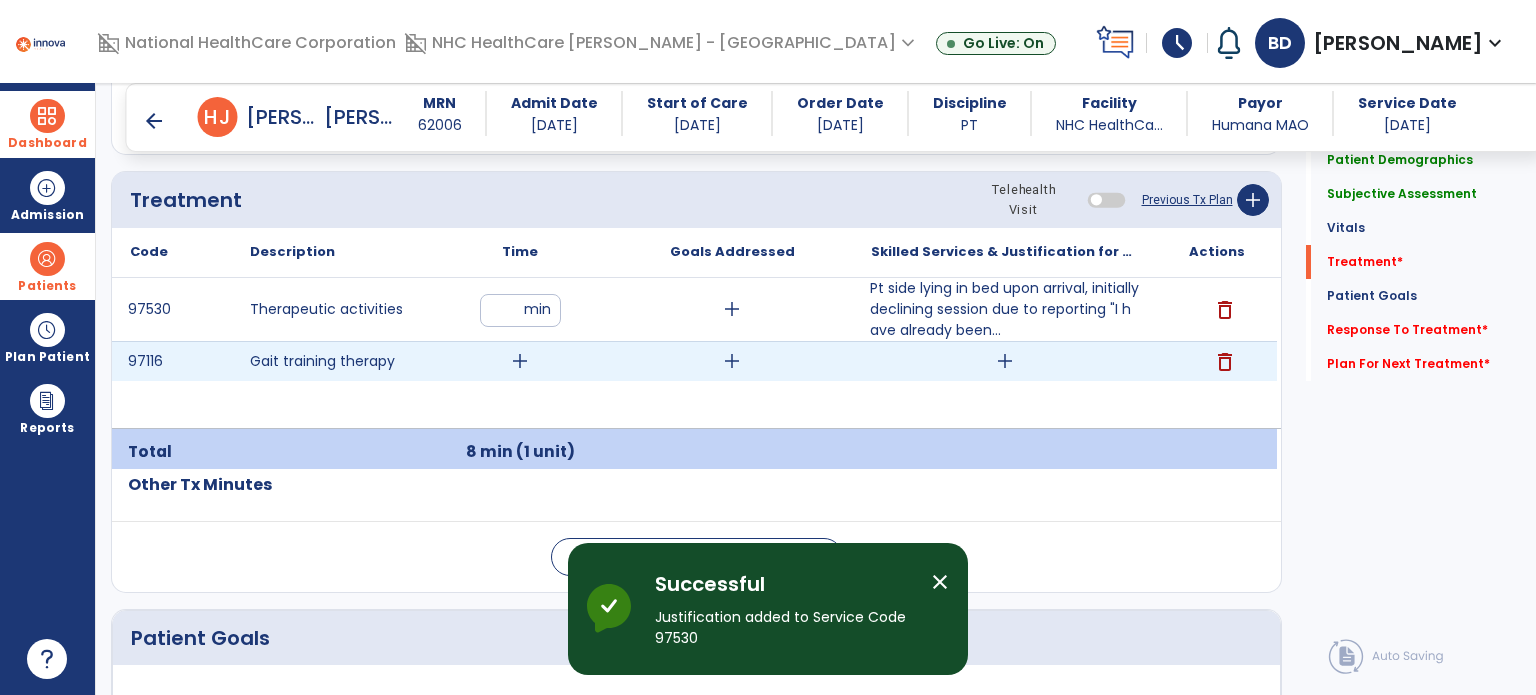 click on "add" at bounding box center [520, 361] 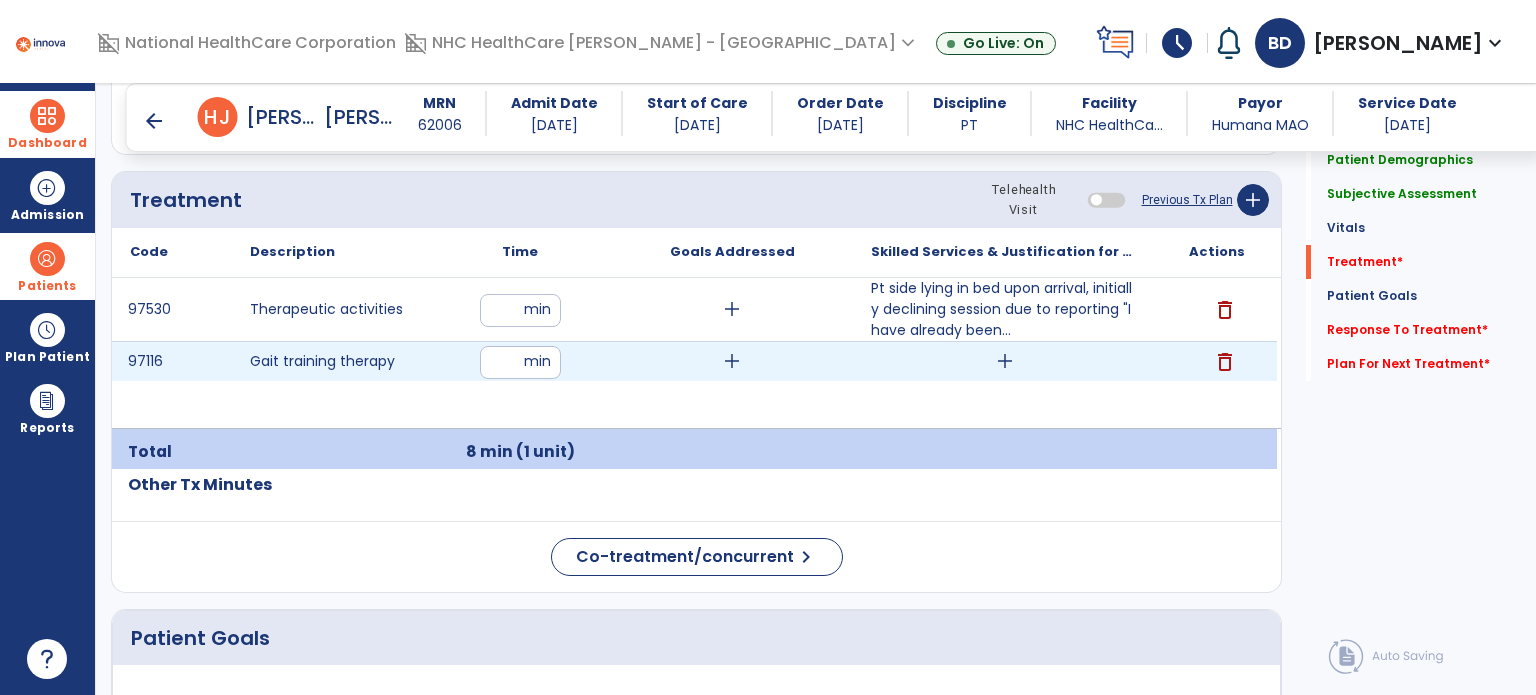 type on "**" 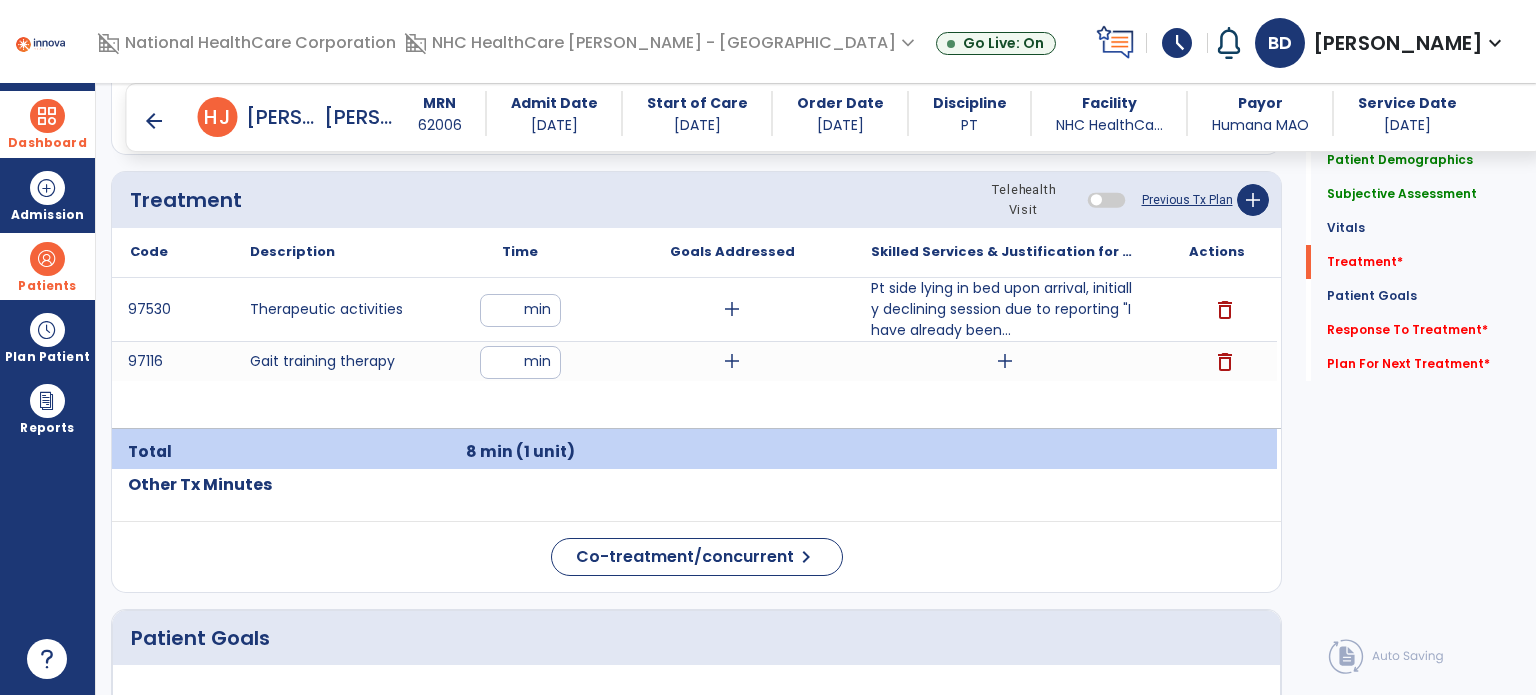 click on "Code
Description
Time" 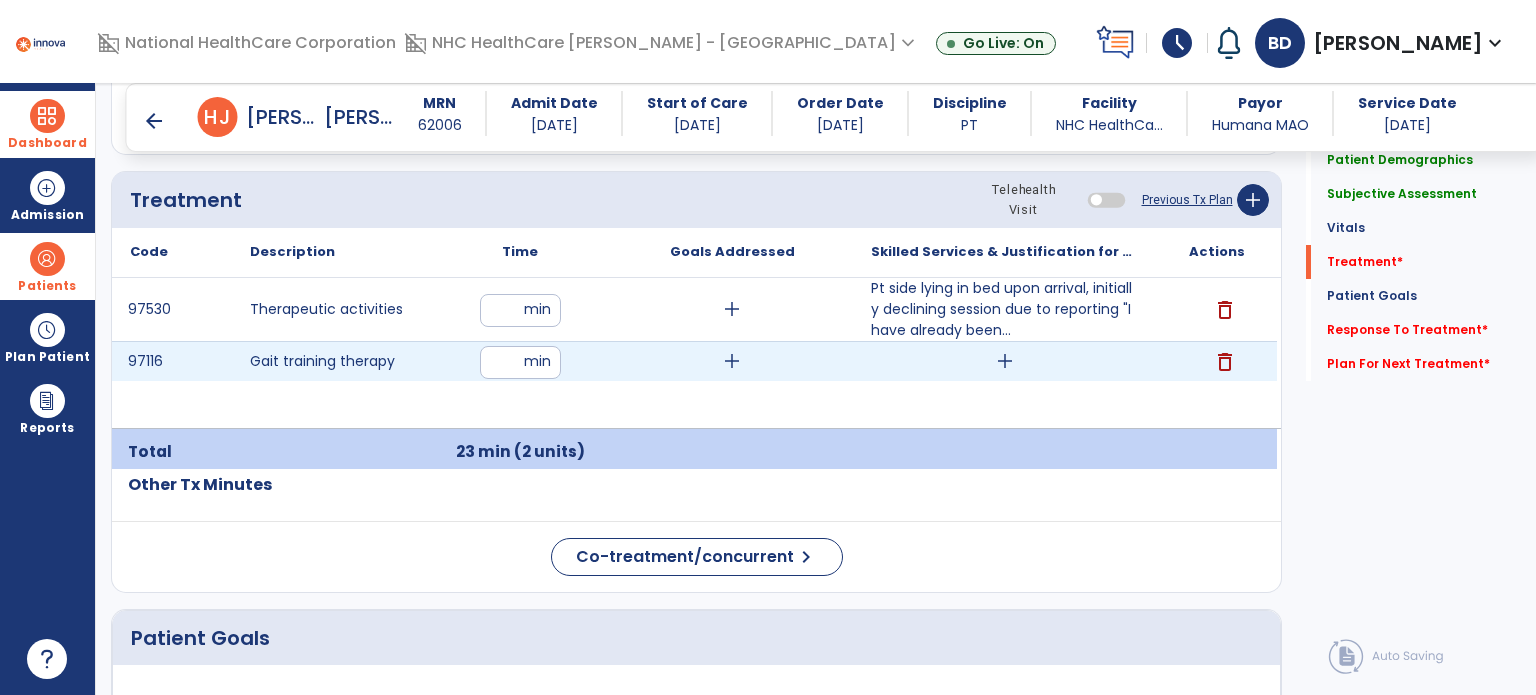 click on "**" at bounding box center (520, 362) 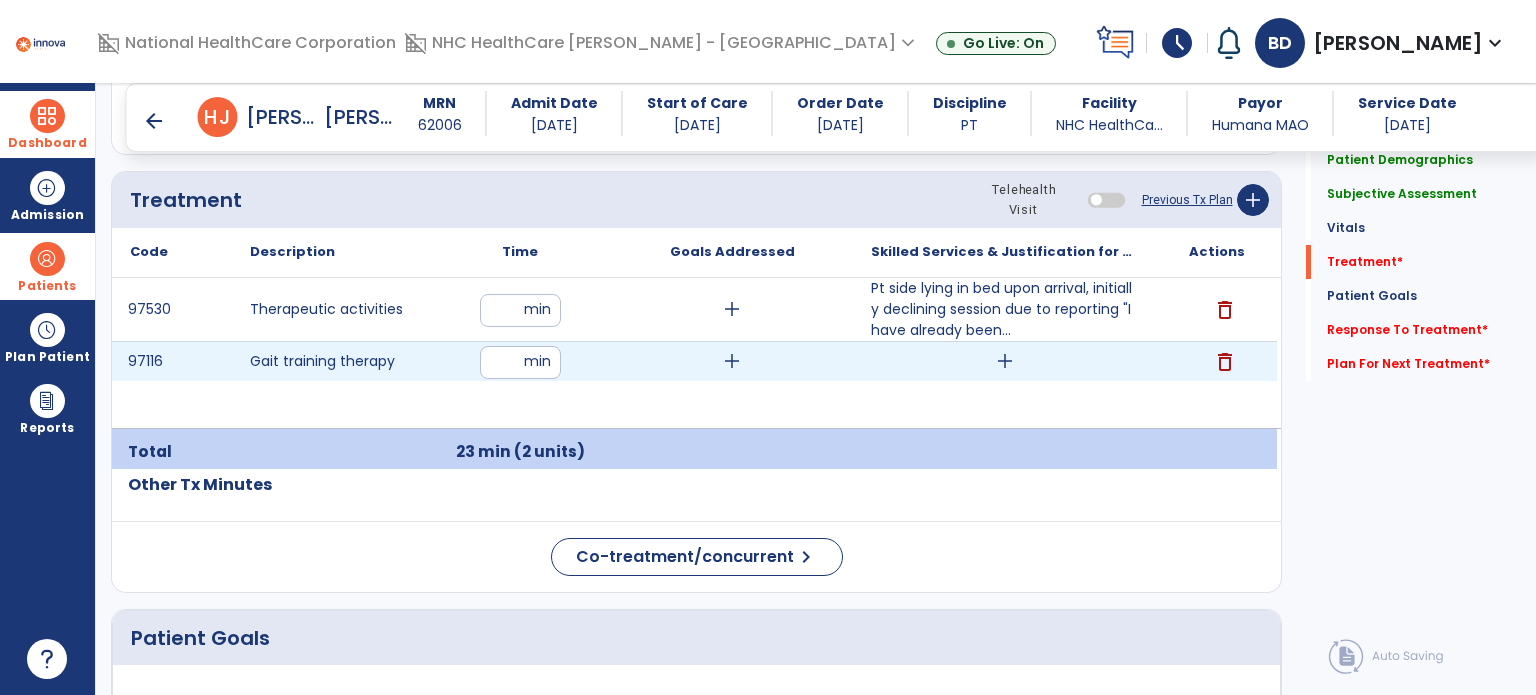 type on "**" 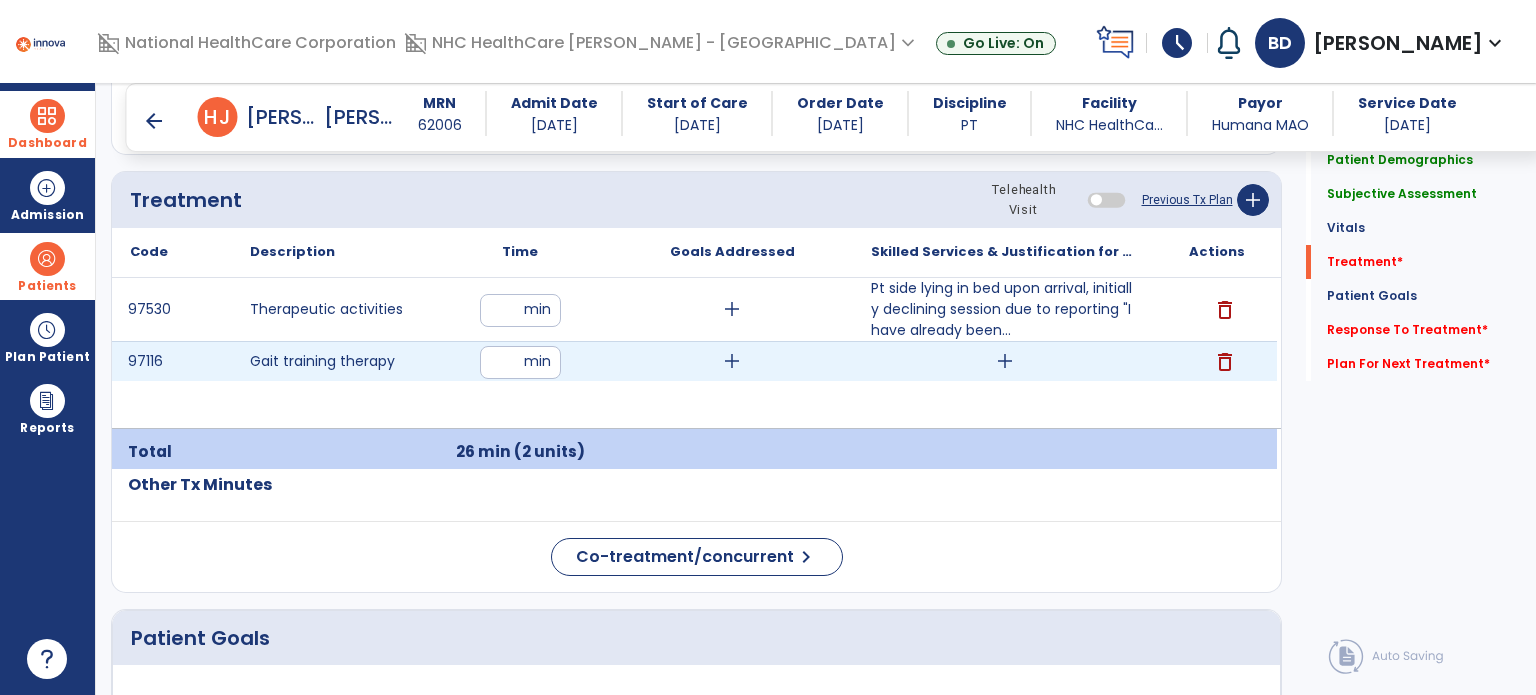 click on "**" at bounding box center (520, 362) 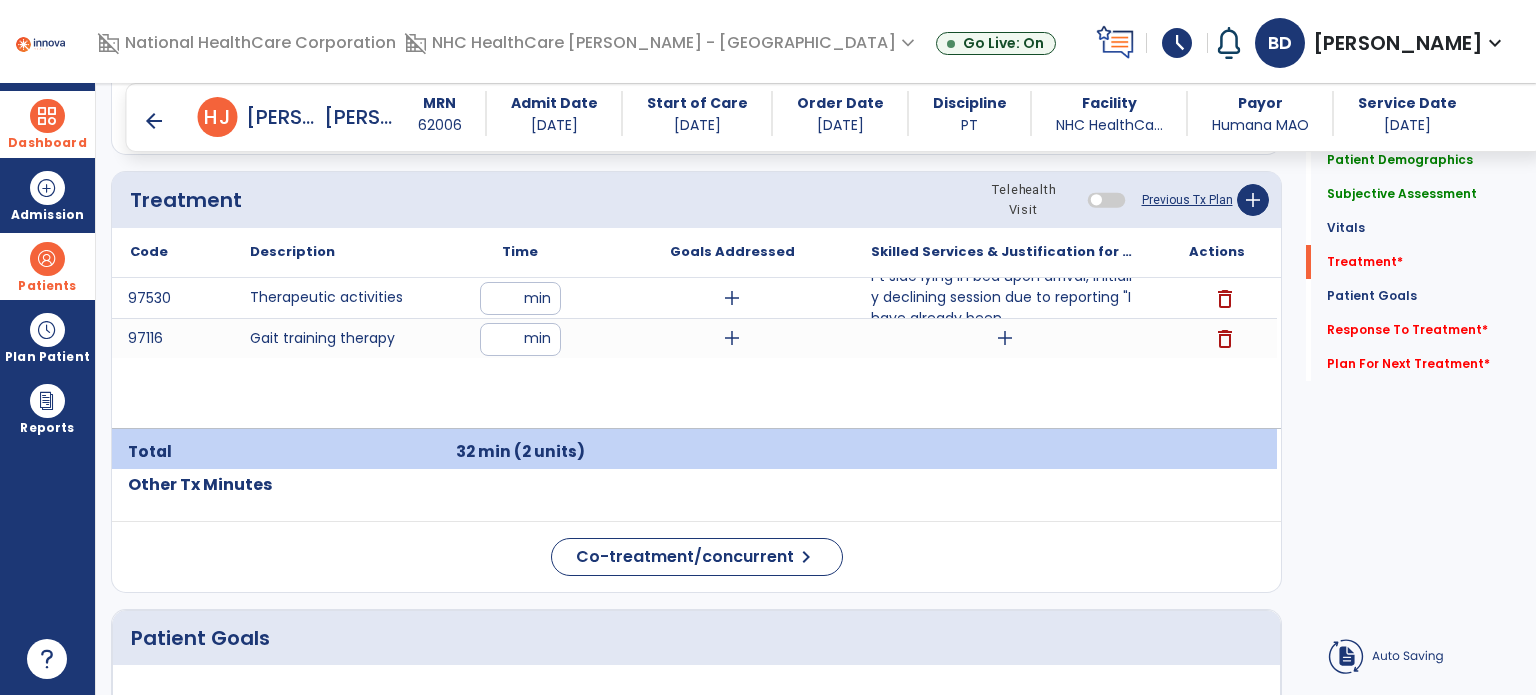click 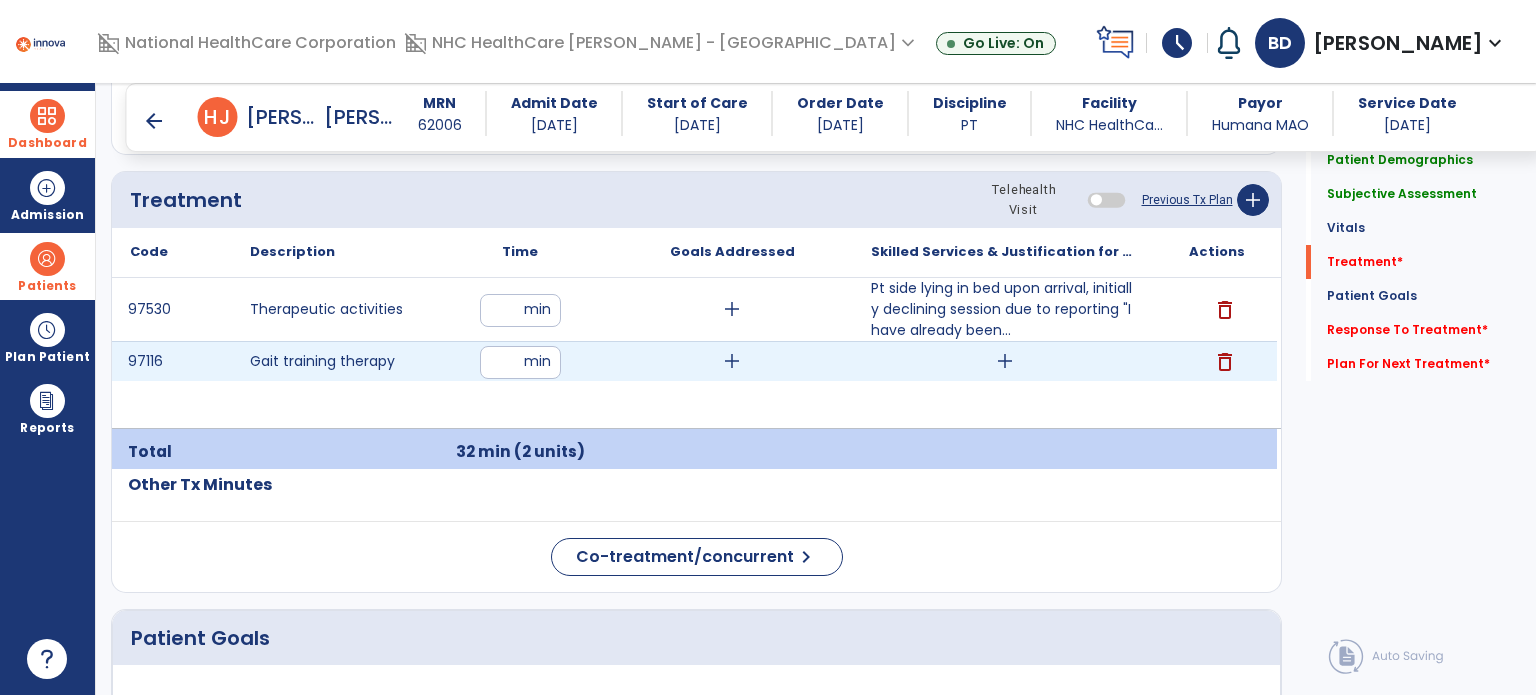 click on "**" at bounding box center (520, 362) 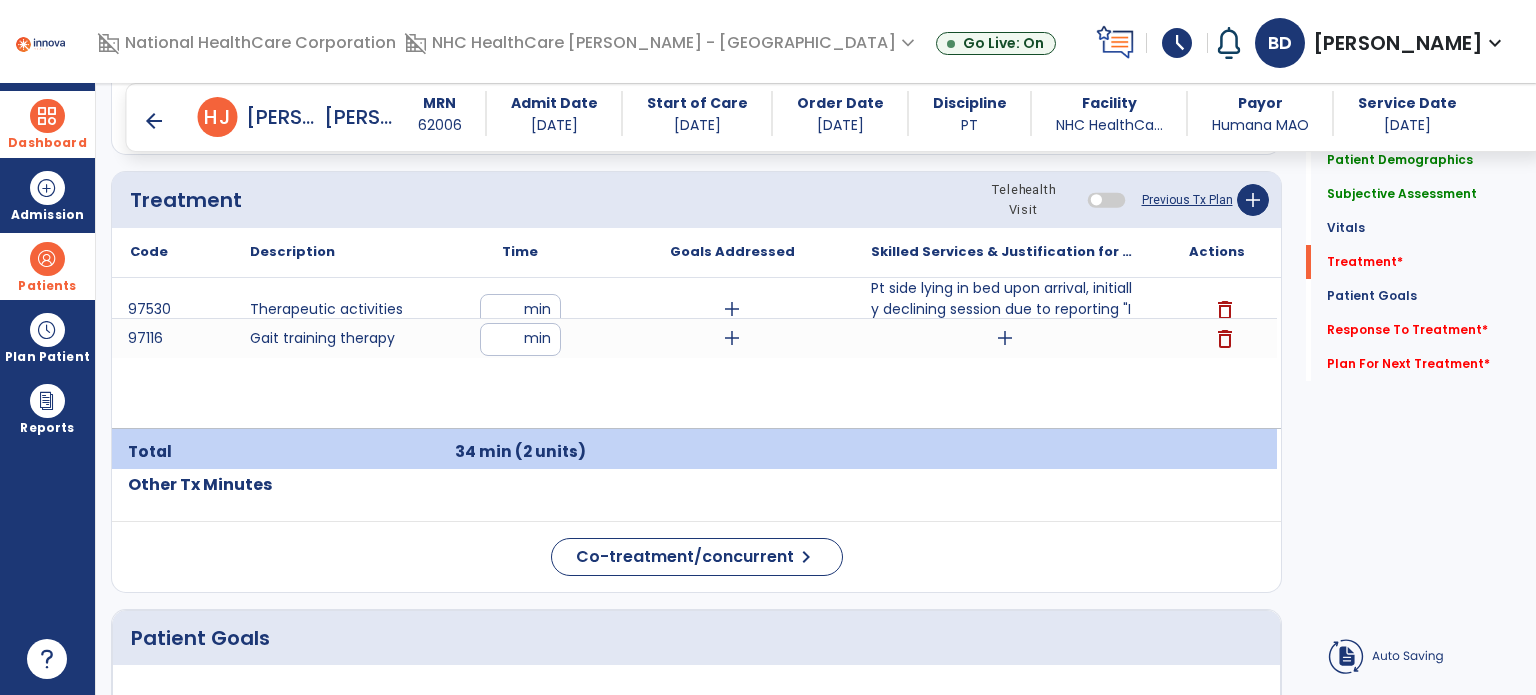 click on "Other Tx Minutes" 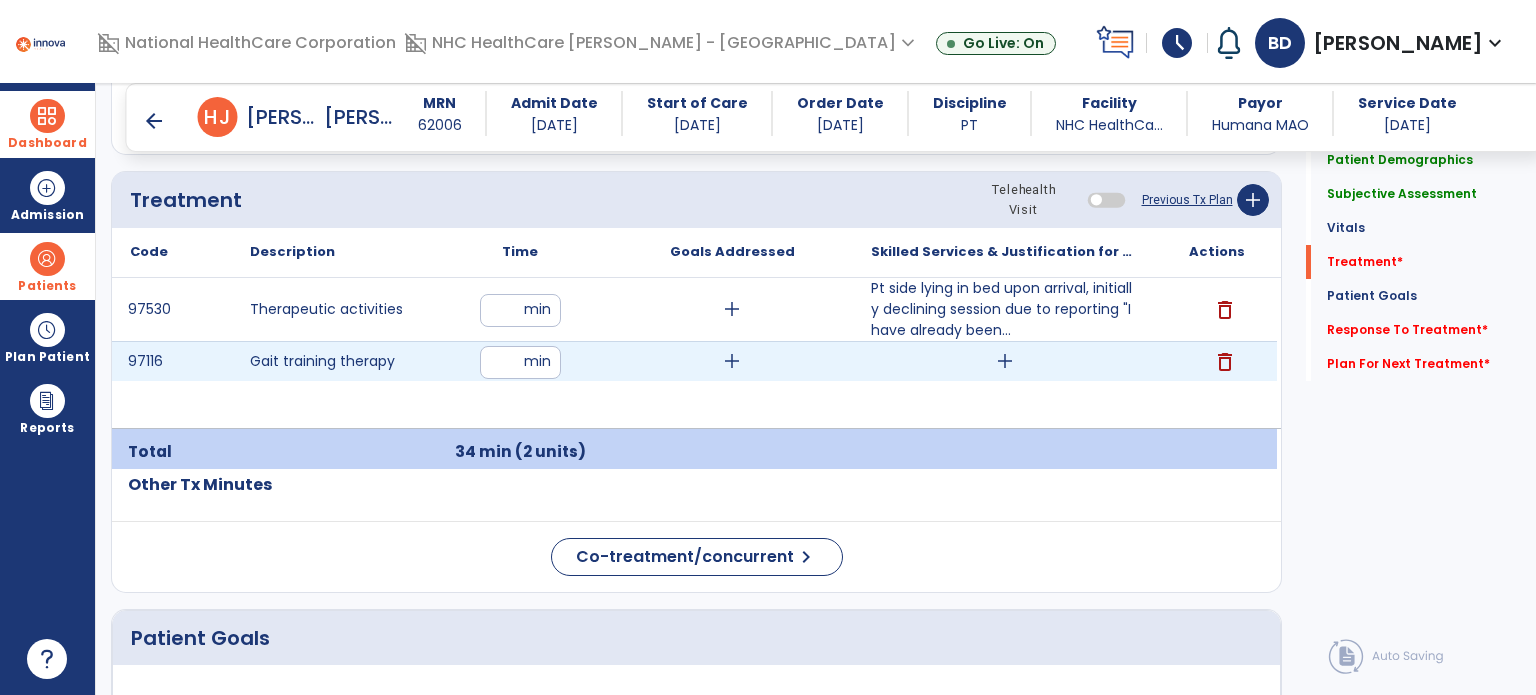 click on "add" at bounding box center (1005, 361) 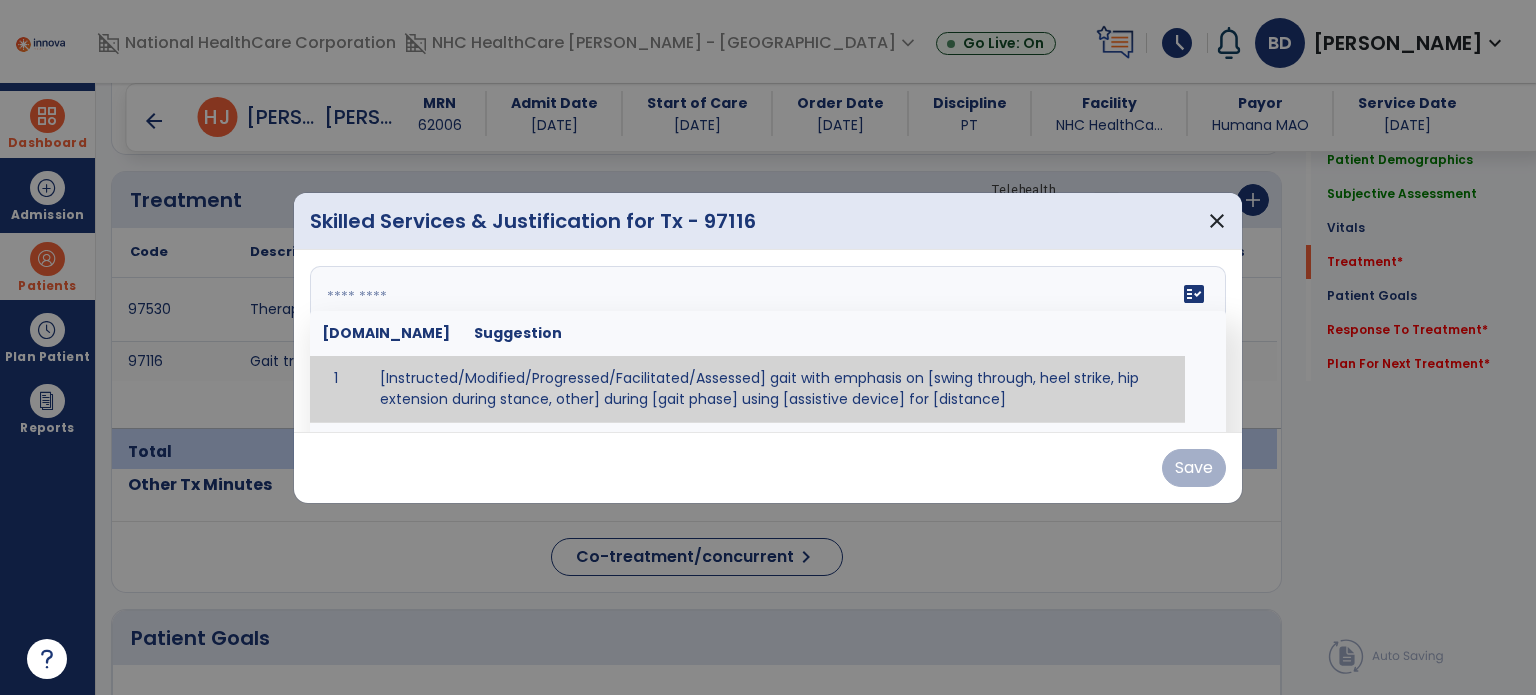 click on "fact_check  [DOMAIN_NAME] Suggestion 1 [Instructed/Modified/Progressed/Facilitated/Assessed] gait with emphasis on [swing through, heel strike, hip extension during stance, other] during [gait phase] using [assistive device] for [distance] 2 [Instructed/Modified/Progressed/Facilitated/Assessed] use of [assistive device] and [NWB, PWB, step-to gait pattern, step through gait pattern] 3 [Instructed/Modified/Progressed/Facilitated/Assessed] patient's ability to [ascend/descend # of steps, perform directional changes, walk on even/uneven surfaces, pick-up objects off floor, velocity changes, other] using [assistive device]. 4 [Instructed/Modified/Progressed/Facilitated/Assessed] pre-gait activities including [identify exercise] in order to prepare for gait training. 5" at bounding box center [768, 341] 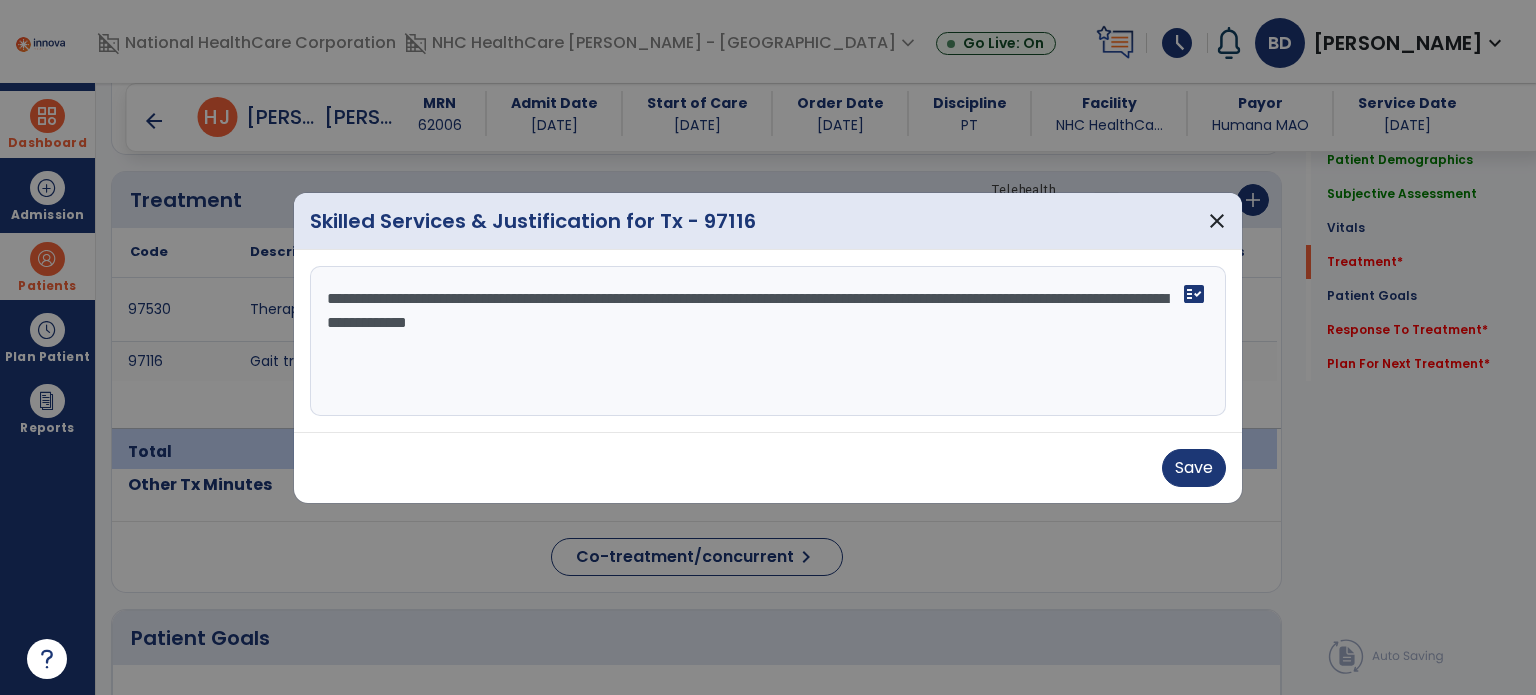 click on "**********" at bounding box center (768, 341) 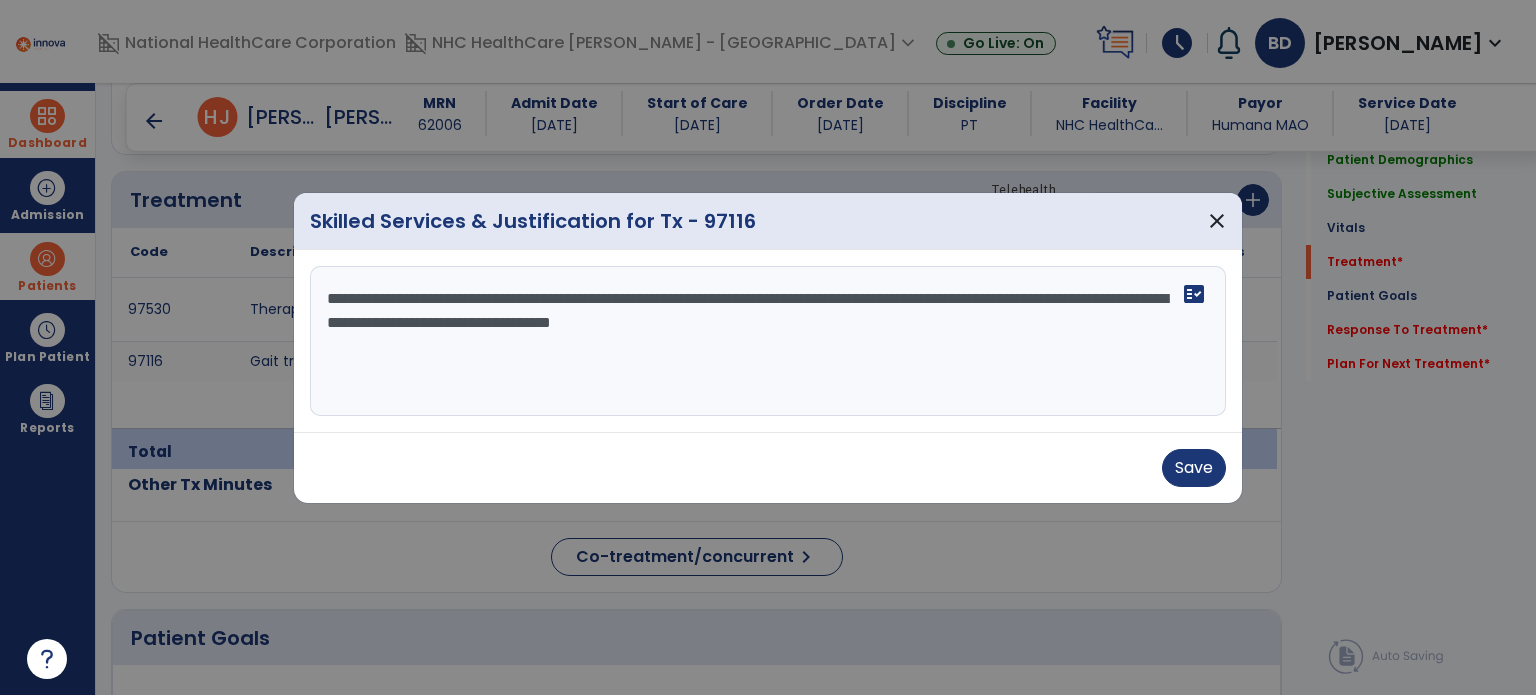 click on "**********" at bounding box center (768, 341) 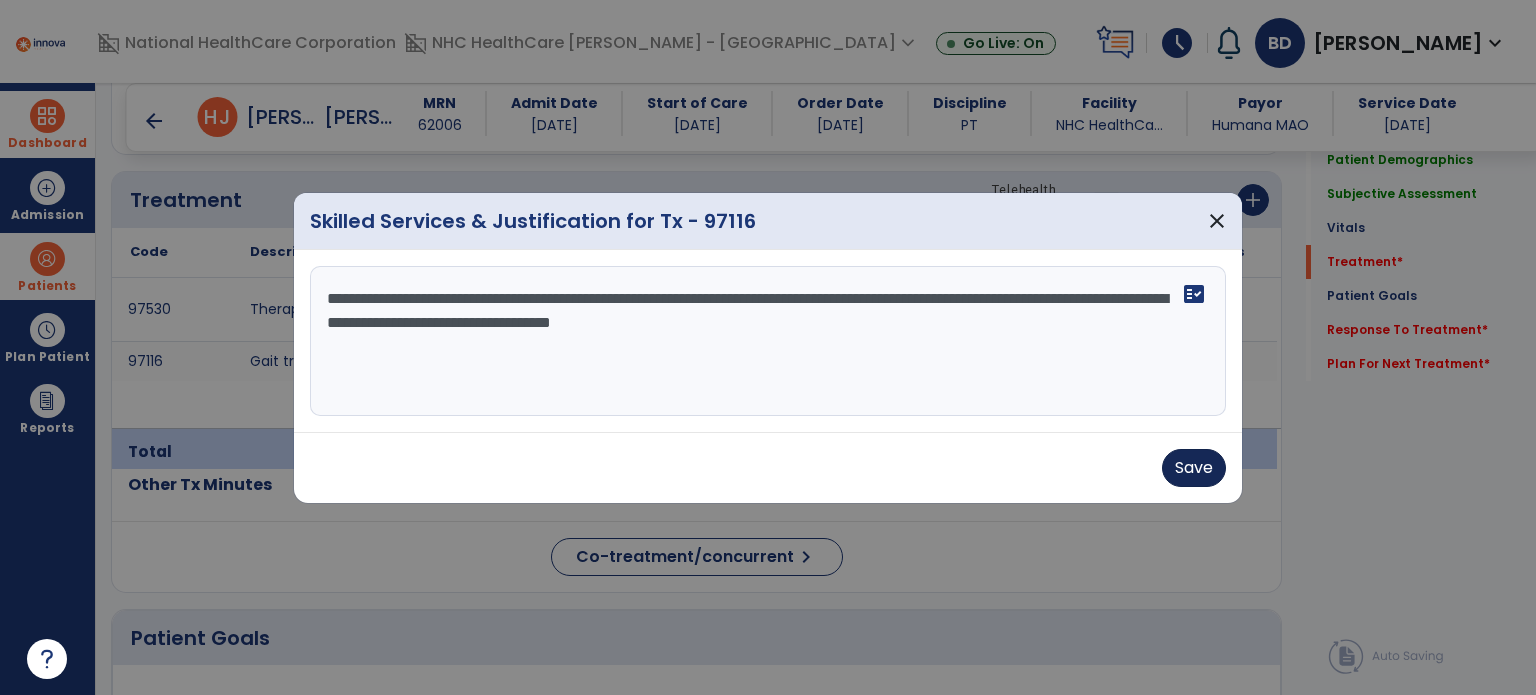 type on "**********" 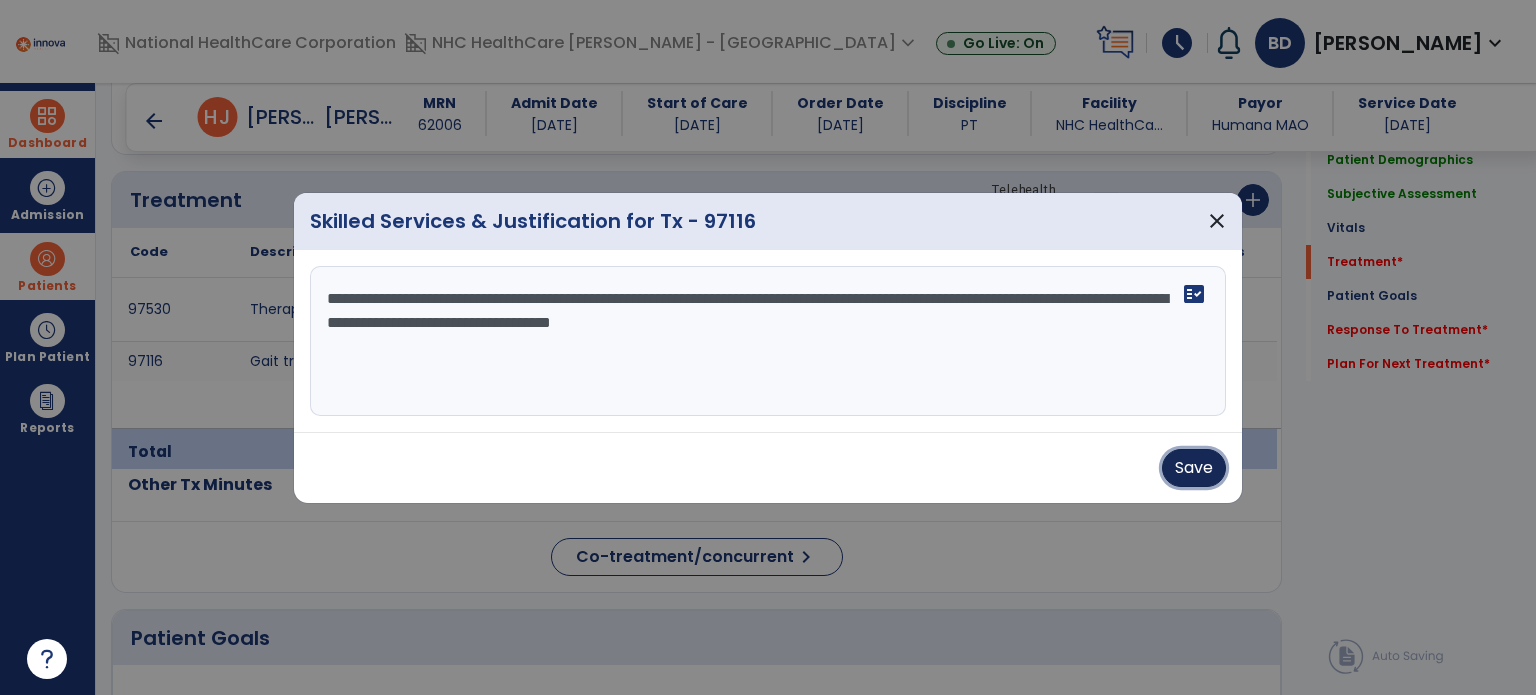 click on "Save" at bounding box center [1194, 468] 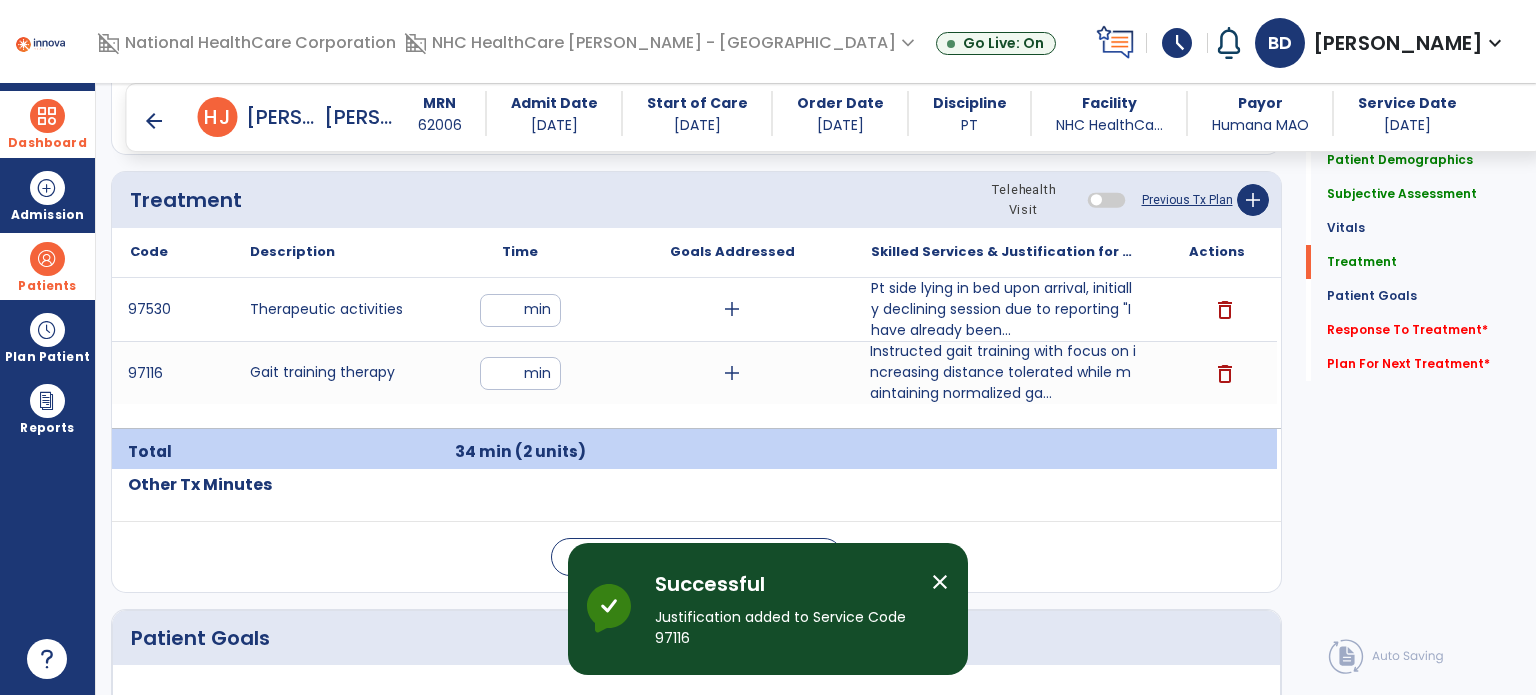 click on "arrow_back" at bounding box center (154, 121) 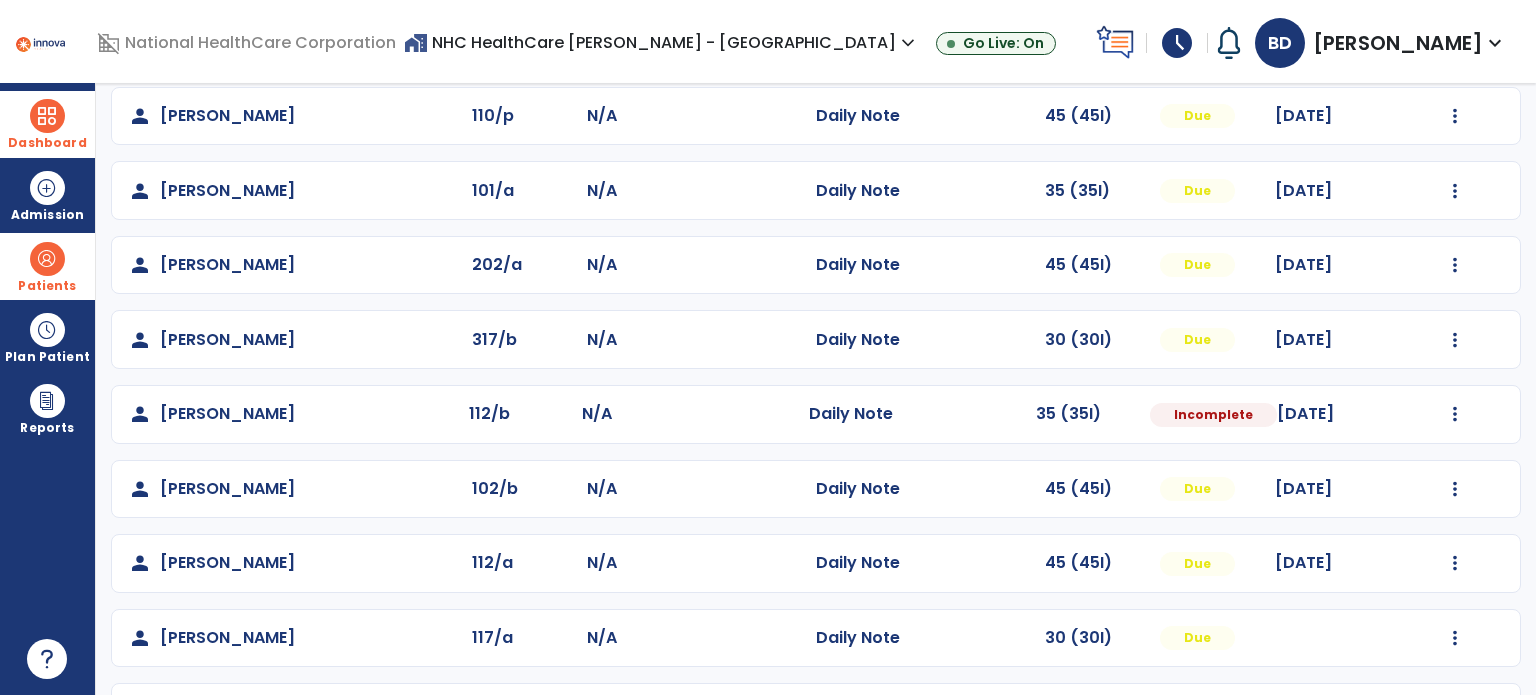 scroll, scrollTop: 176, scrollLeft: 0, axis: vertical 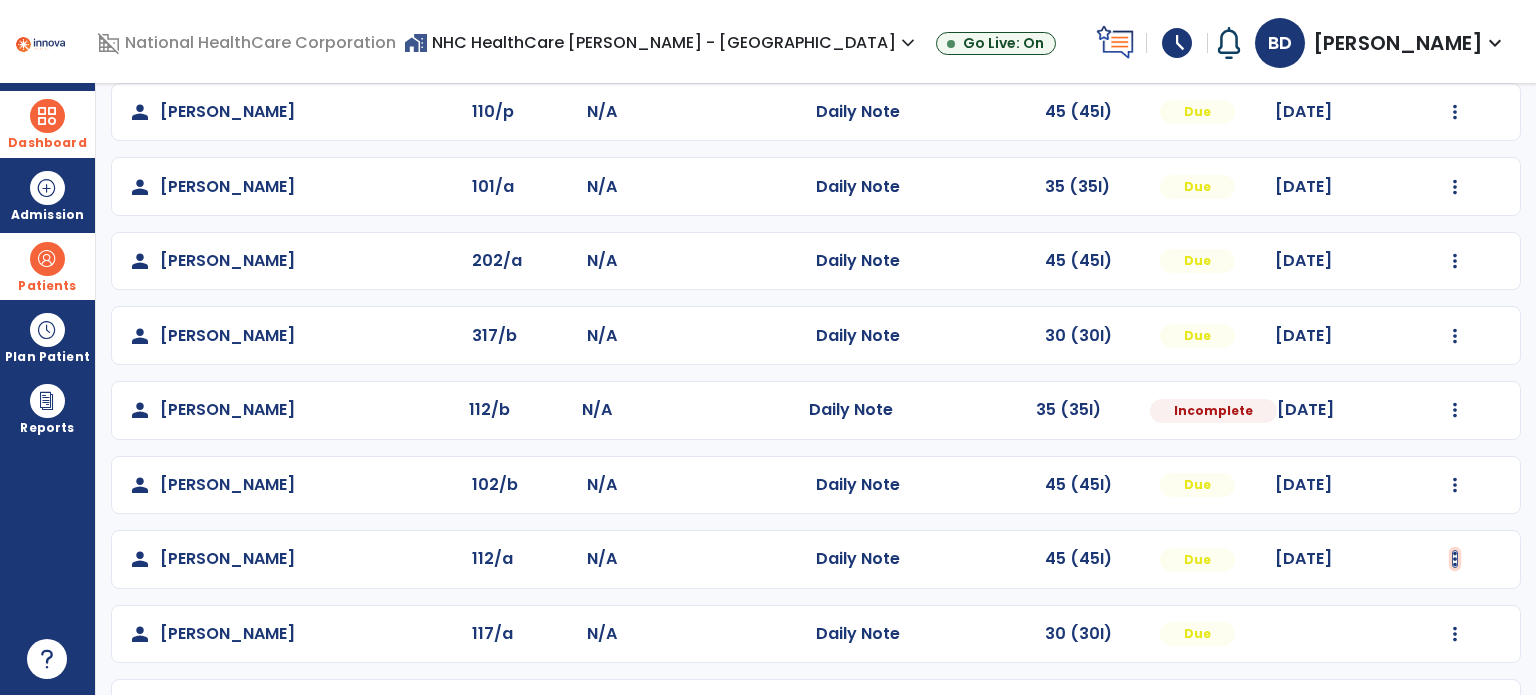 click at bounding box center [1455, 112] 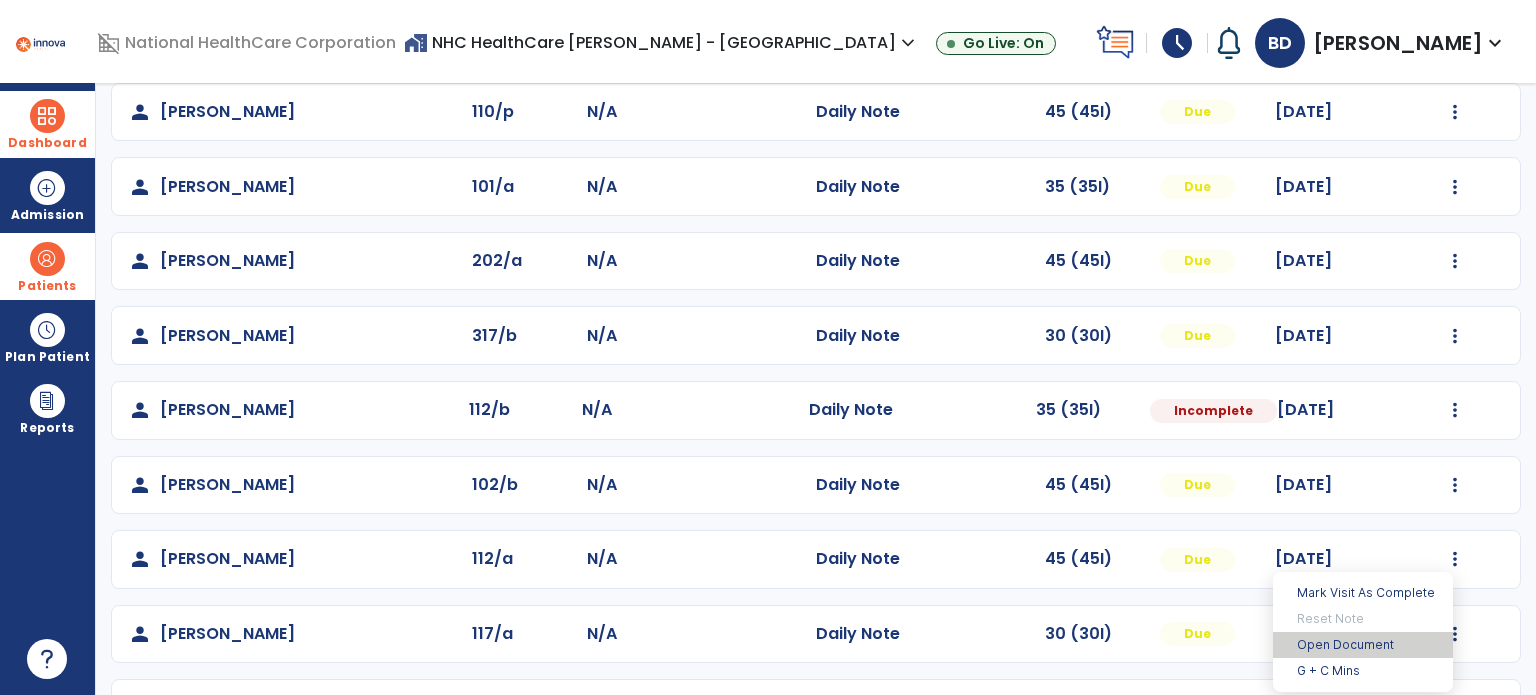 click on "Open Document" at bounding box center [1363, 645] 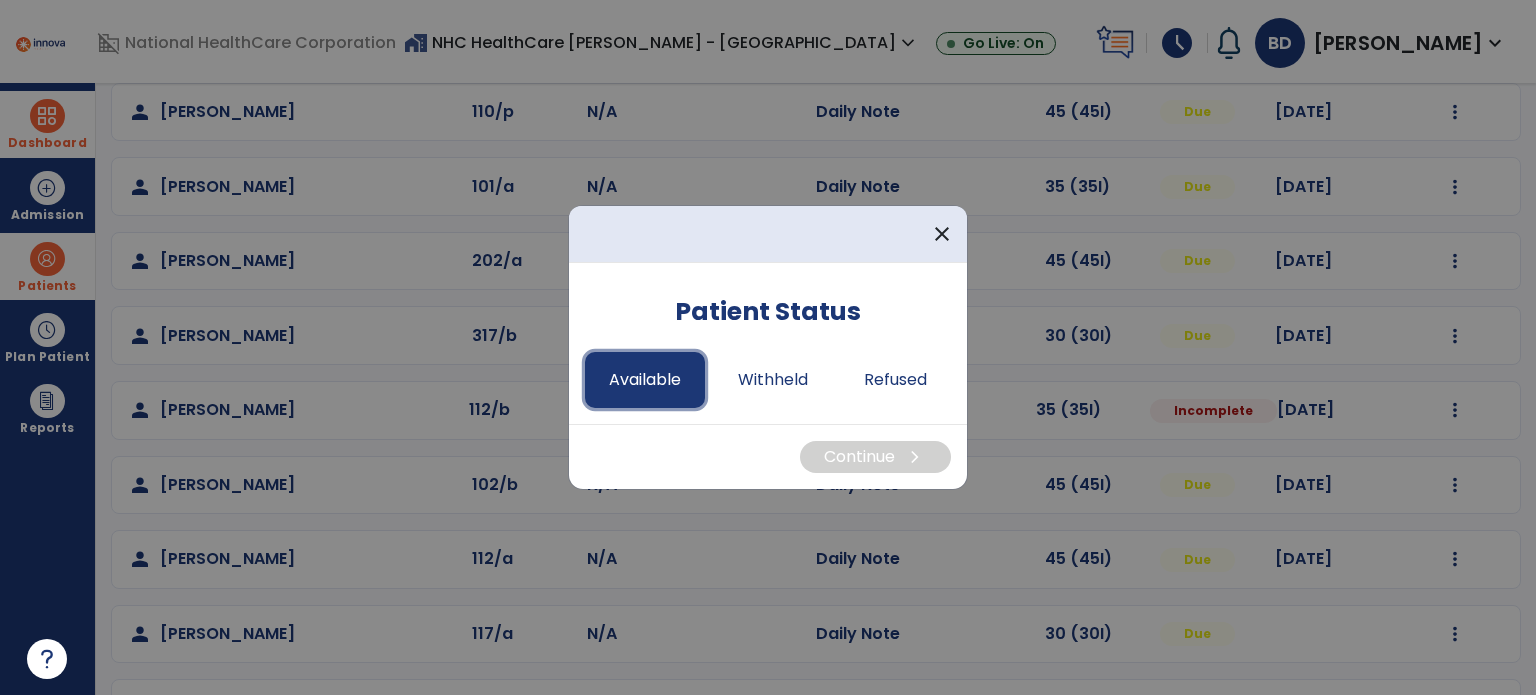 click on "Available" at bounding box center [645, 380] 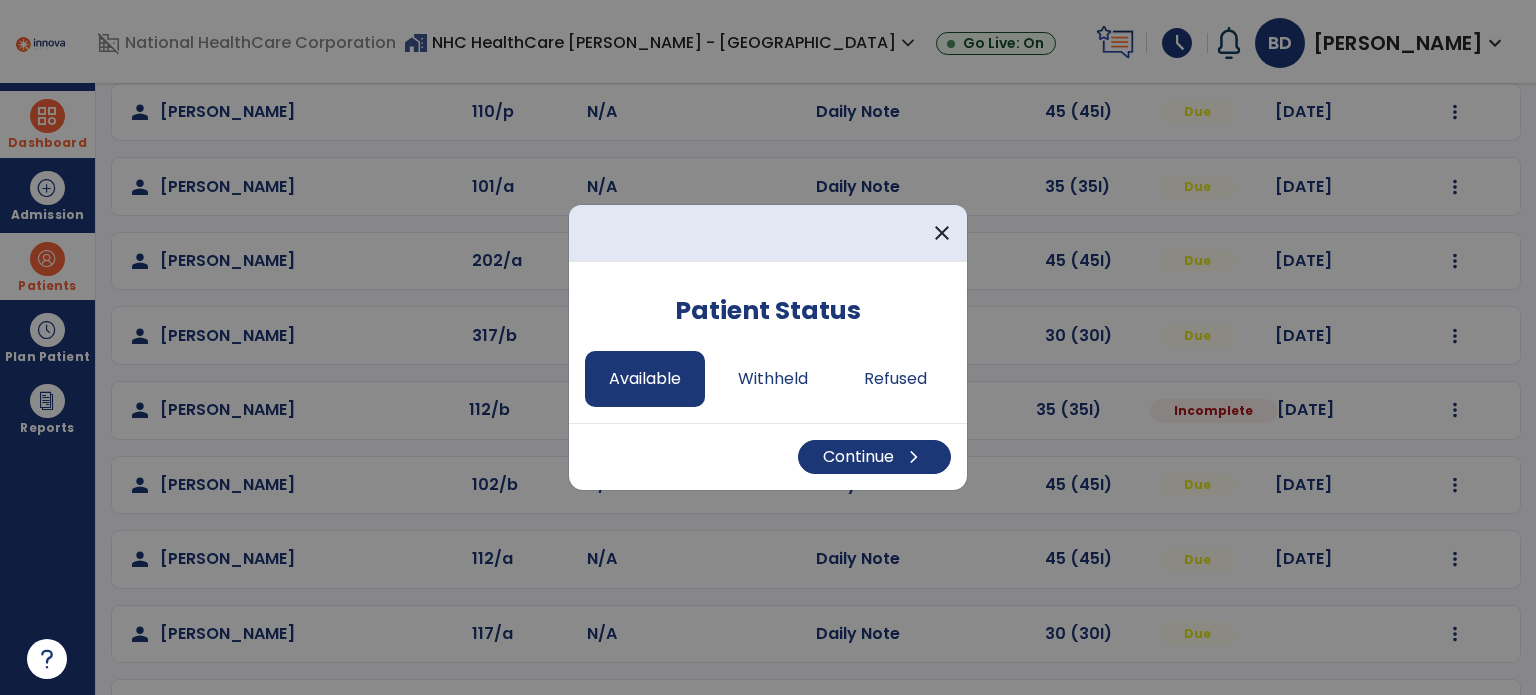 click on "Continue   chevron_right" at bounding box center [768, 456] 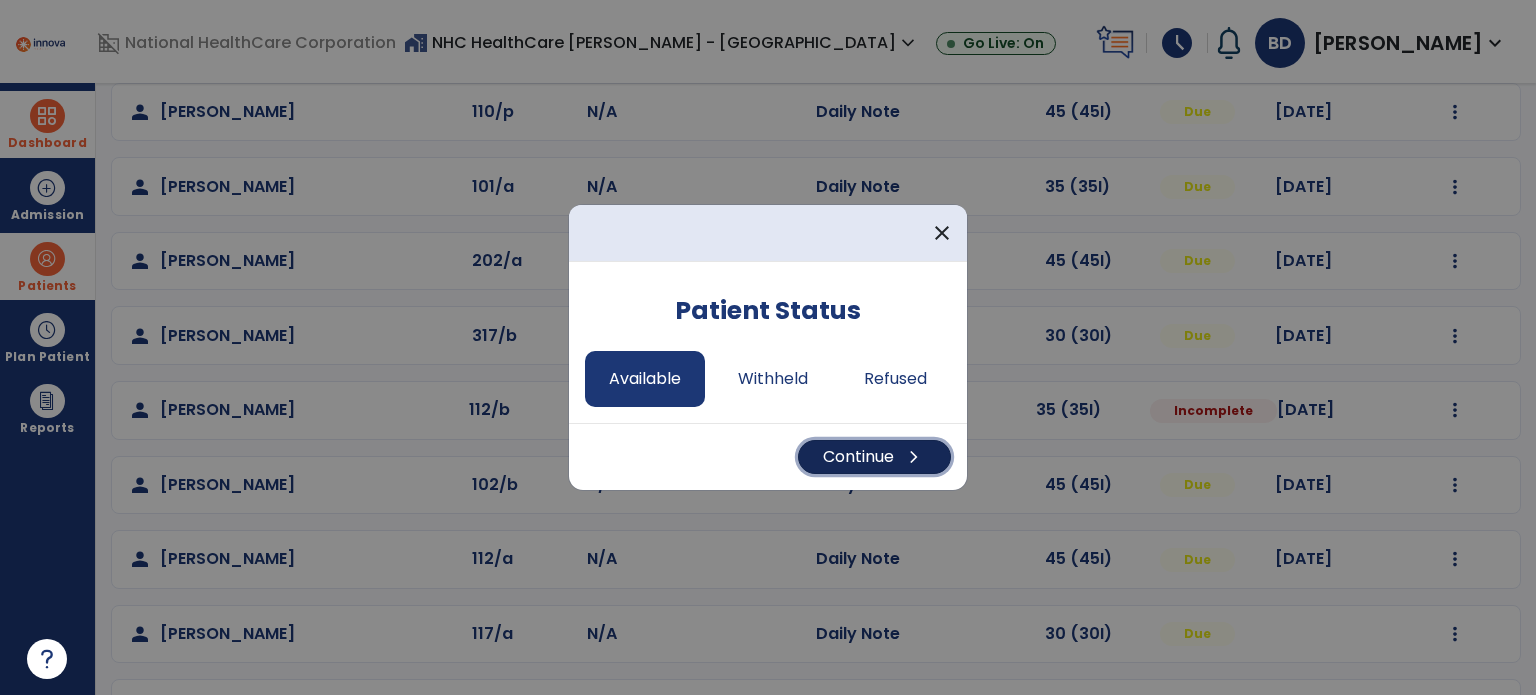 click on "chevron_right" at bounding box center [914, 457] 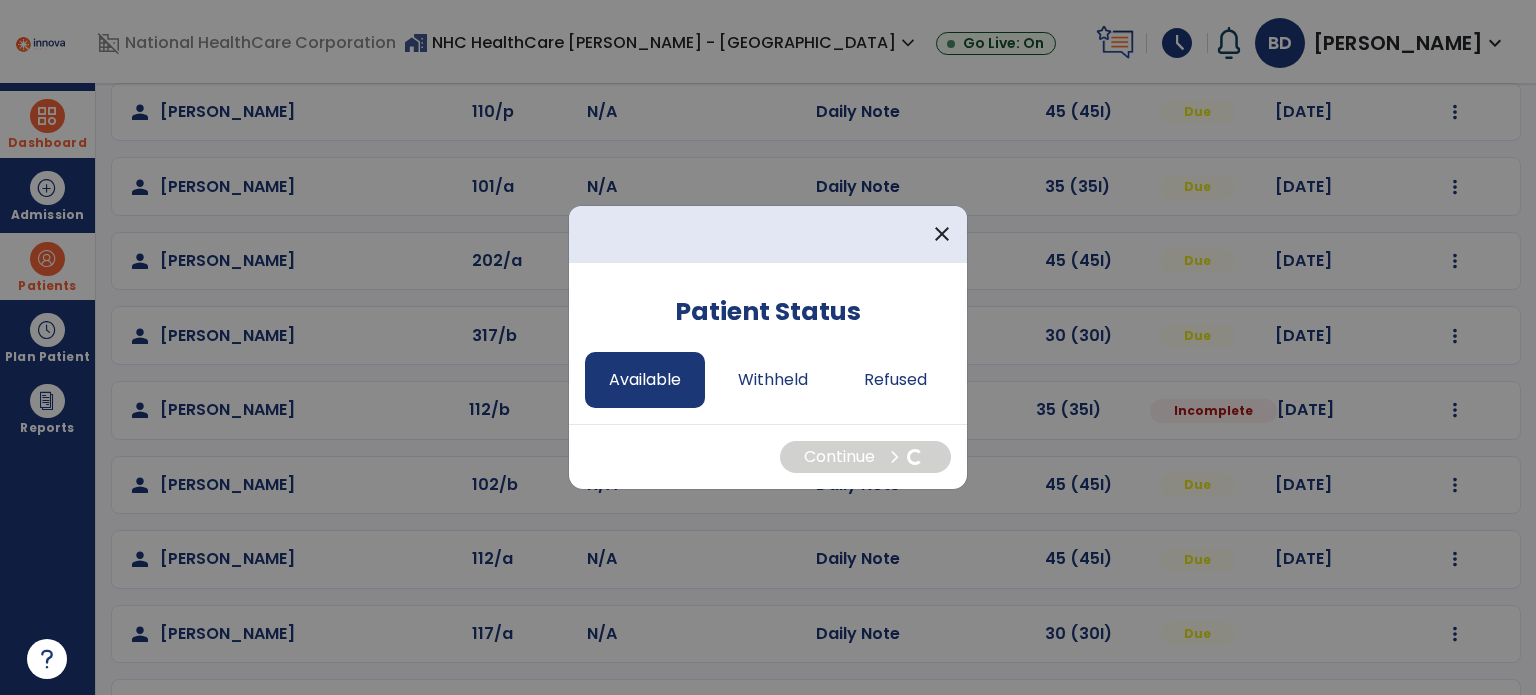 select on "*" 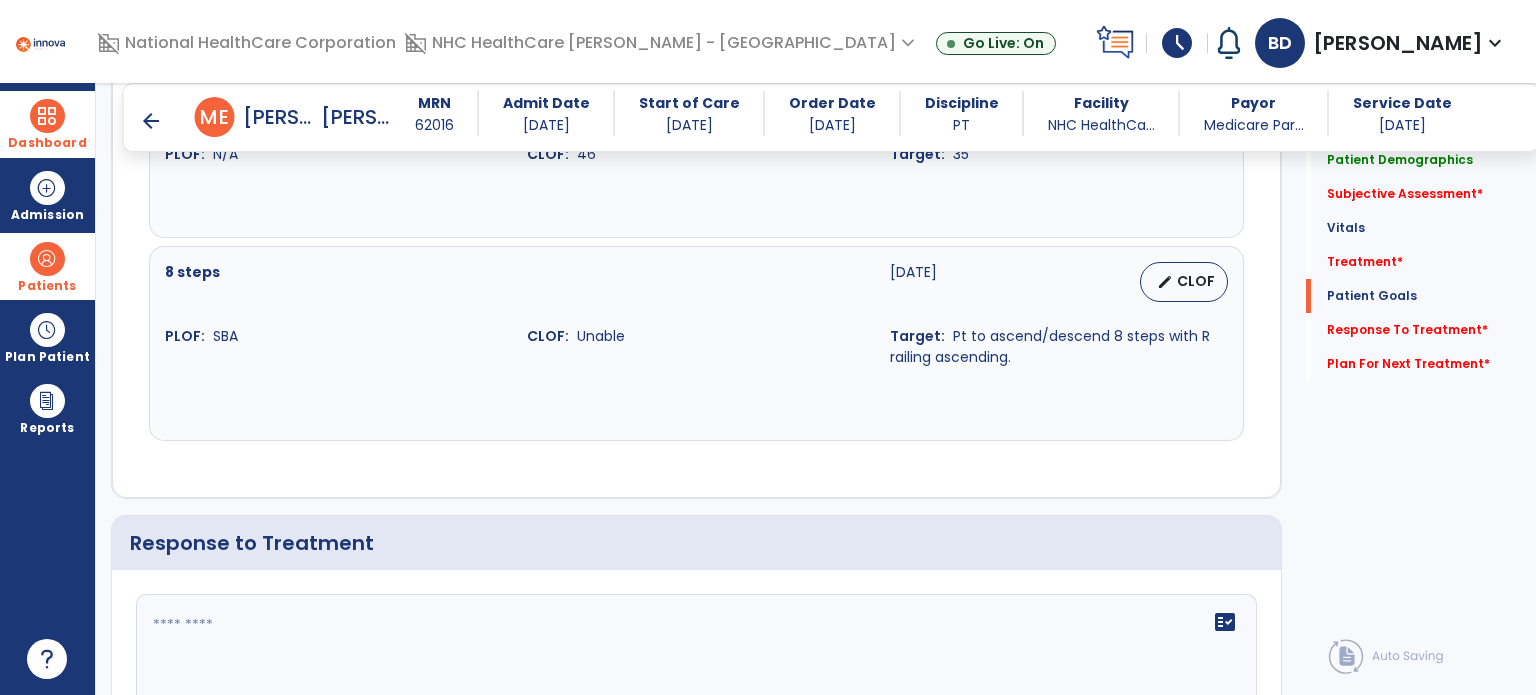 scroll, scrollTop: 2988, scrollLeft: 0, axis: vertical 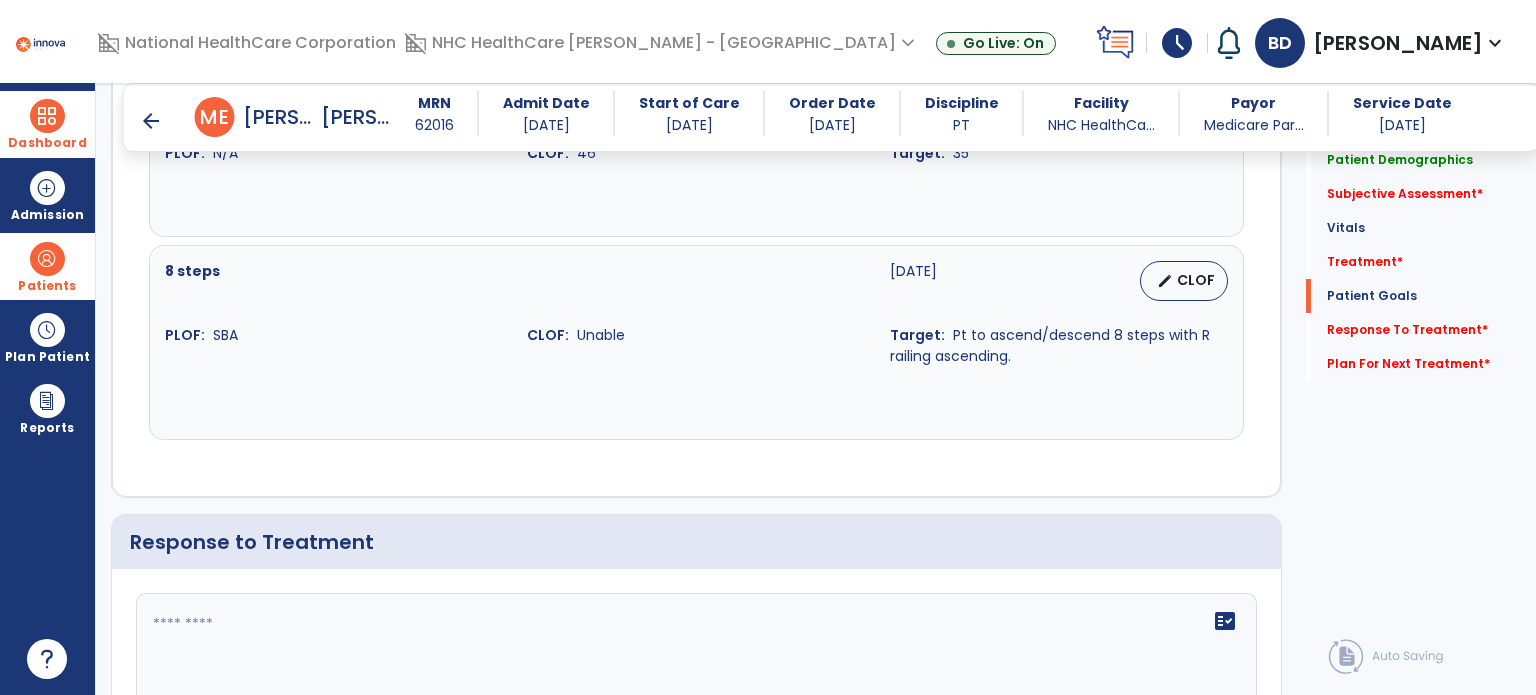 click on "arrow_back" at bounding box center (151, 121) 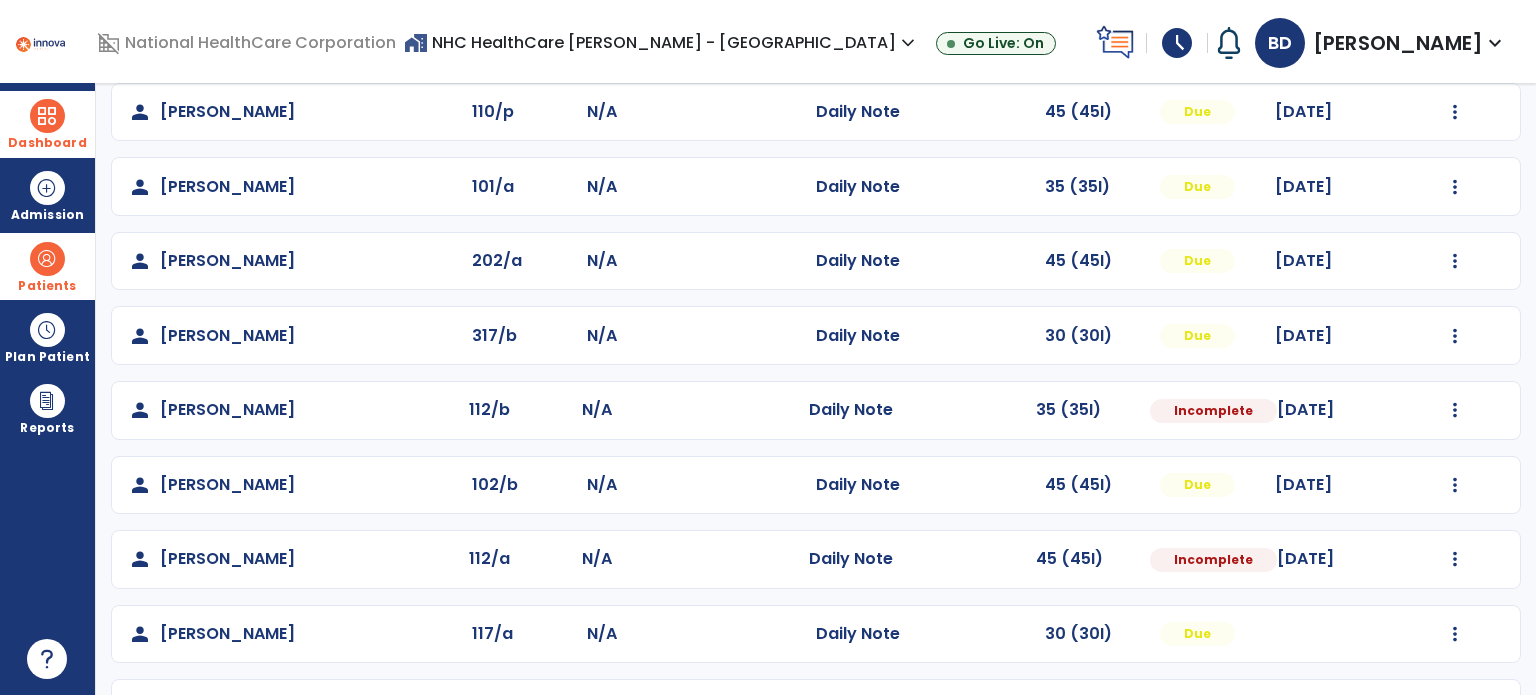 scroll, scrollTop: 188, scrollLeft: 0, axis: vertical 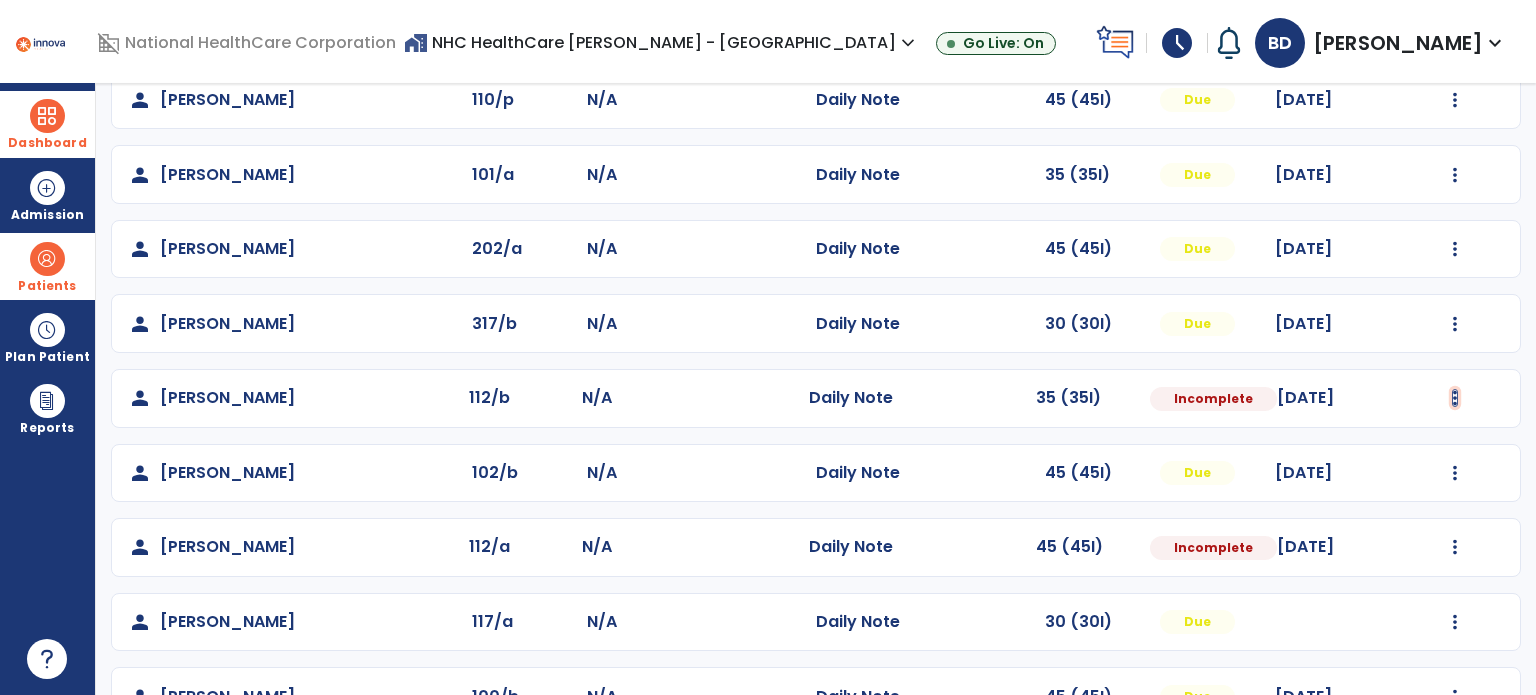 click at bounding box center (1455, 100) 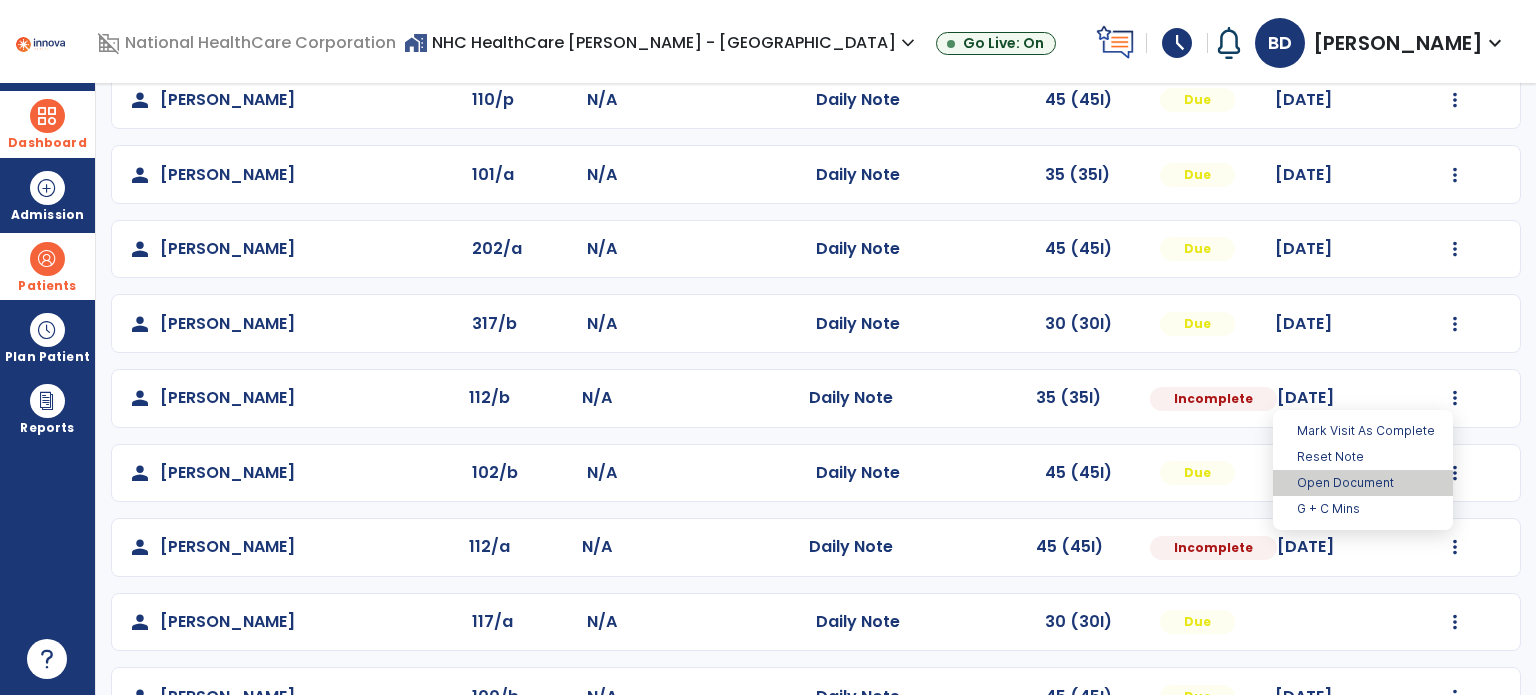 click on "Open Document" at bounding box center (1363, 483) 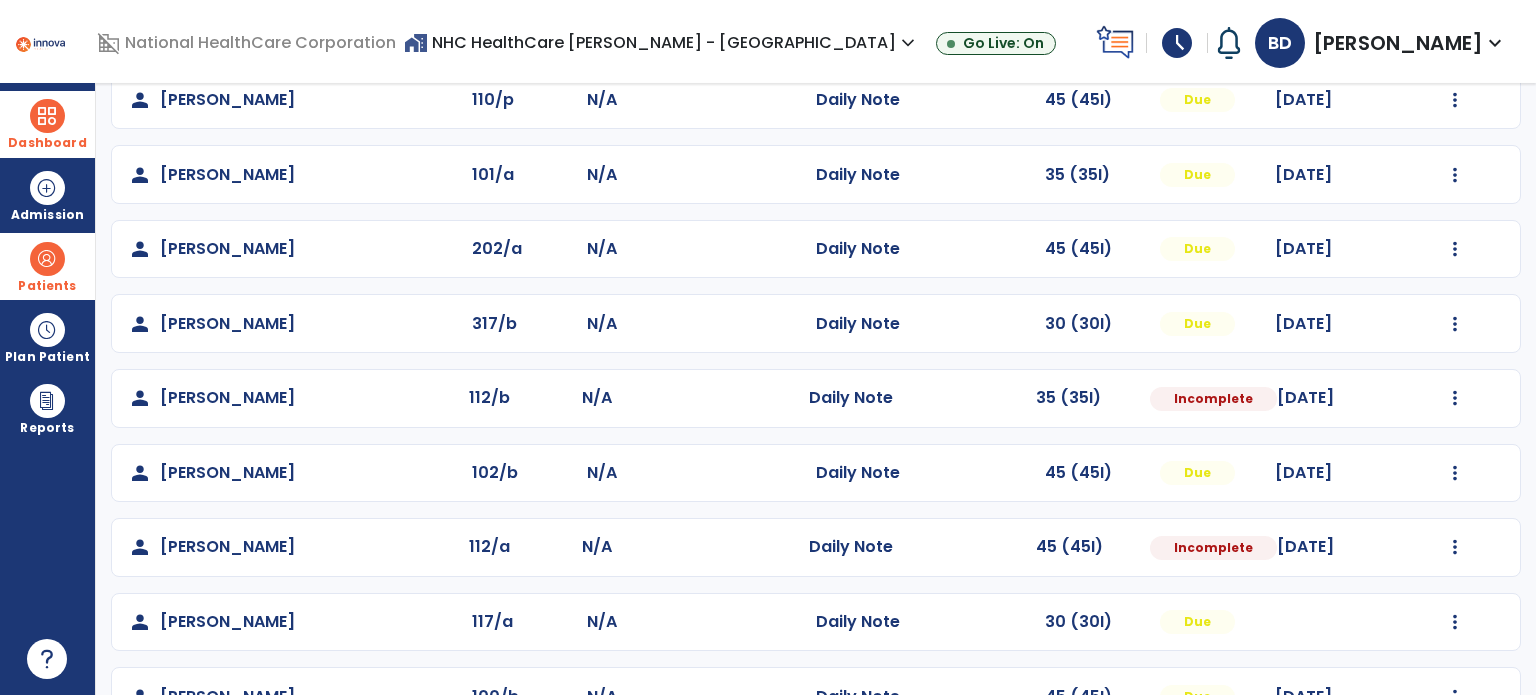 select on "*" 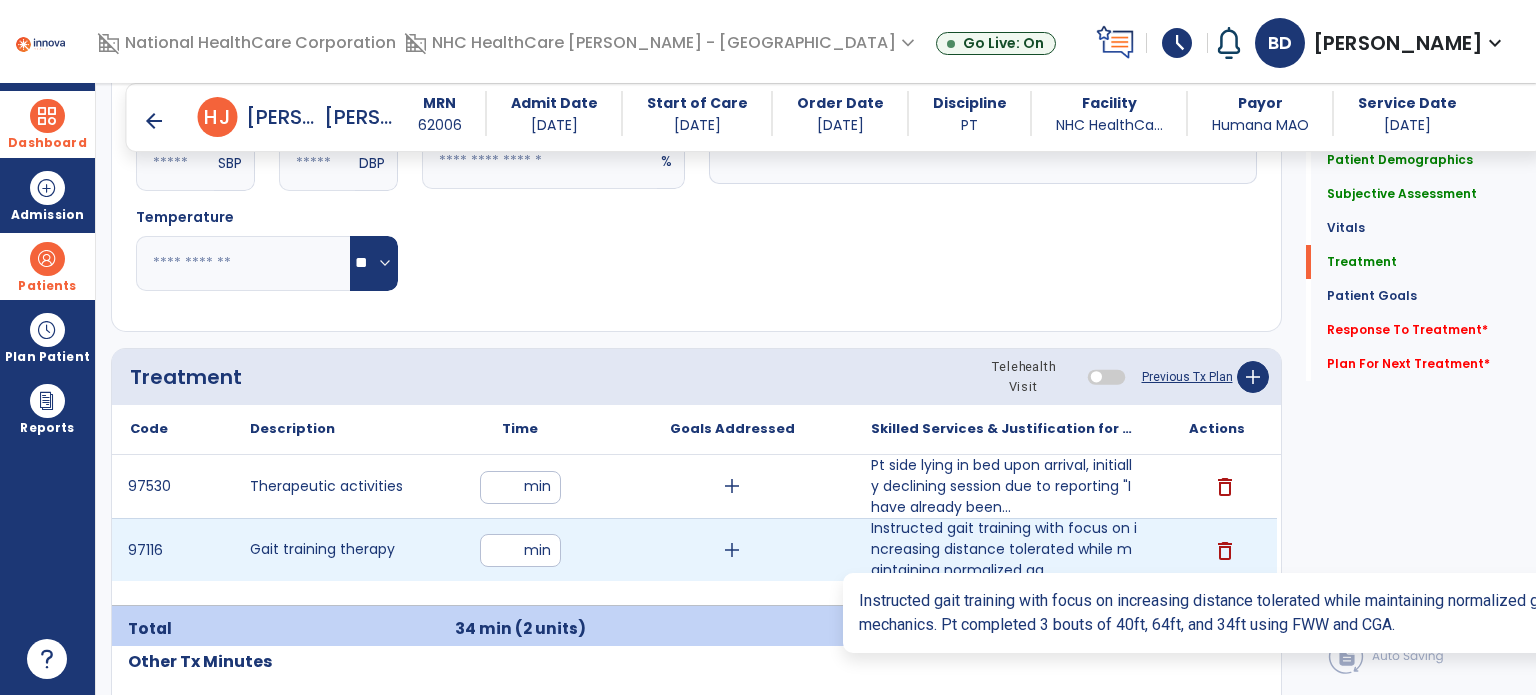 scroll, scrollTop: 1014, scrollLeft: 0, axis: vertical 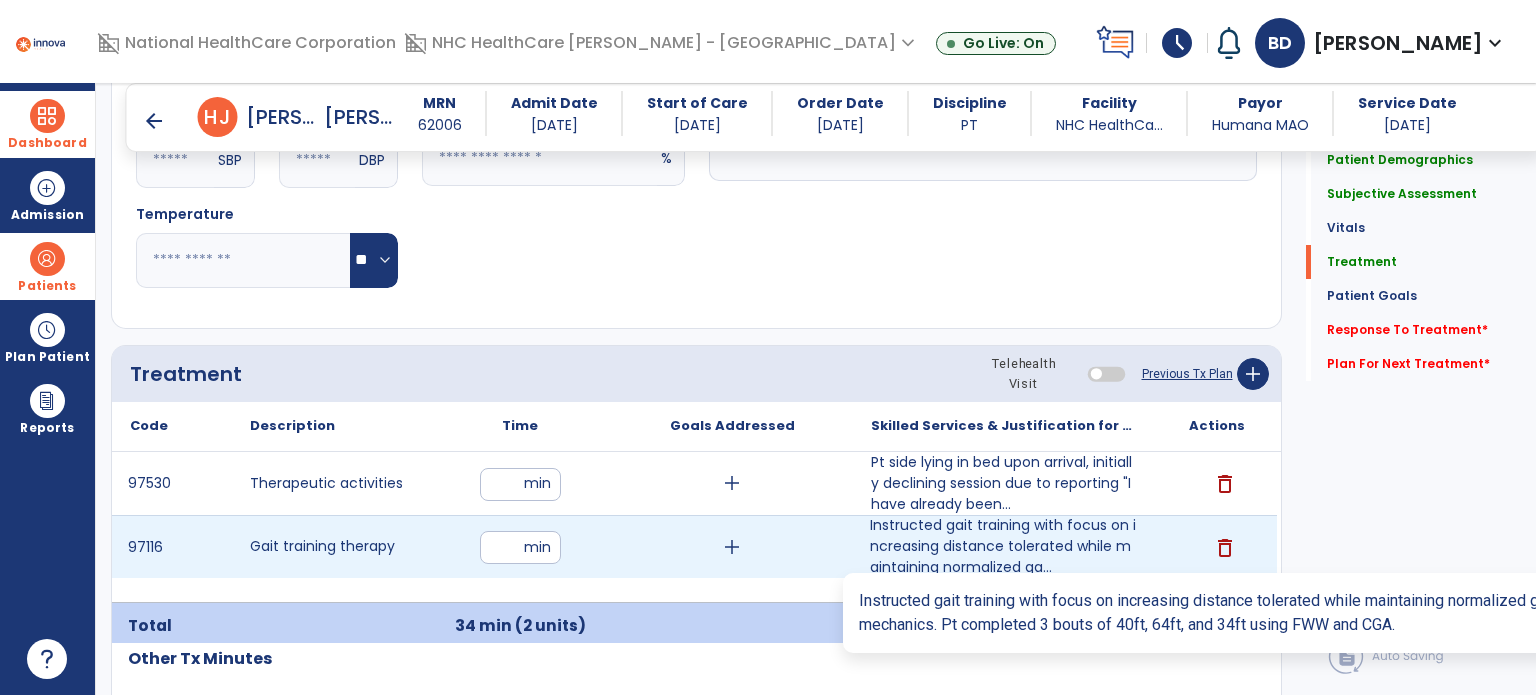 click on "Instructed gait training with focus on increasing distance tolerated while maintaining normalized ga..." at bounding box center [1004, 546] 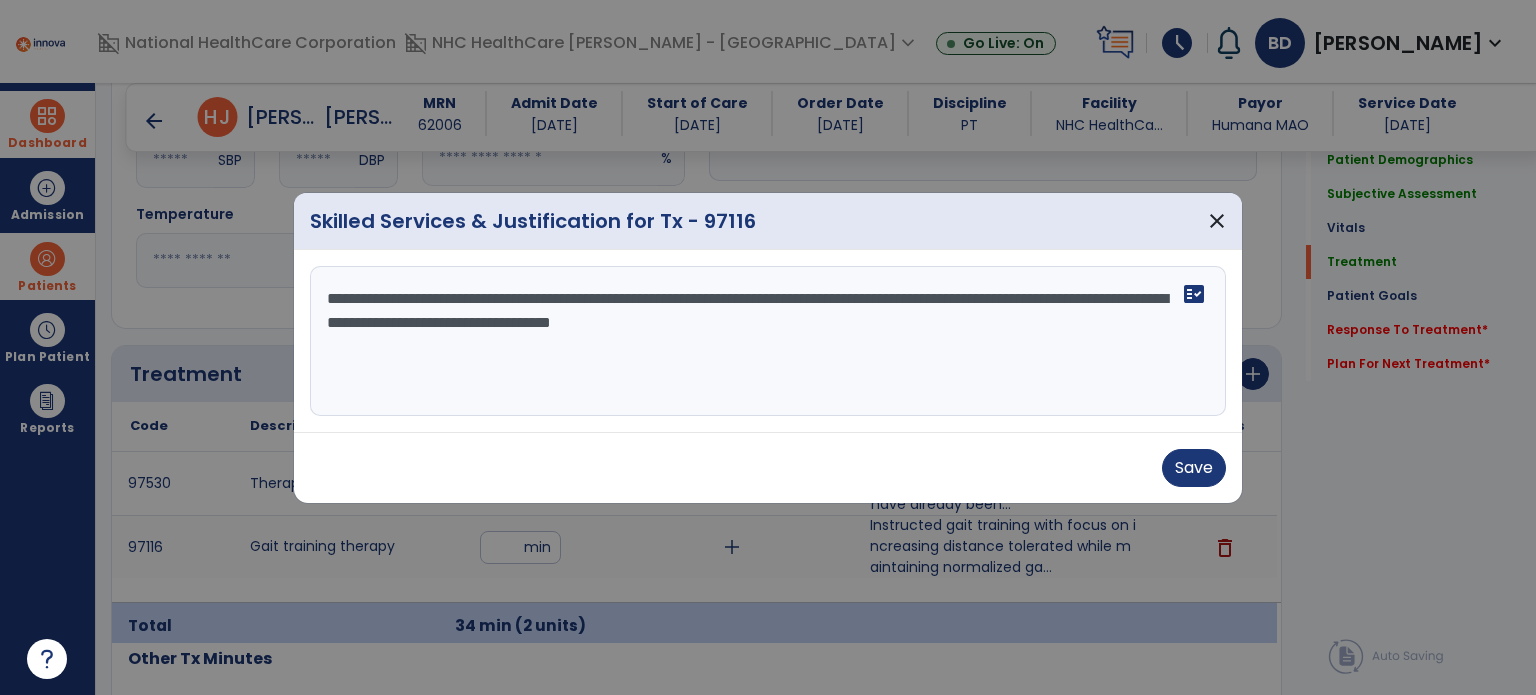 click on "**********" at bounding box center [768, 341] 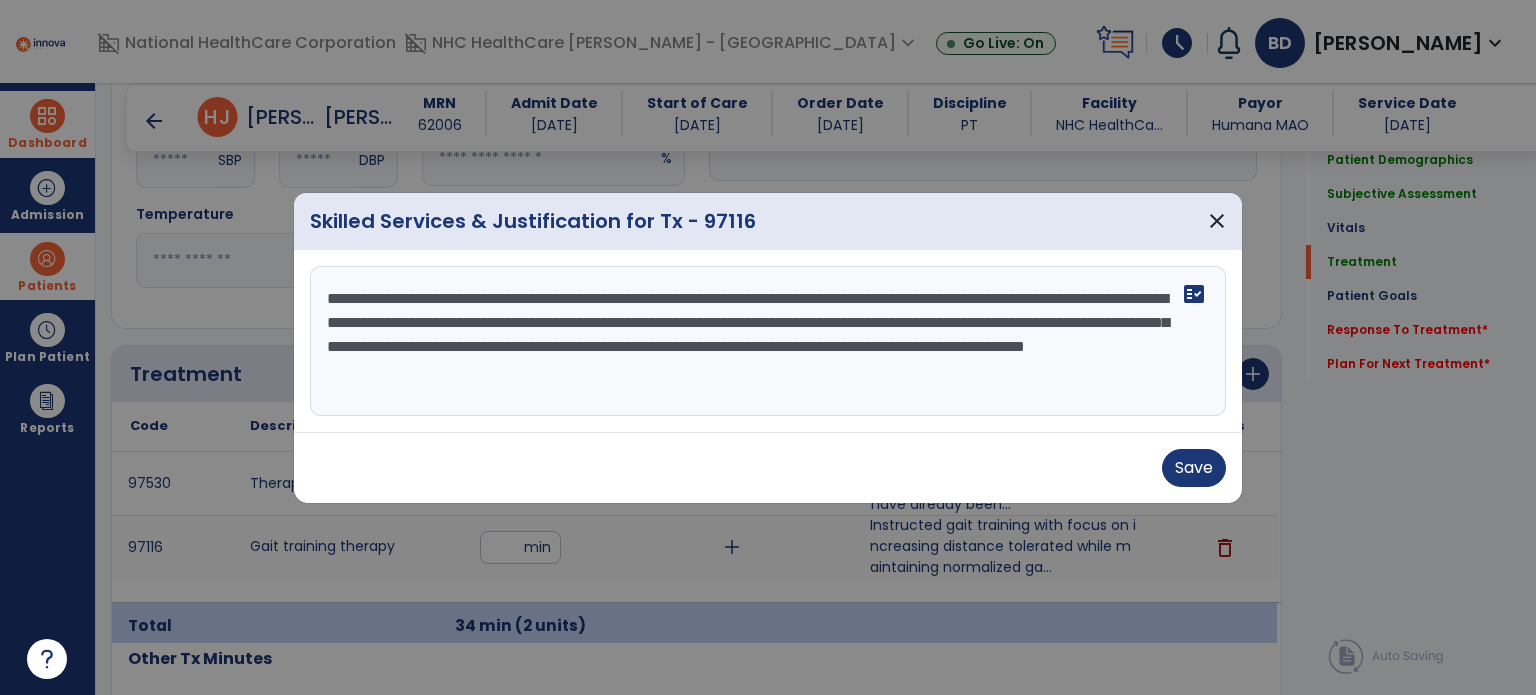 click on "**********" at bounding box center [768, 341] 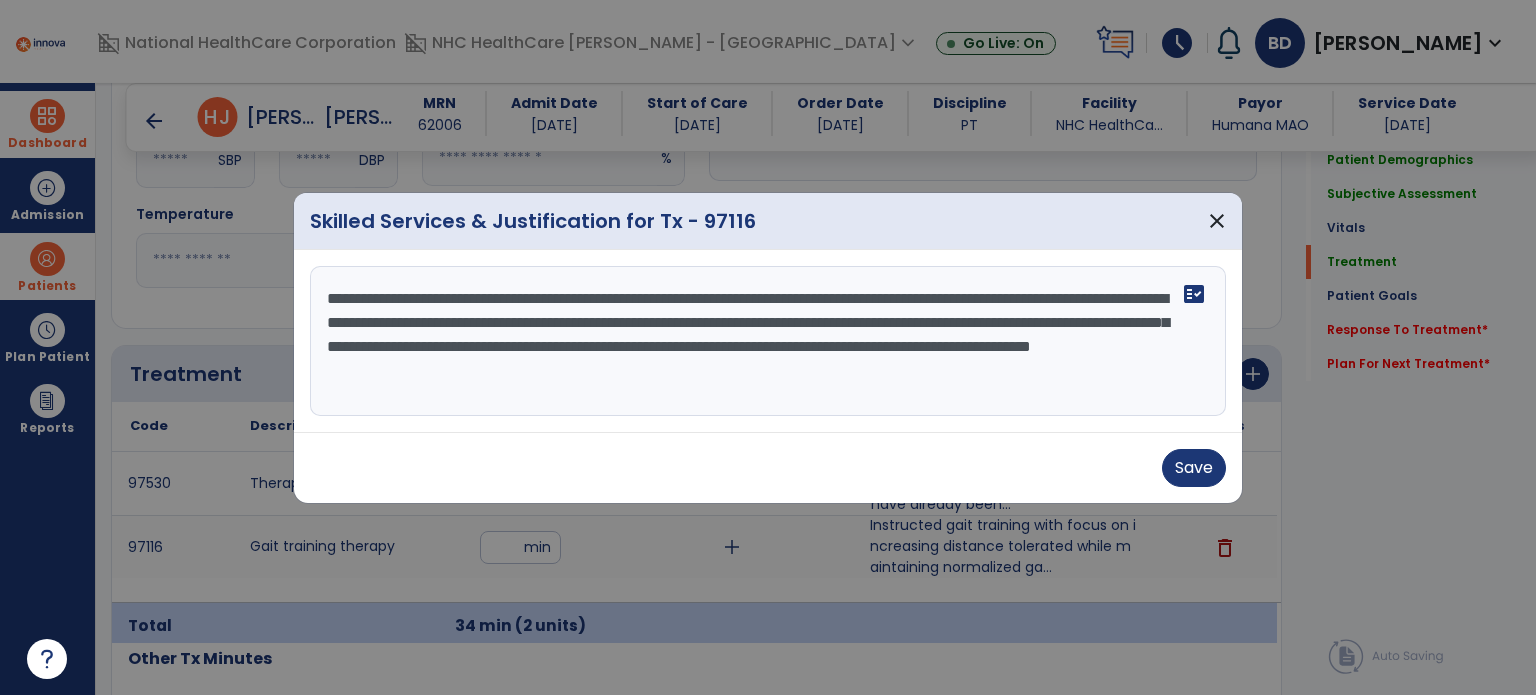 click on "**********" at bounding box center [768, 341] 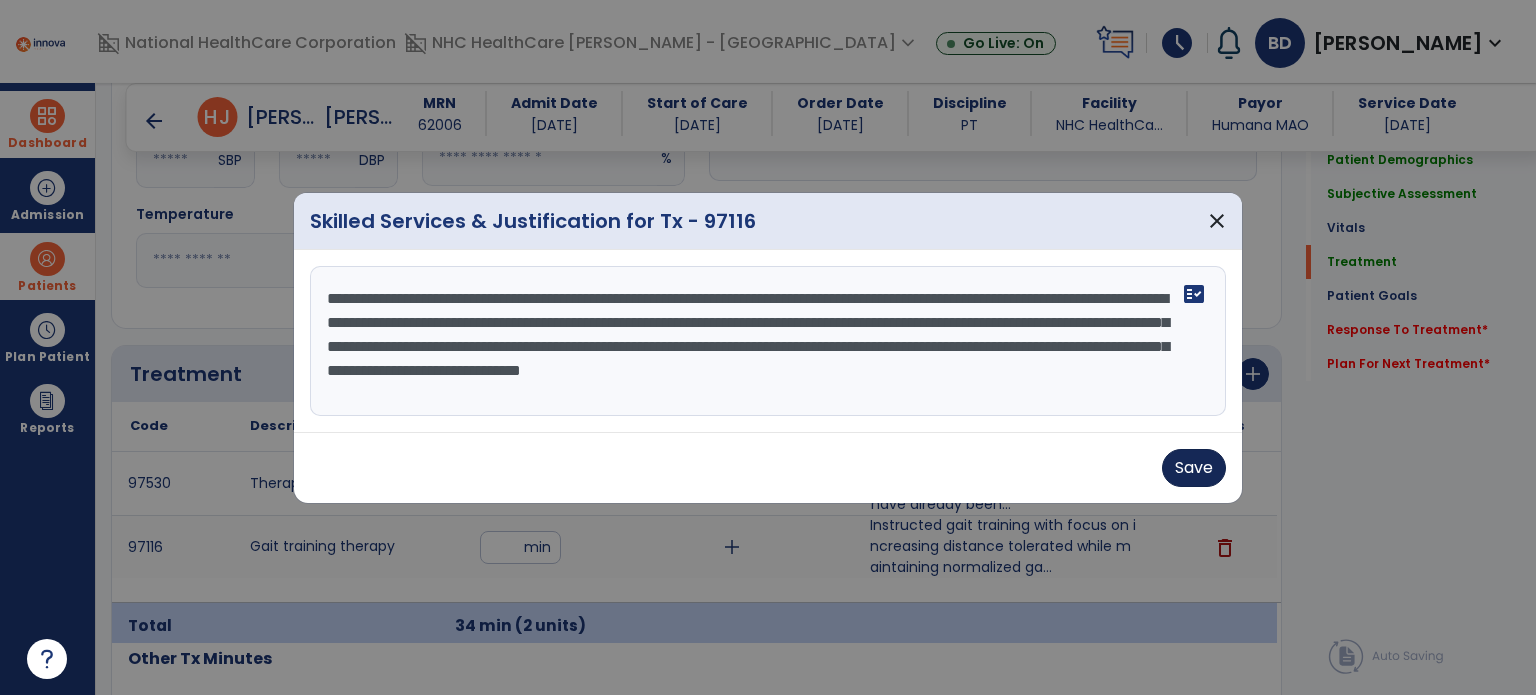 type on "**********" 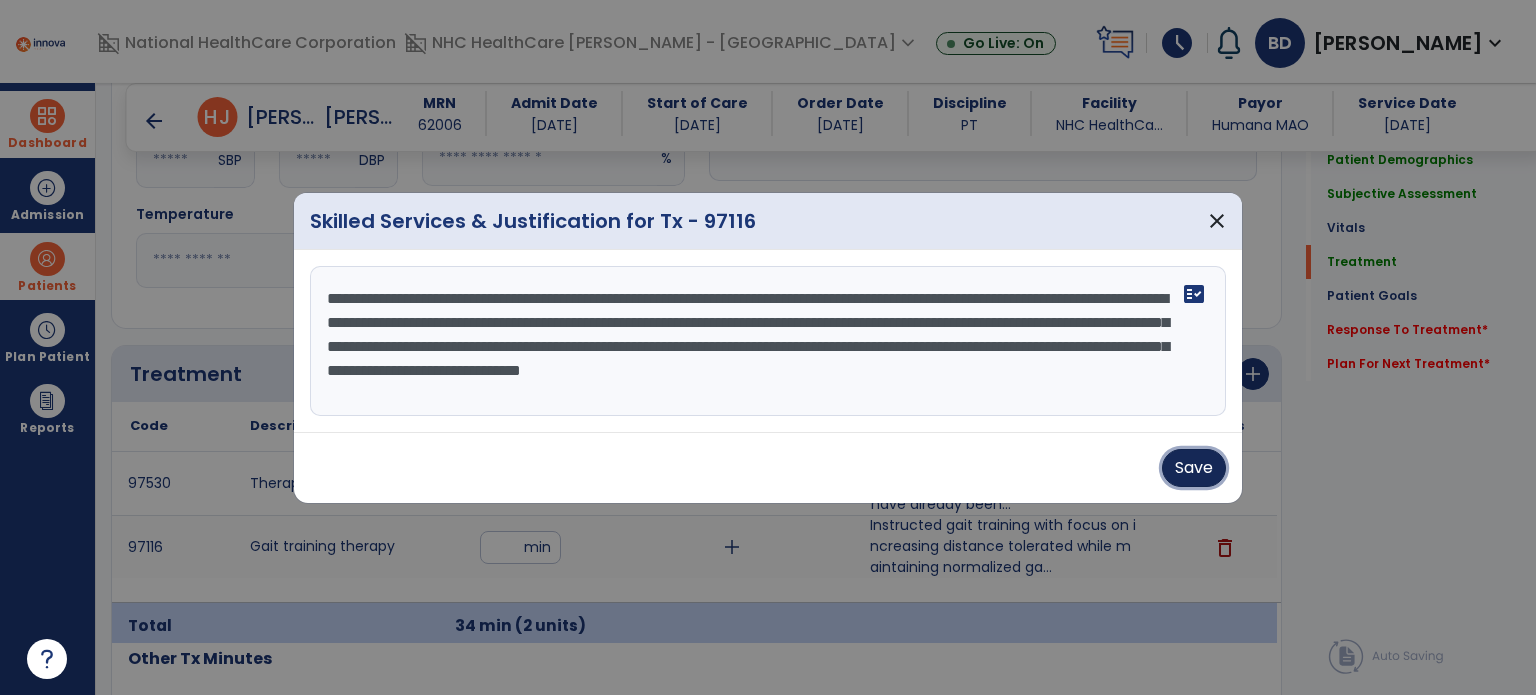 click on "Save" at bounding box center (1194, 468) 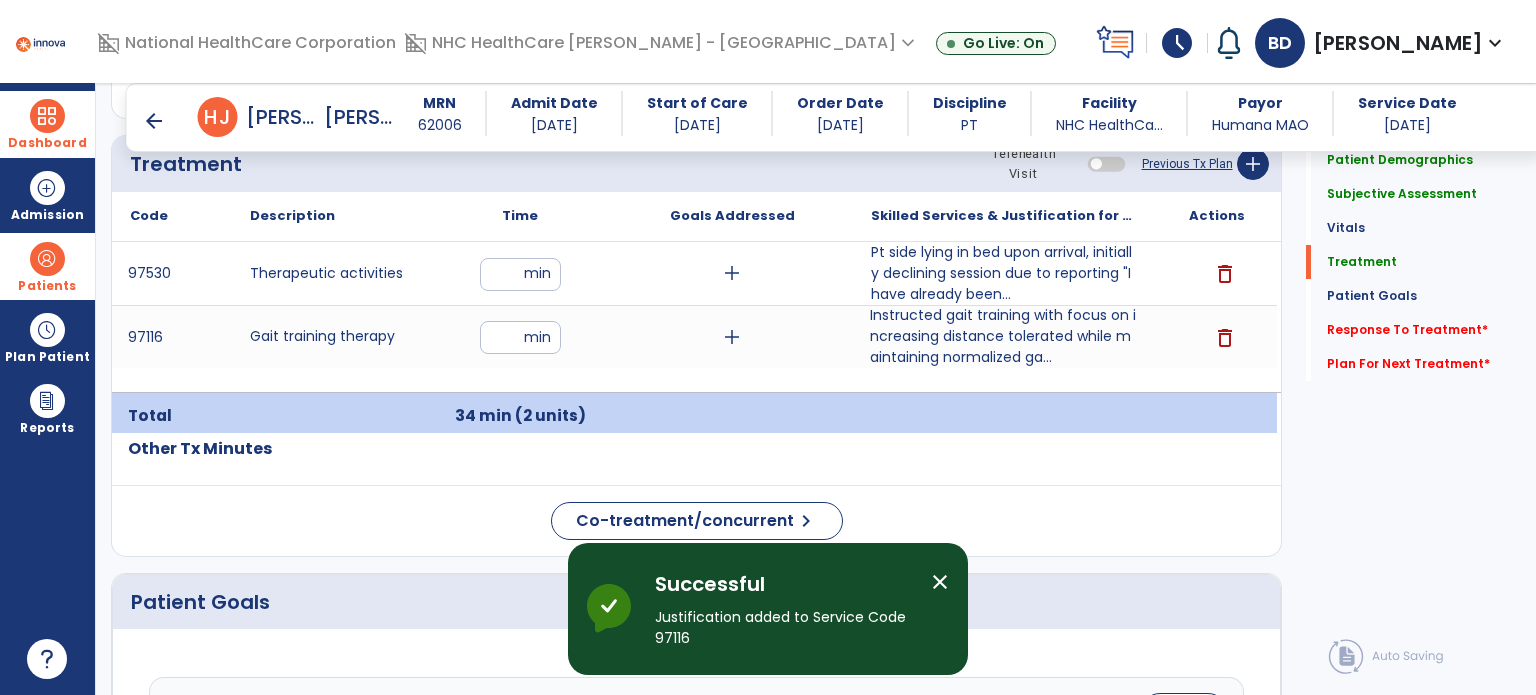 scroll, scrollTop: 1224, scrollLeft: 0, axis: vertical 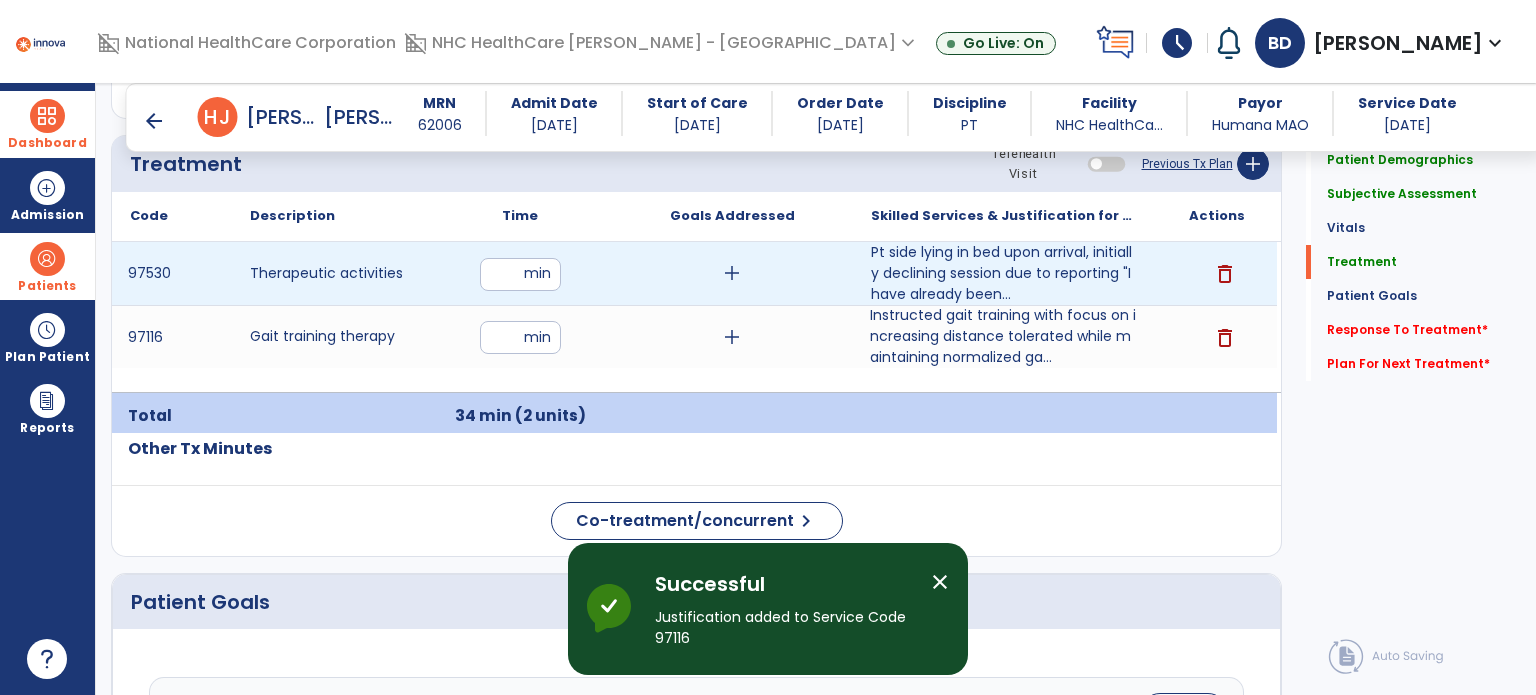 click on "add" at bounding box center [732, 273] 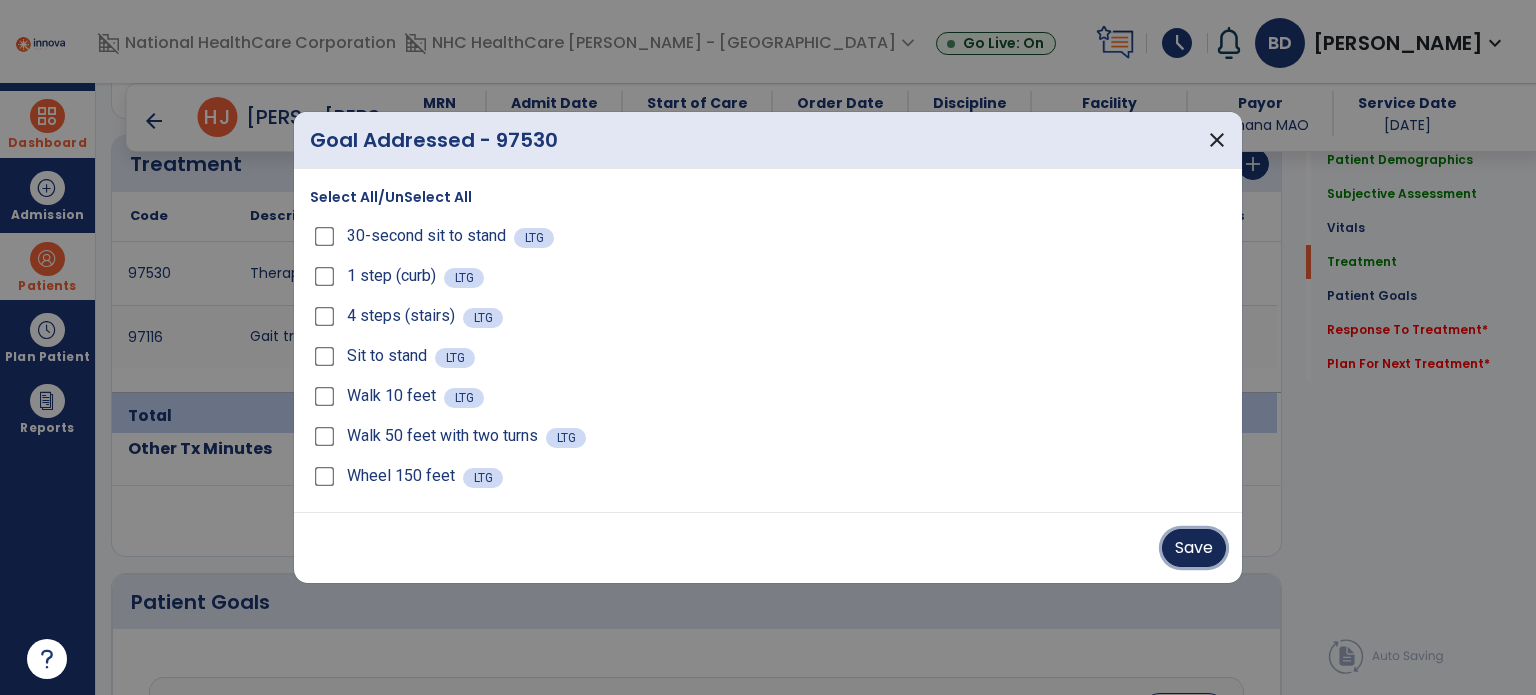 click on "Save" at bounding box center (1194, 548) 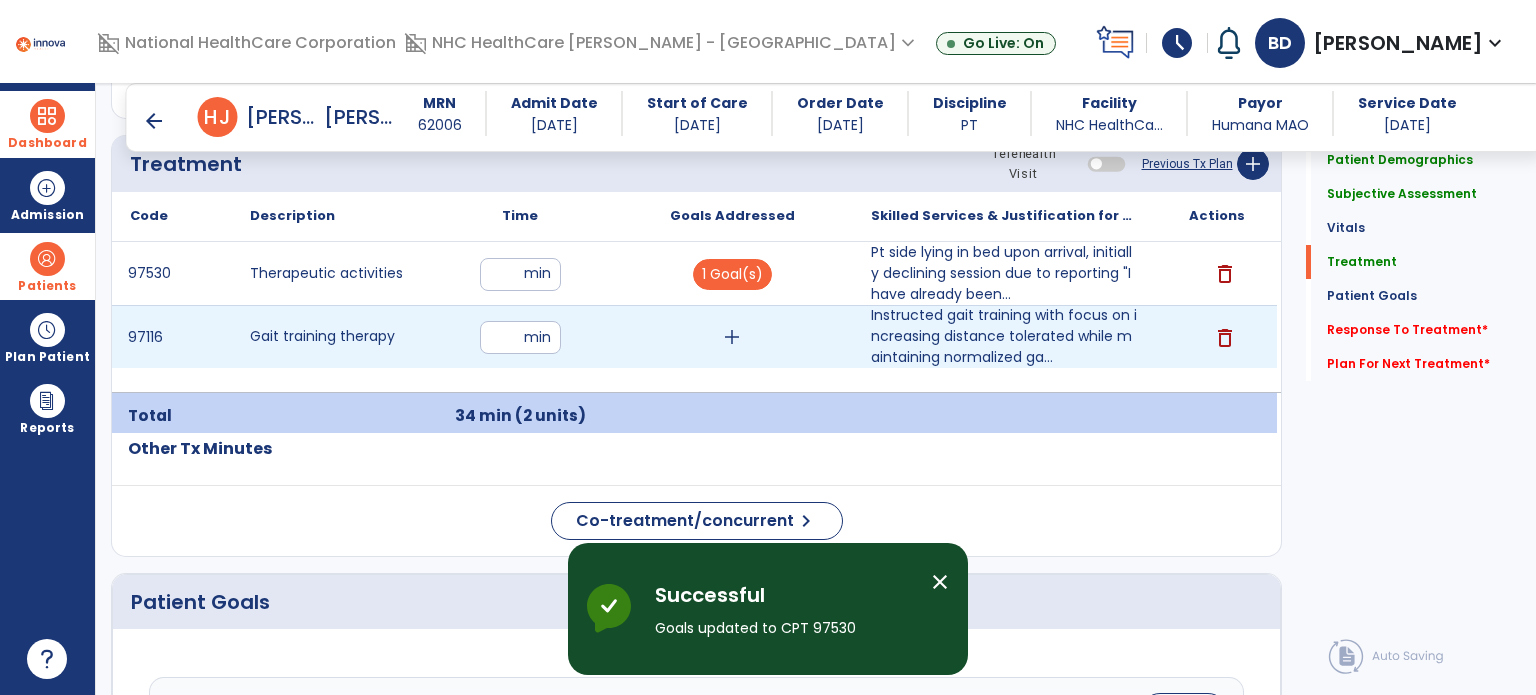 click on "add" at bounding box center (732, 337) 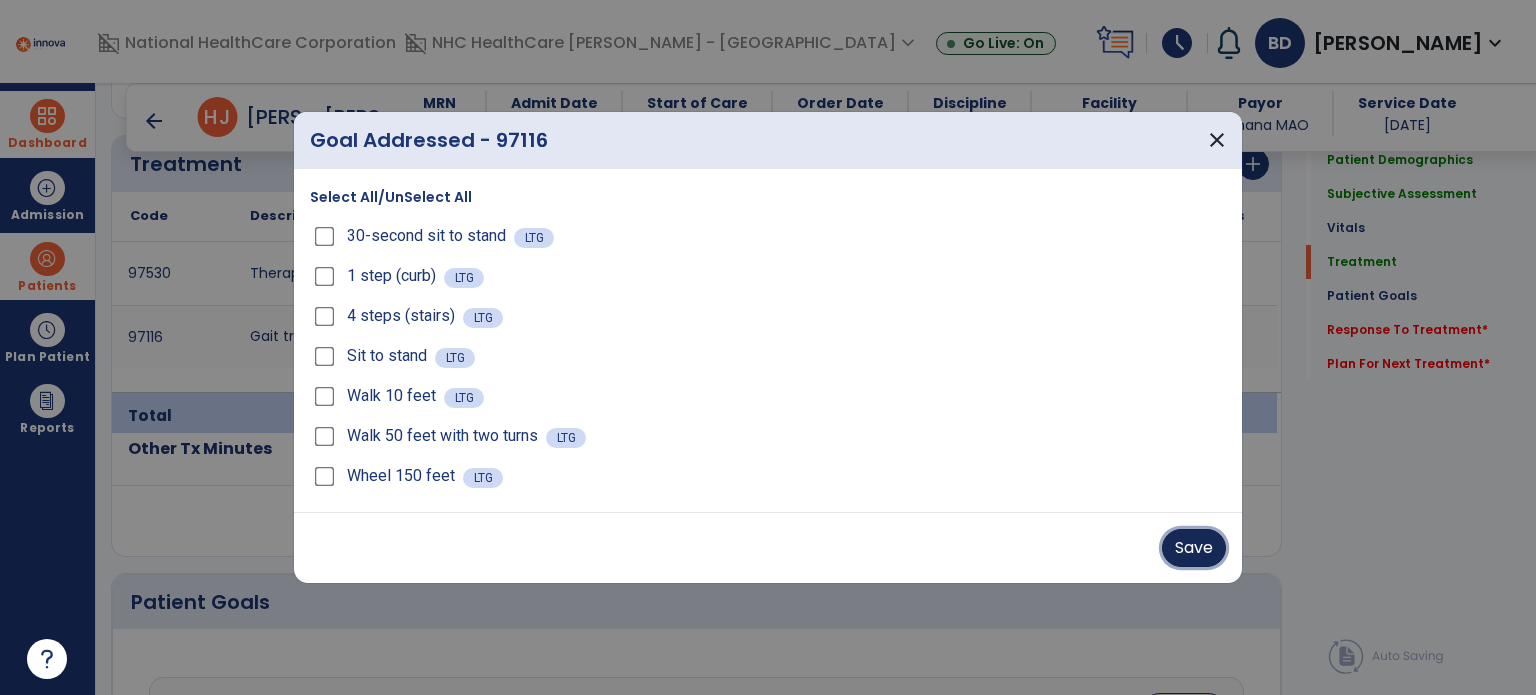 click on "Save" at bounding box center (1194, 548) 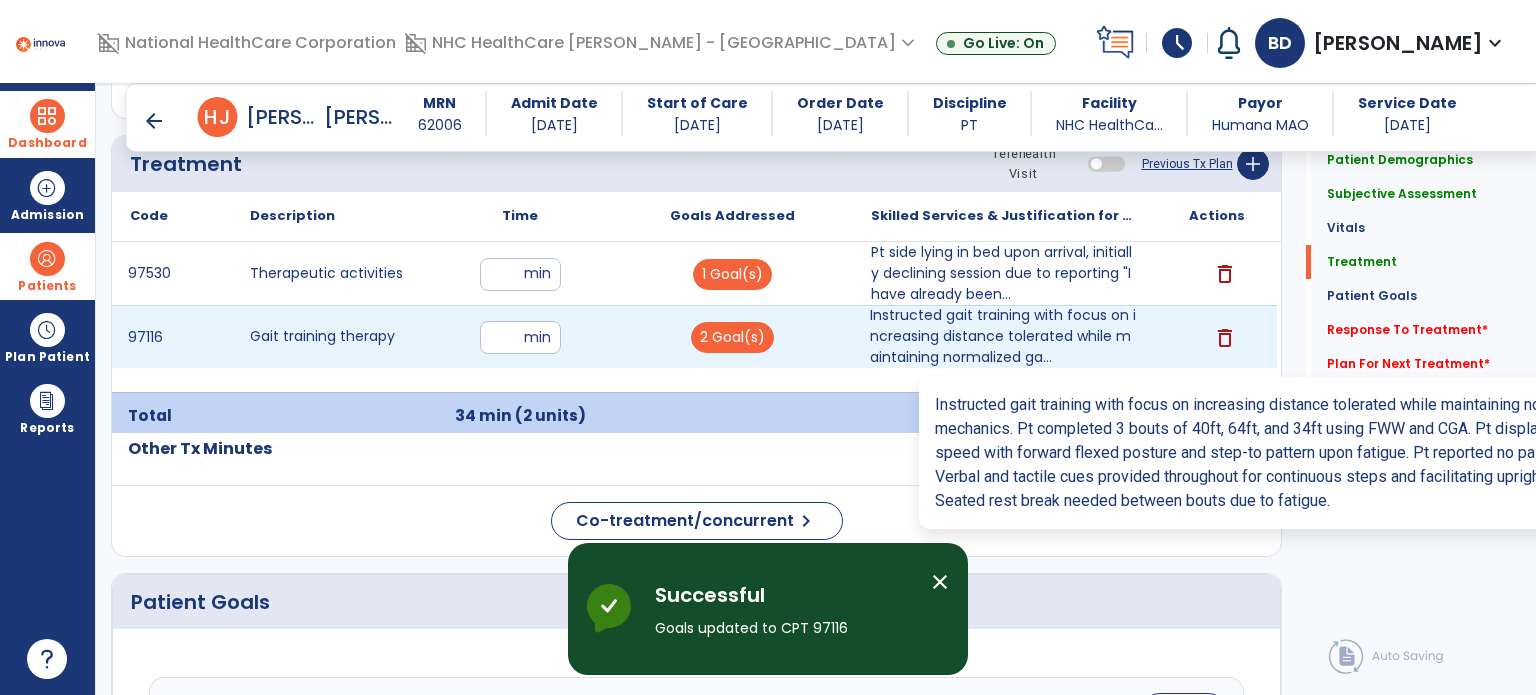 click on "Instructed gait training with focus on increasing distance tolerated while maintaining normalized ga..." at bounding box center [1004, 336] 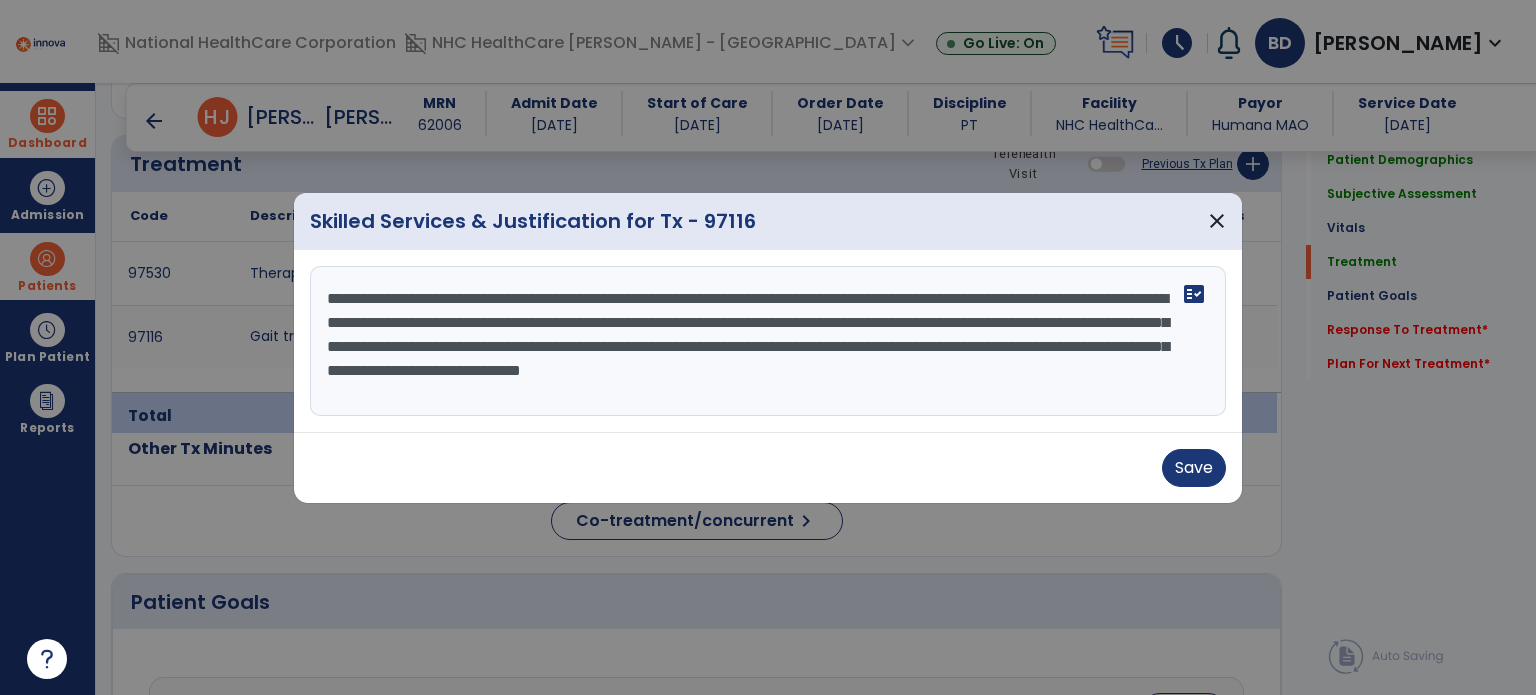 click on "**********" at bounding box center [768, 341] 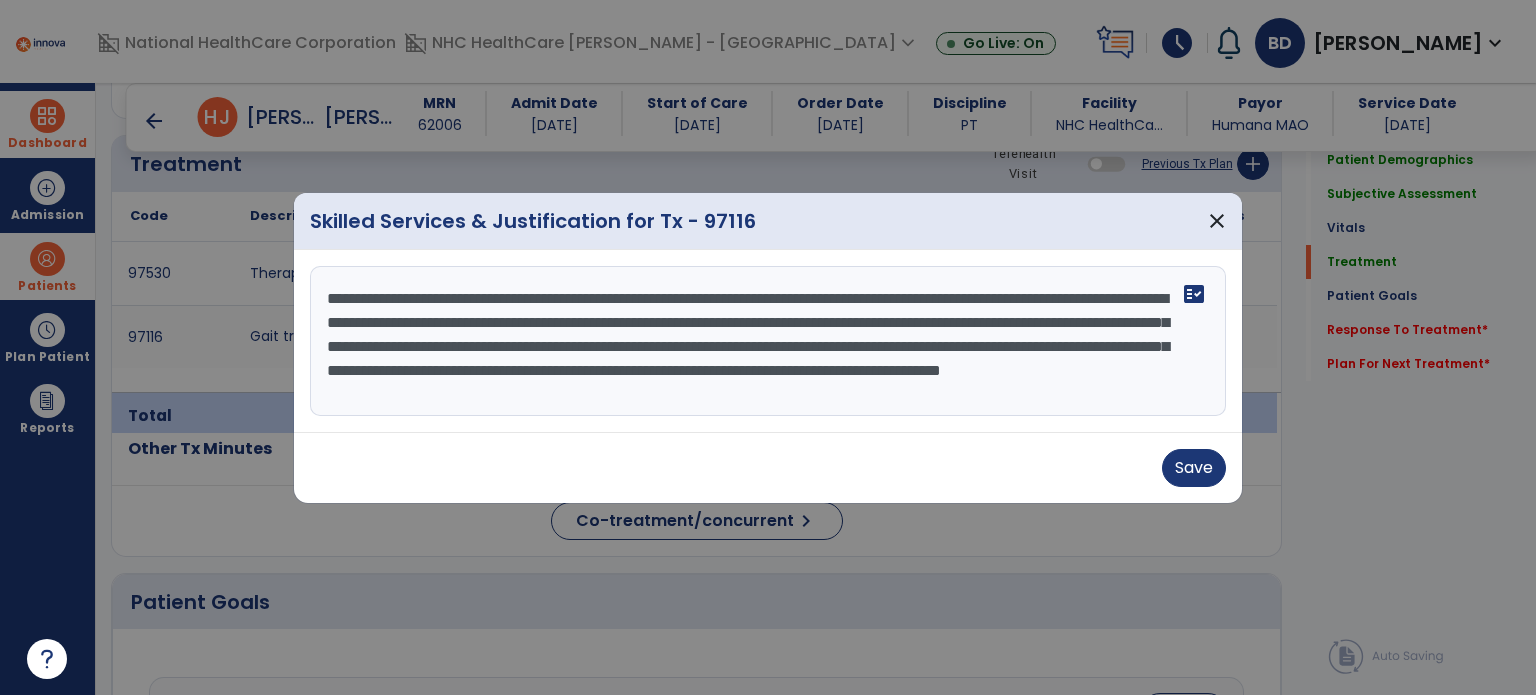 scroll, scrollTop: 15, scrollLeft: 0, axis: vertical 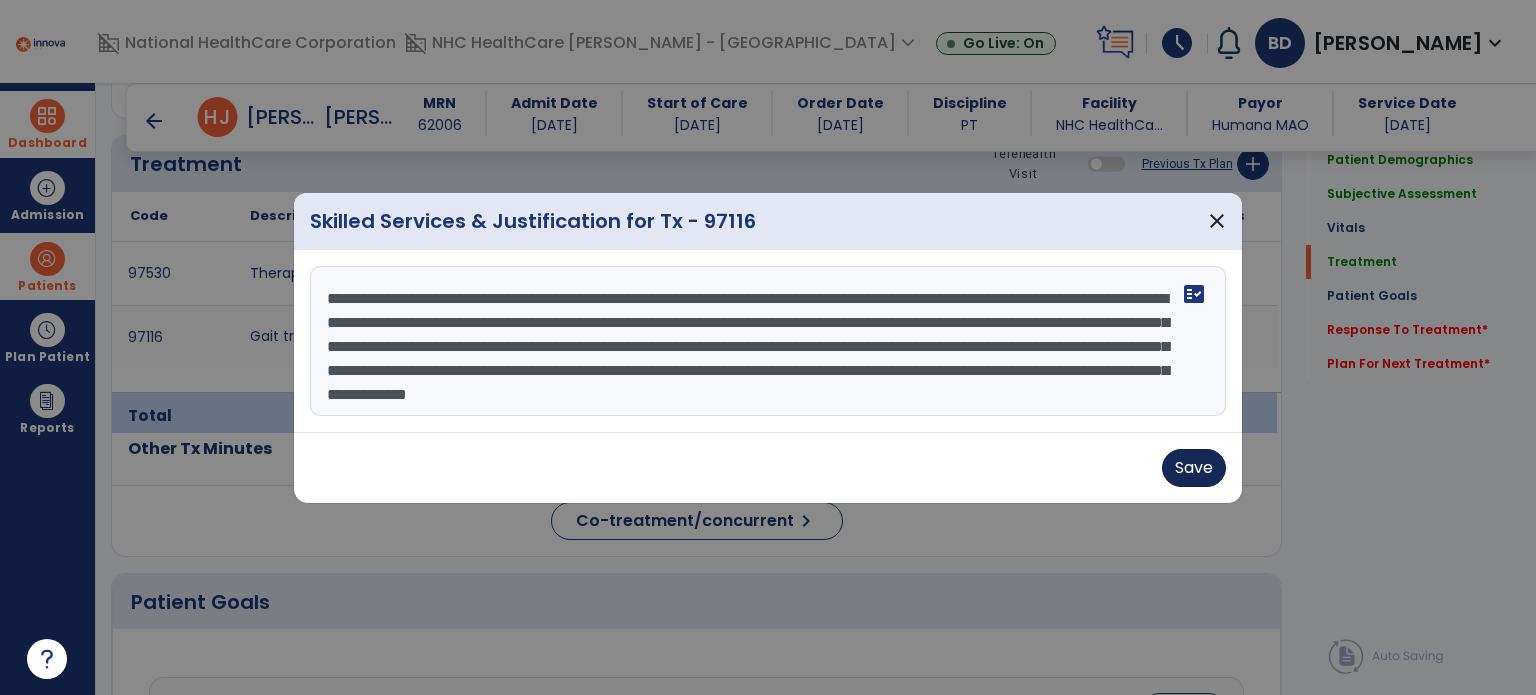 type on "**********" 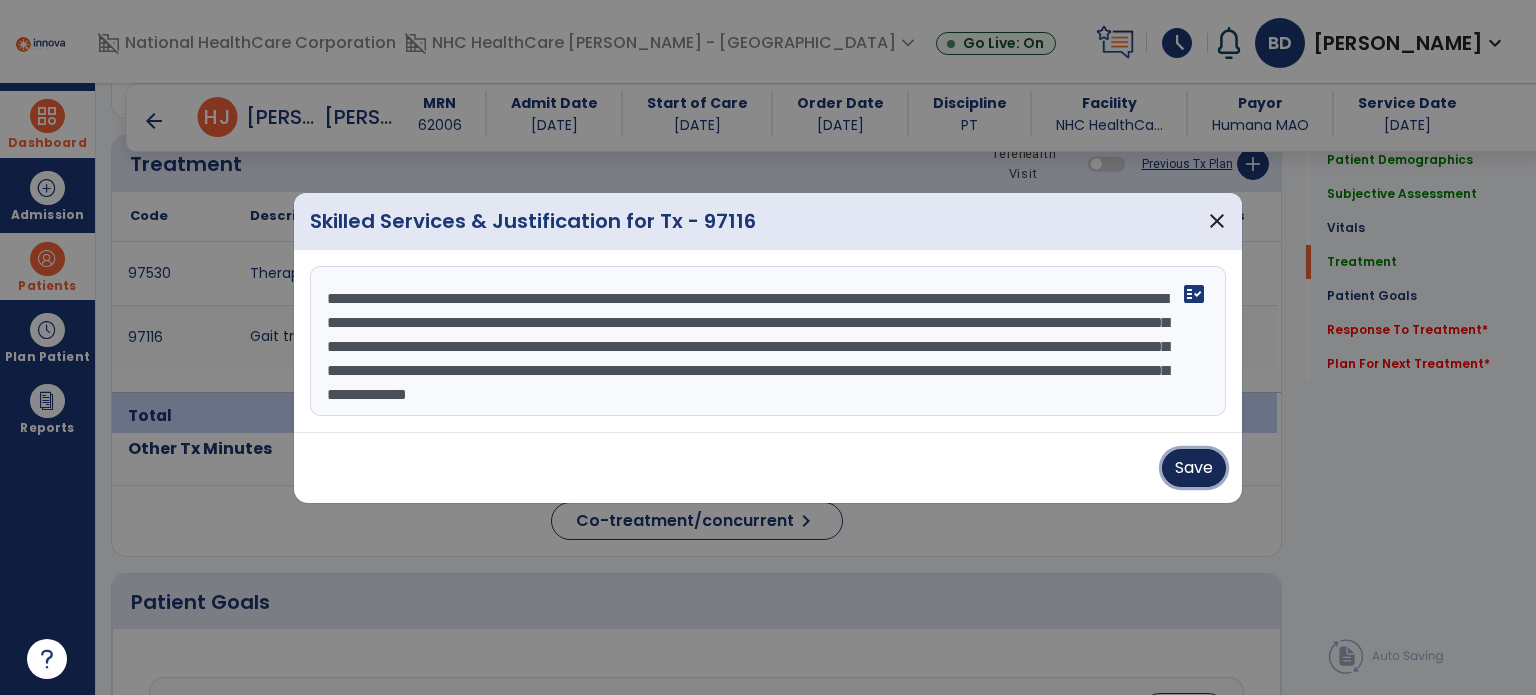 click on "Save" at bounding box center [1194, 468] 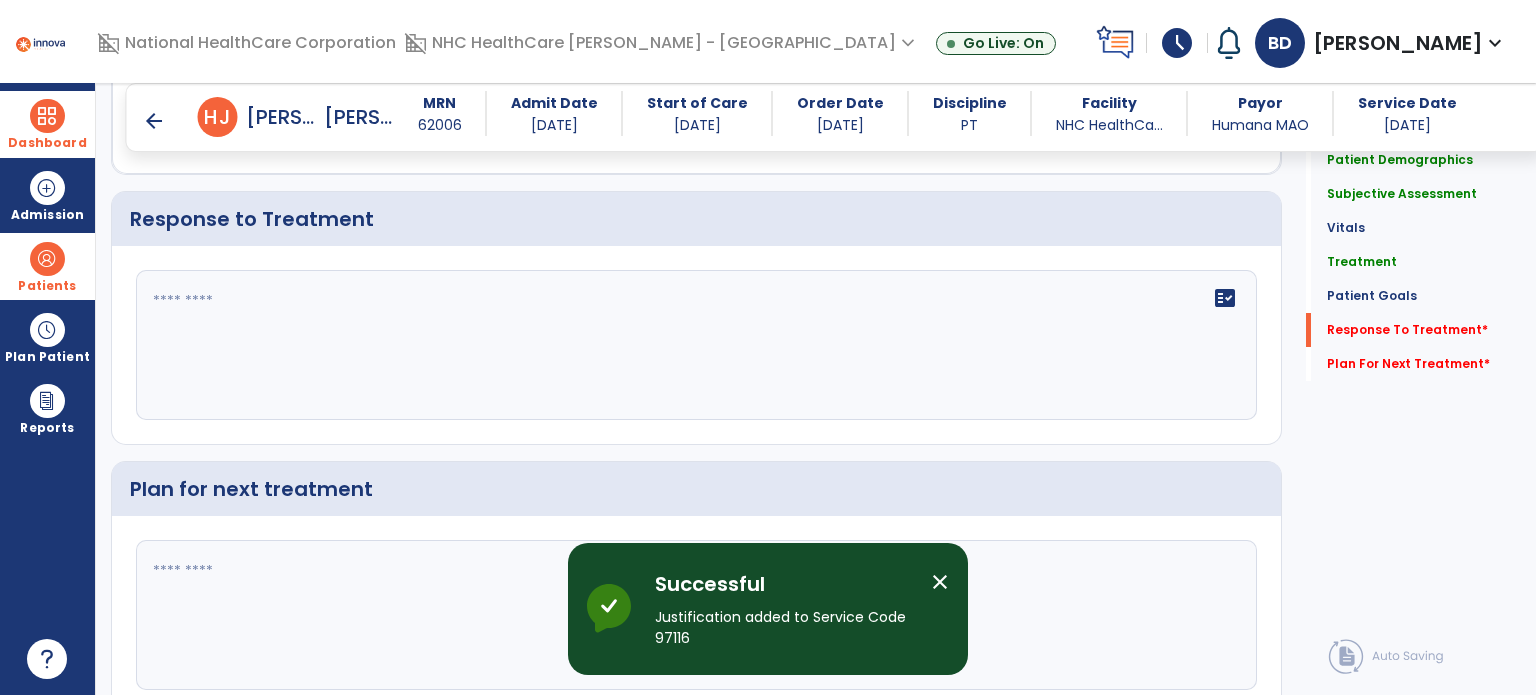 scroll, scrollTop: 3123, scrollLeft: 0, axis: vertical 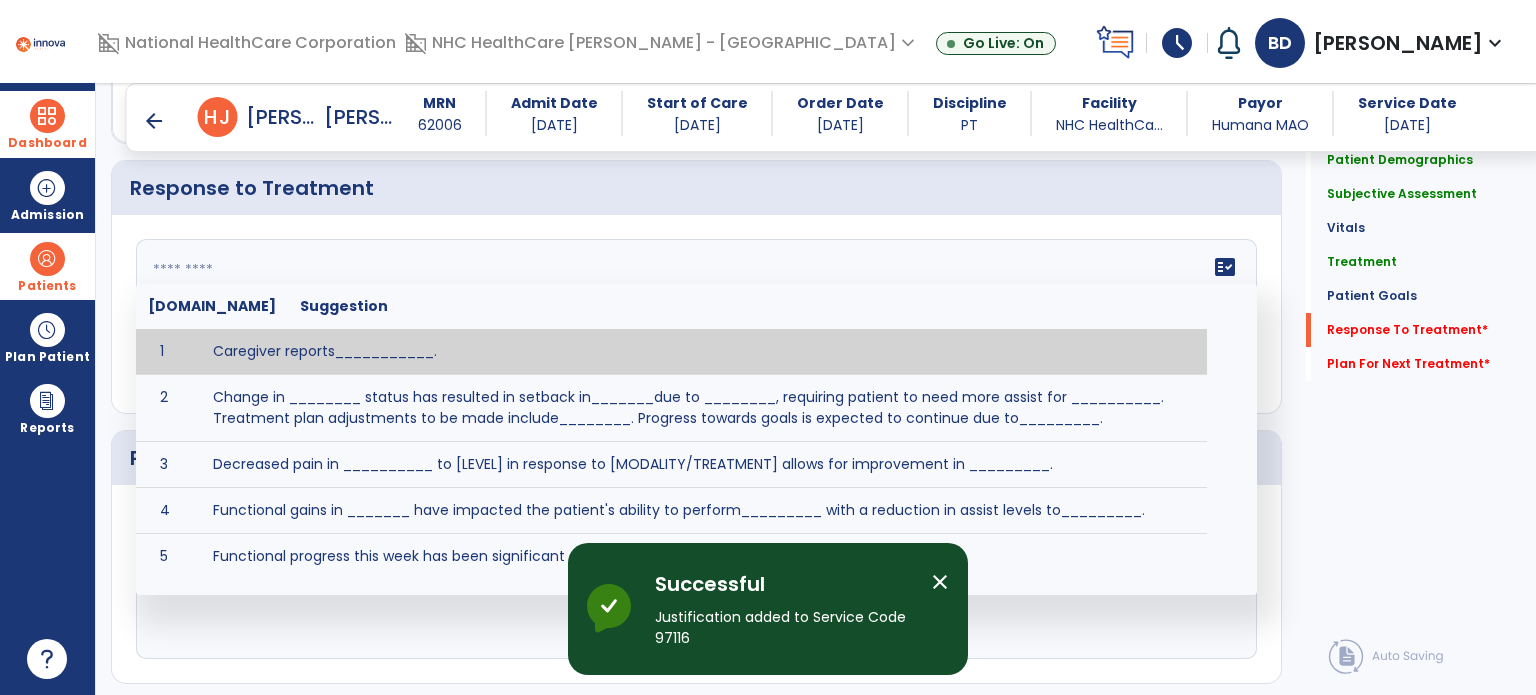 click on "fact_check  [DOMAIN_NAME] Suggestion 1 Caregiver reports___________. 2 Change in ________ status has resulted in setback in_______due to ________, requiring patient to need more assist for __________.   Treatment plan adjustments to be made include________.  Progress towards goals is expected to continue due to_________. 3 Decreased pain in __________ to [LEVEL] in response to [MODALITY/TREATMENT] allows for improvement in _________. 4 Functional gains in _______ have impacted the patient's ability to perform_________ with a reduction in assist levels to_________. 5 Functional progress this week has been significant due to__________. 6 Gains in ________ have improved the patient's ability to perform ______with decreased levels of assist to___________. 7 Improvement in ________allows patient to tolerate higher levels of challenges in_________. 8 Pain in [AREA] has decreased to [LEVEL] in response to [TREATMENT/MODALITY], allowing fore ease in completing__________. 9 10 11 12 13 14 15 16 17 18 19 20 21" 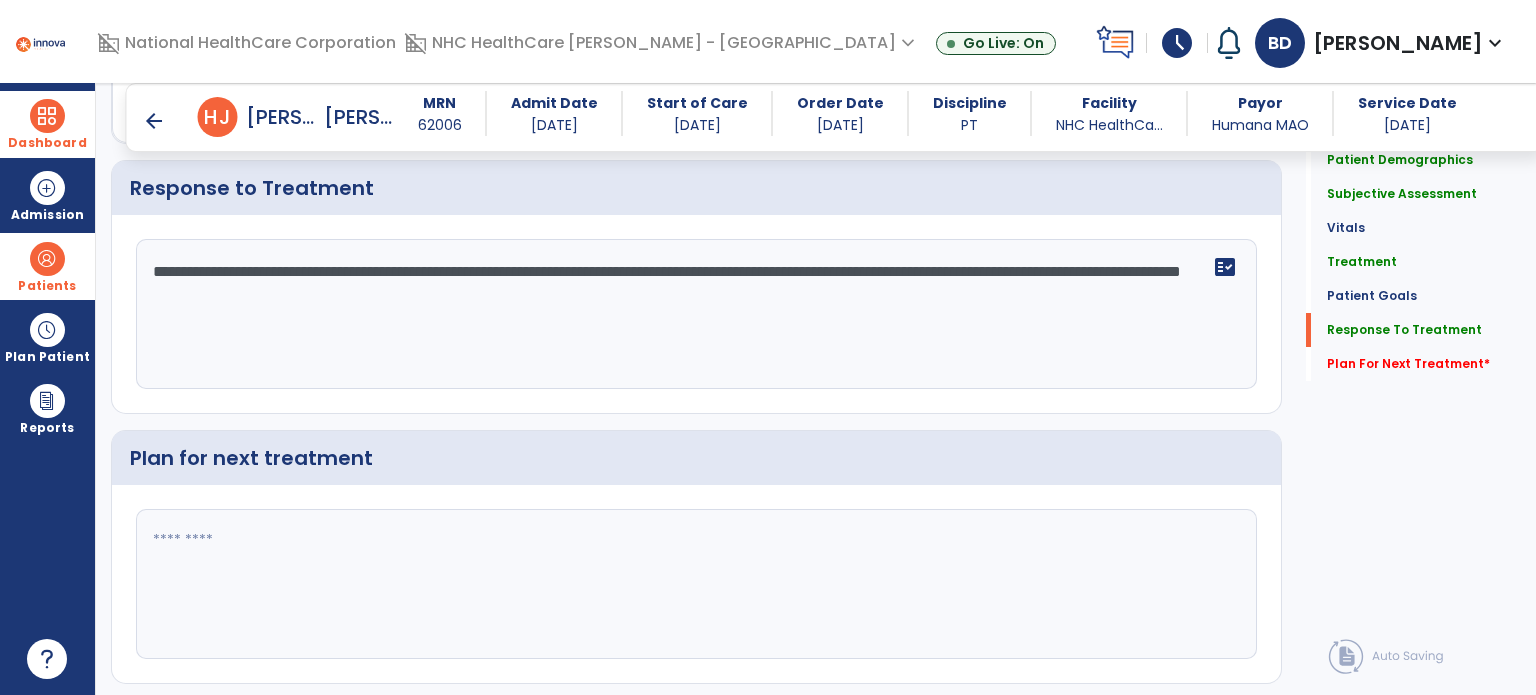 type on "**********" 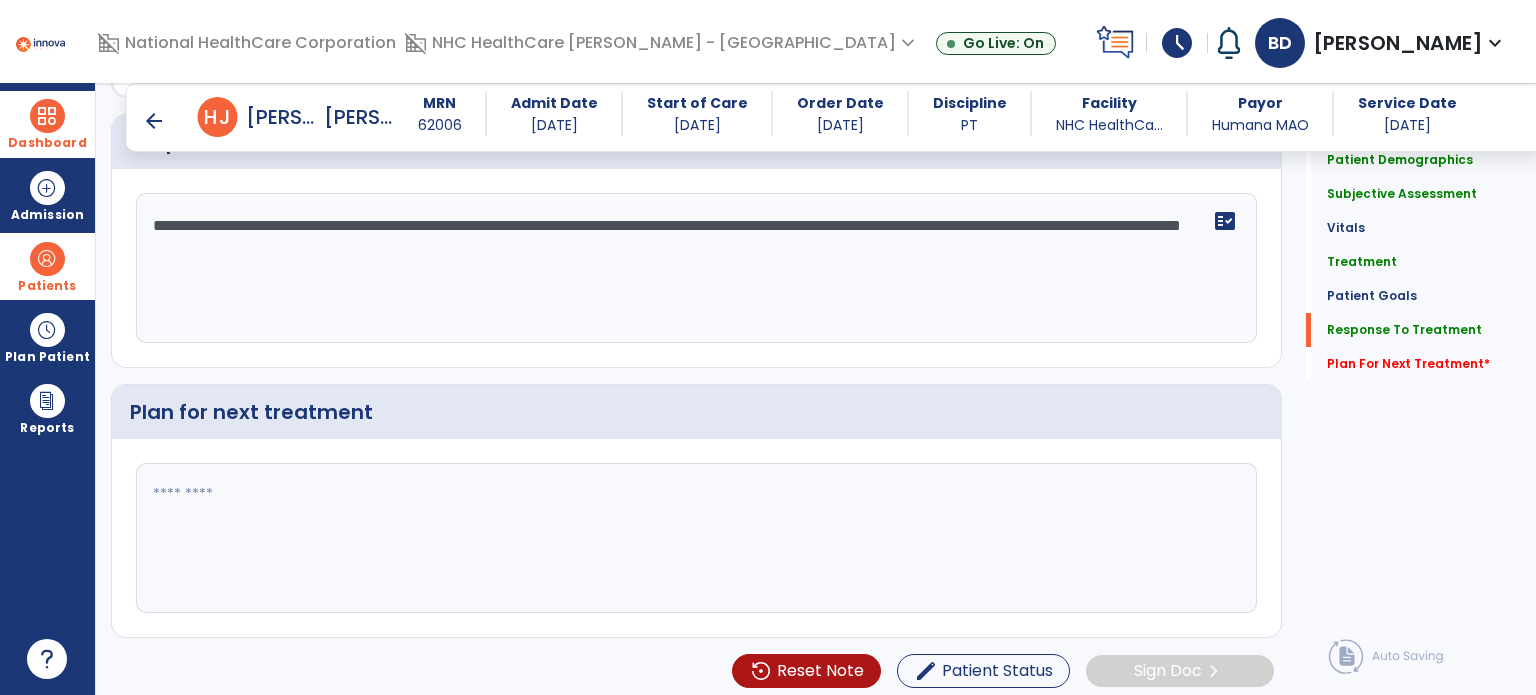 click 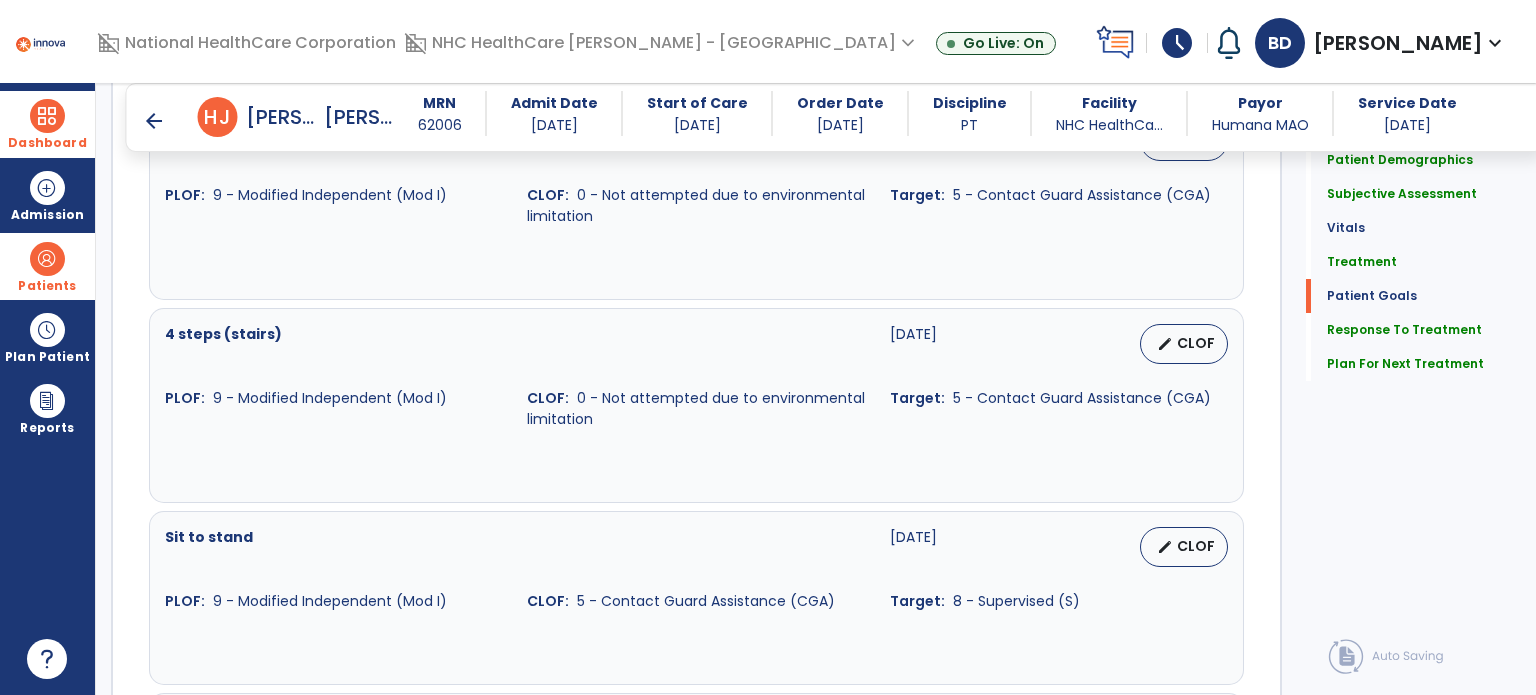 scroll, scrollTop: 3169, scrollLeft: 0, axis: vertical 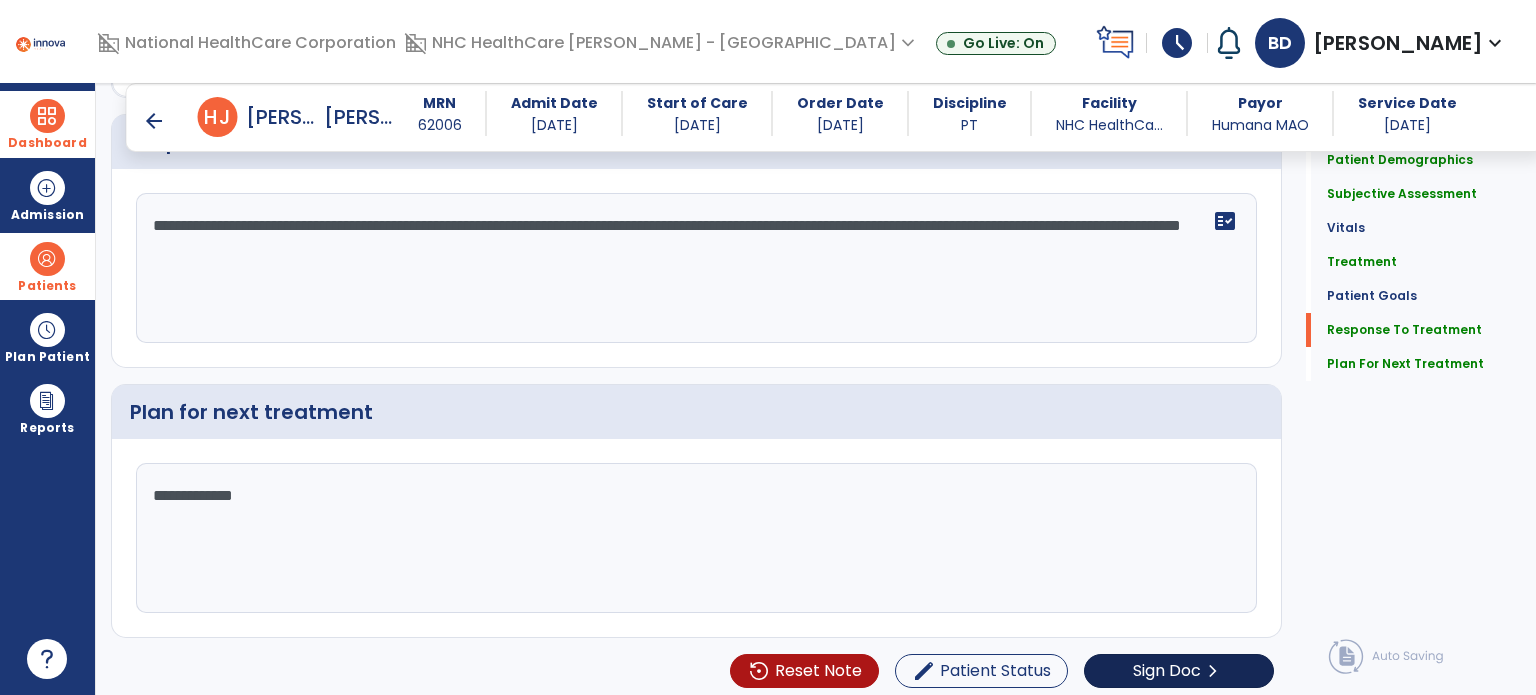 type on "**********" 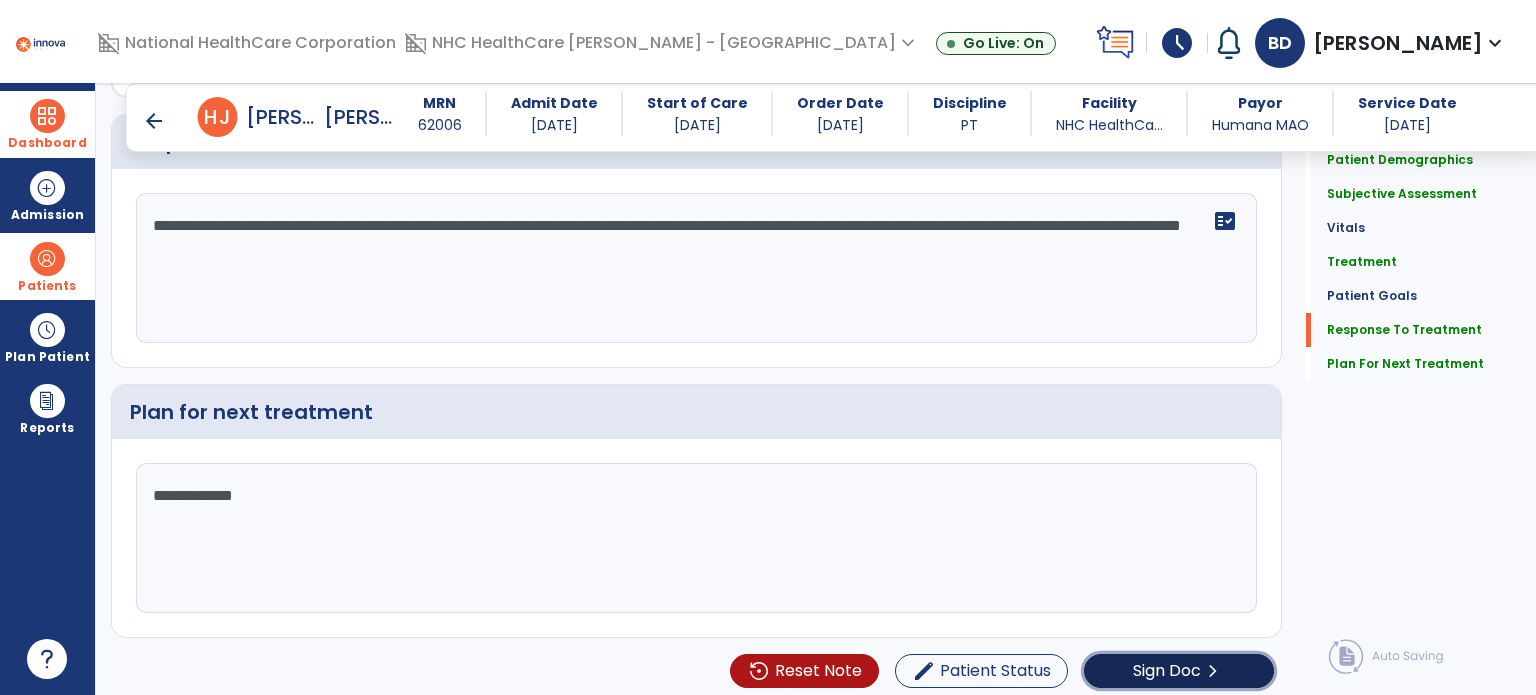 click on "Sign Doc" 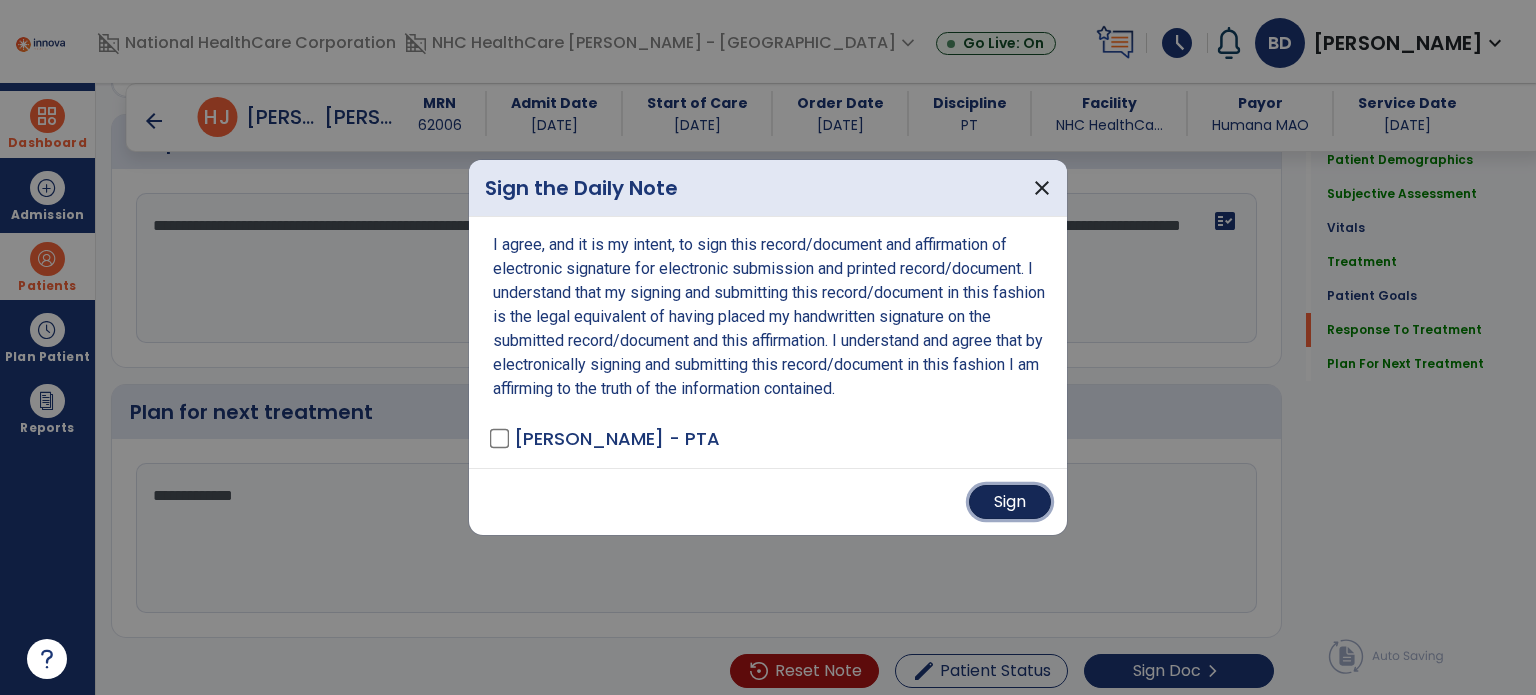 click on "Sign" at bounding box center (1010, 502) 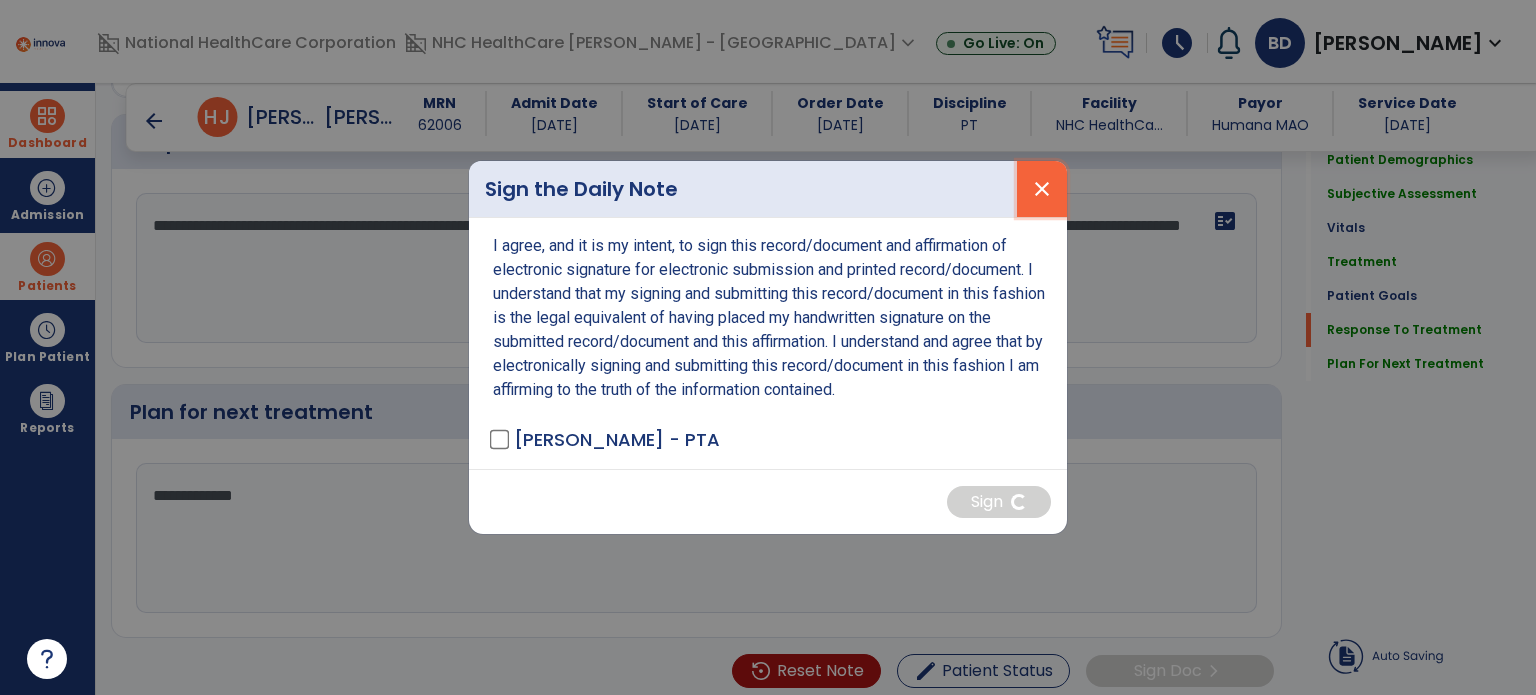 click on "close" at bounding box center (1042, 189) 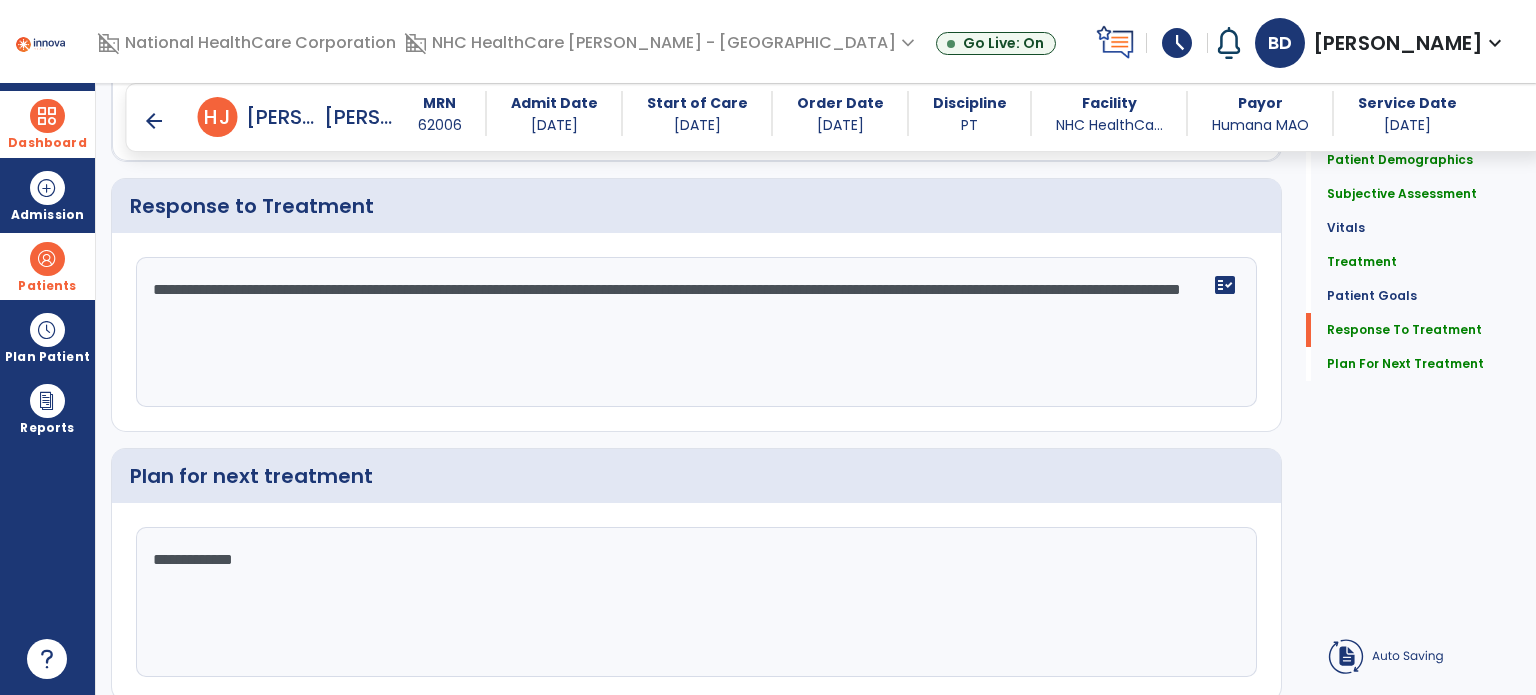 scroll, scrollTop: 3108, scrollLeft: 0, axis: vertical 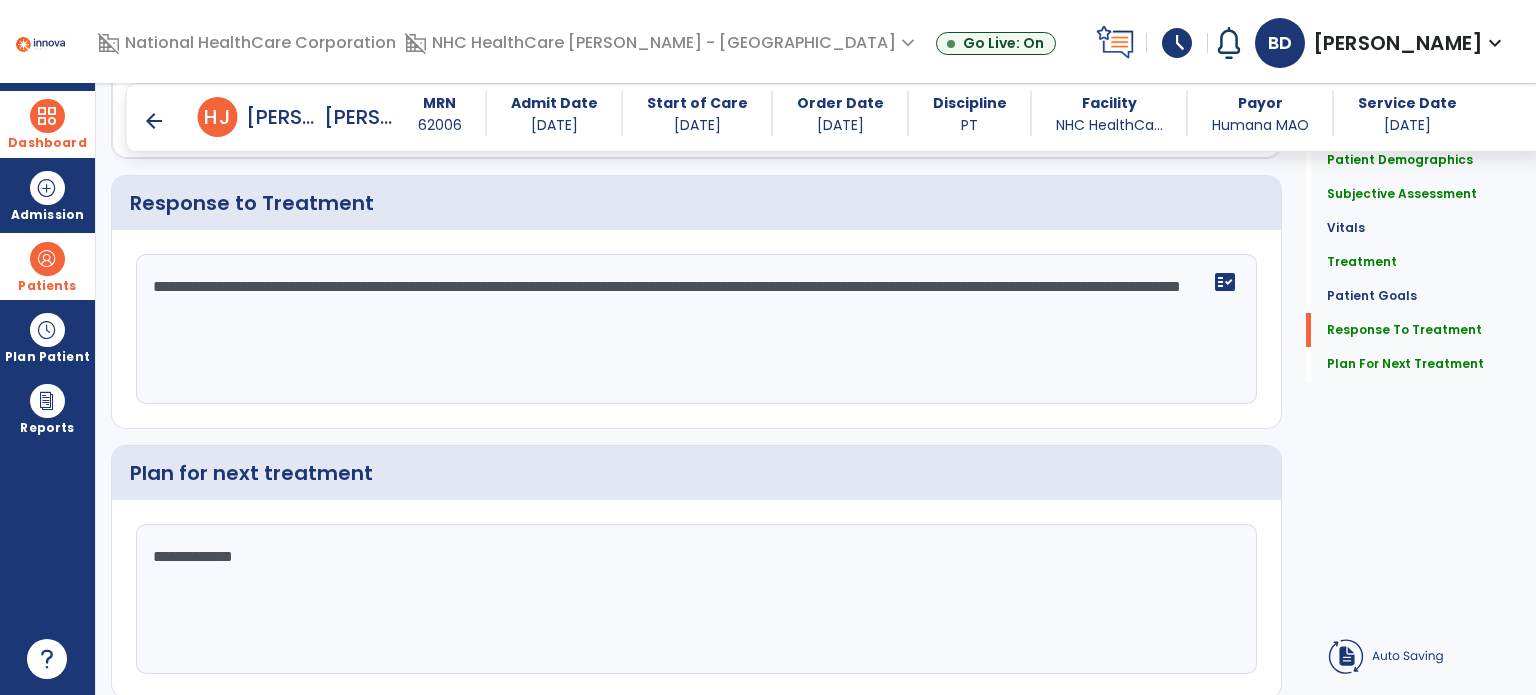 drag, startPoint x: 280, startPoint y: 566, endPoint x: 136, endPoint y: 557, distance: 144.28098 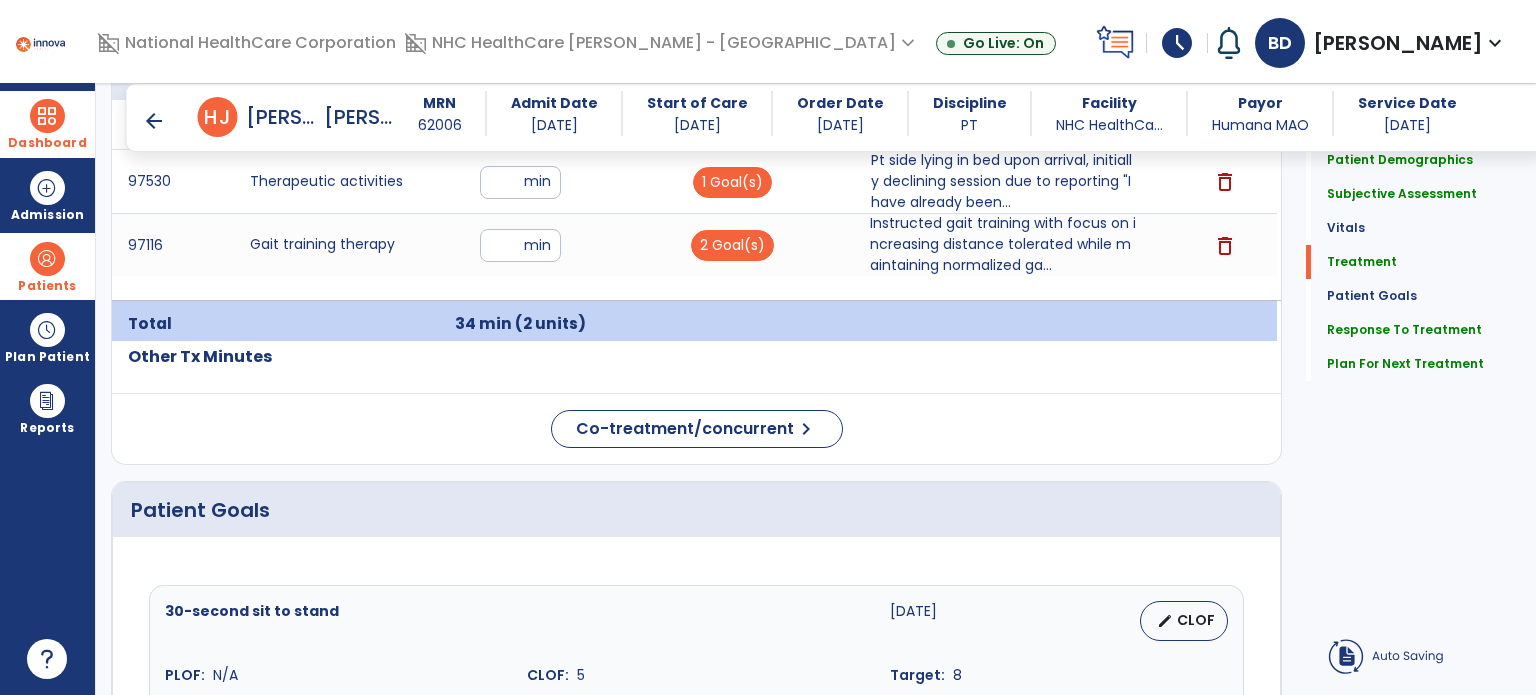 scroll, scrollTop: 1300, scrollLeft: 0, axis: vertical 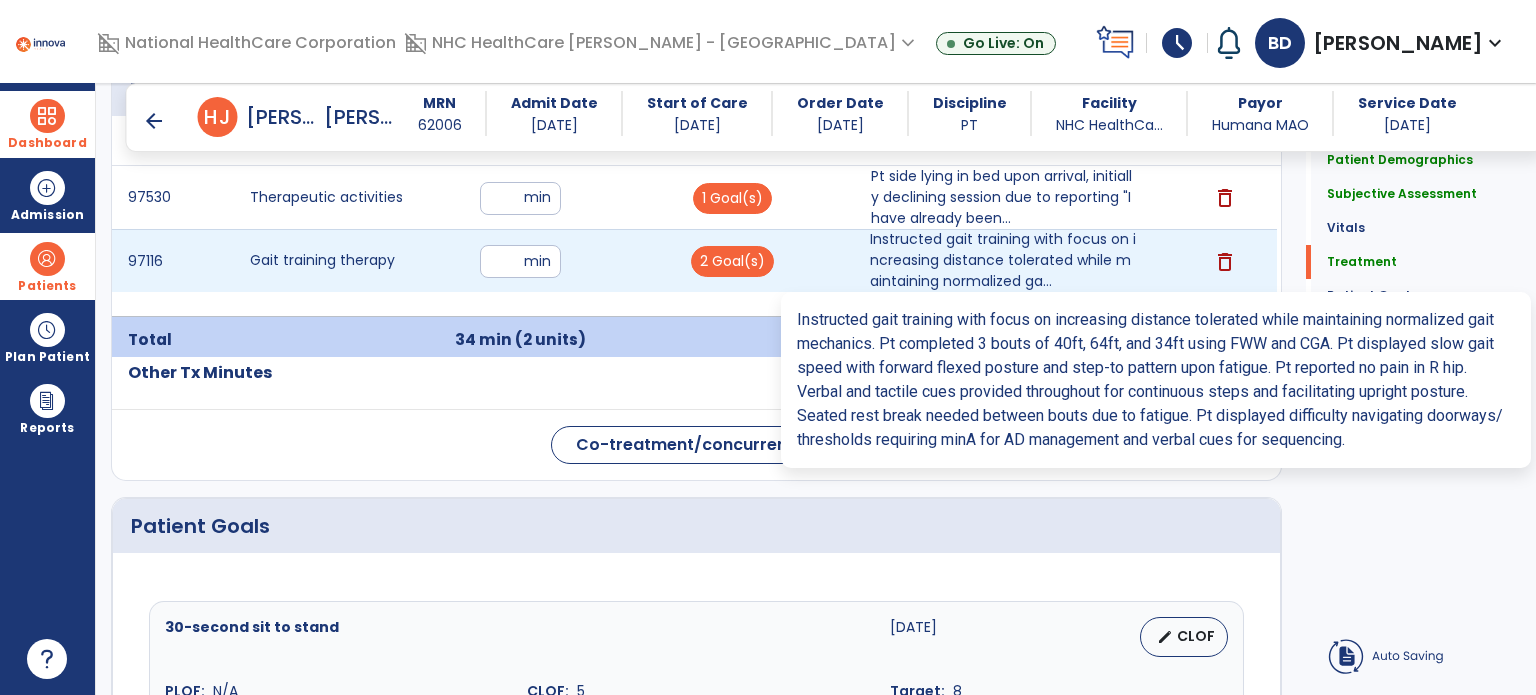click on "Instructed gait training with focus on increasing distance tolerated while maintaining normalized ga..." at bounding box center (1004, 260) 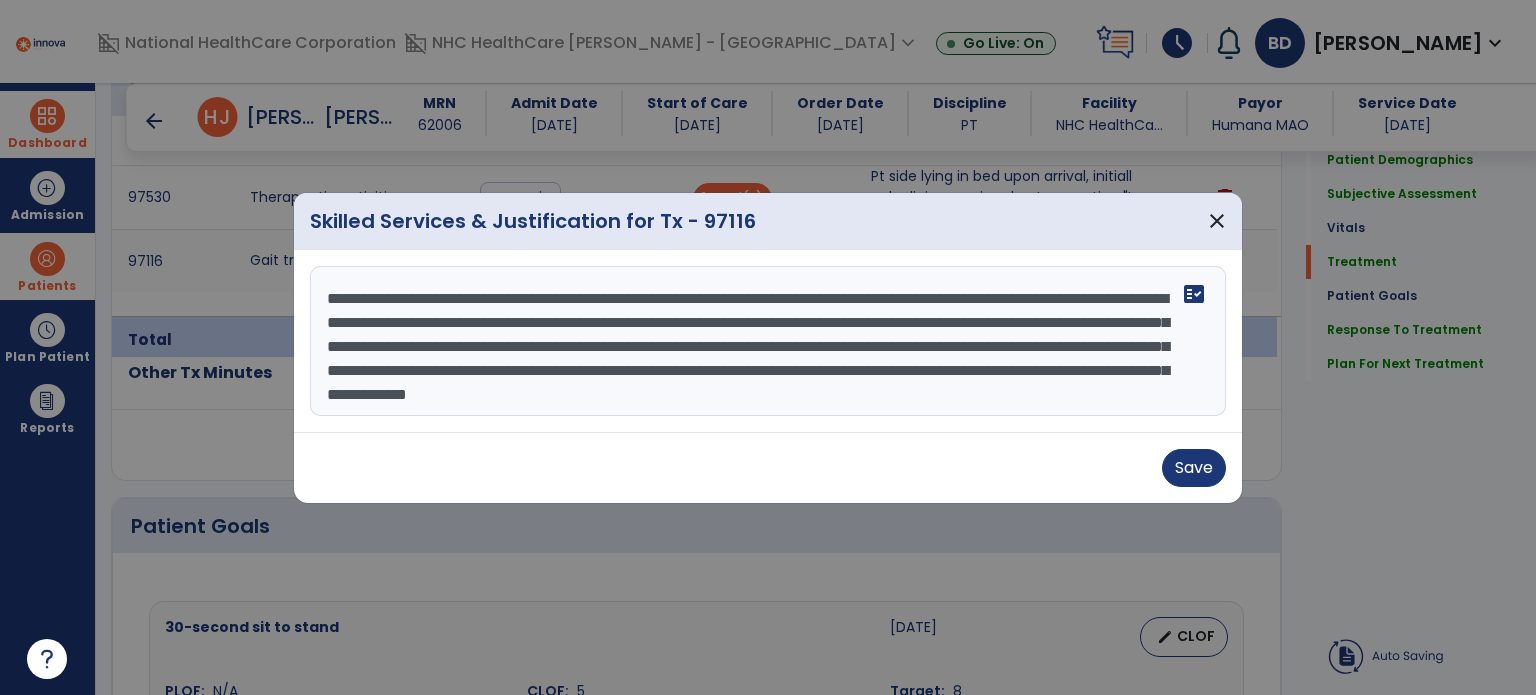 scroll, scrollTop: 24, scrollLeft: 0, axis: vertical 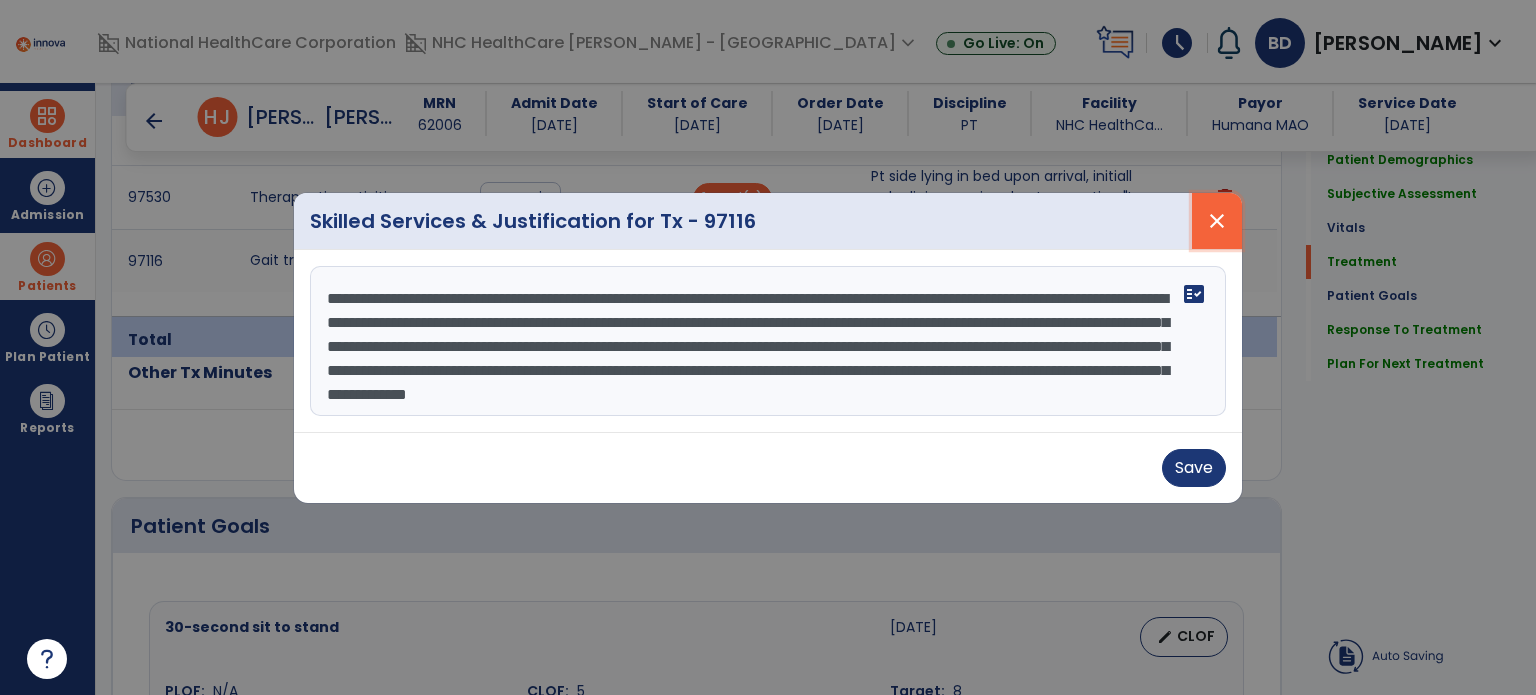 click on "close" at bounding box center (1217, 221) 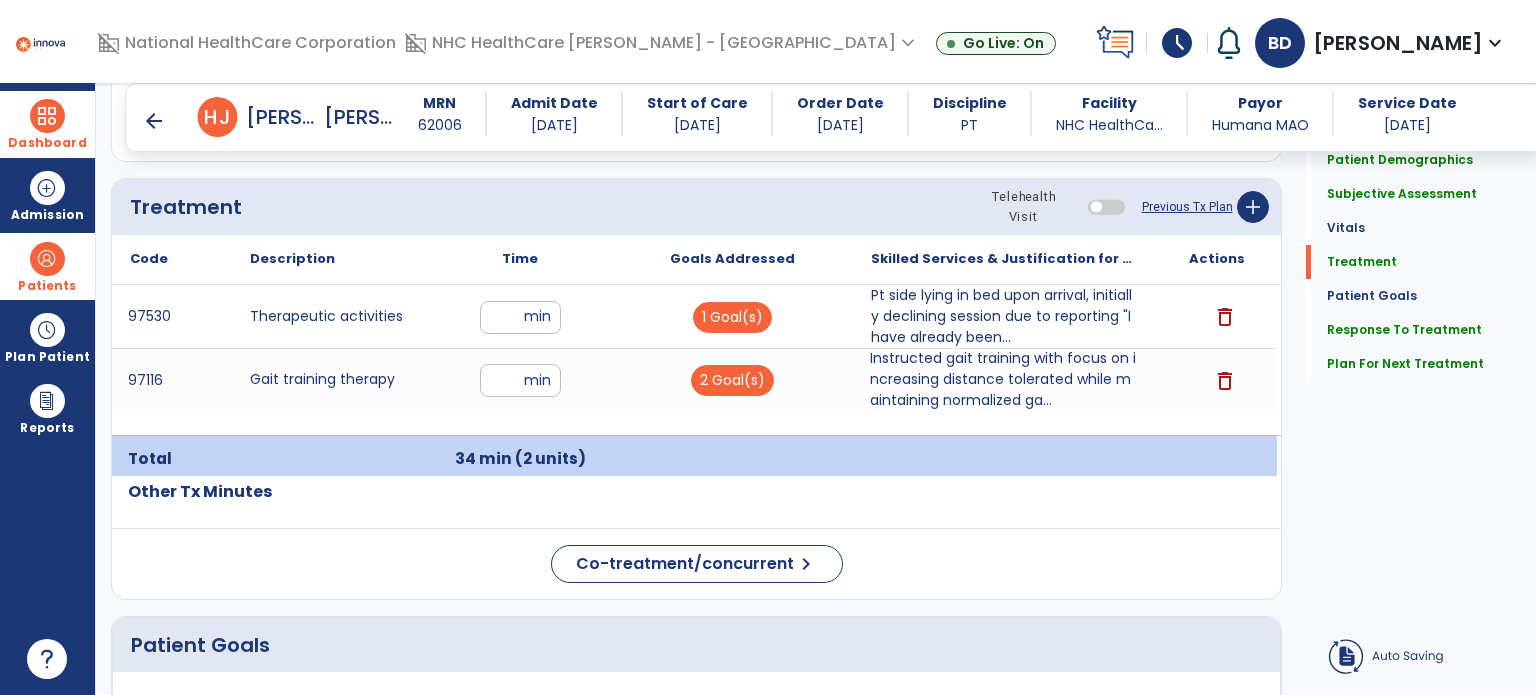 scroll, scrollTop: 1180, scrollLeft: 0, axis: vertical 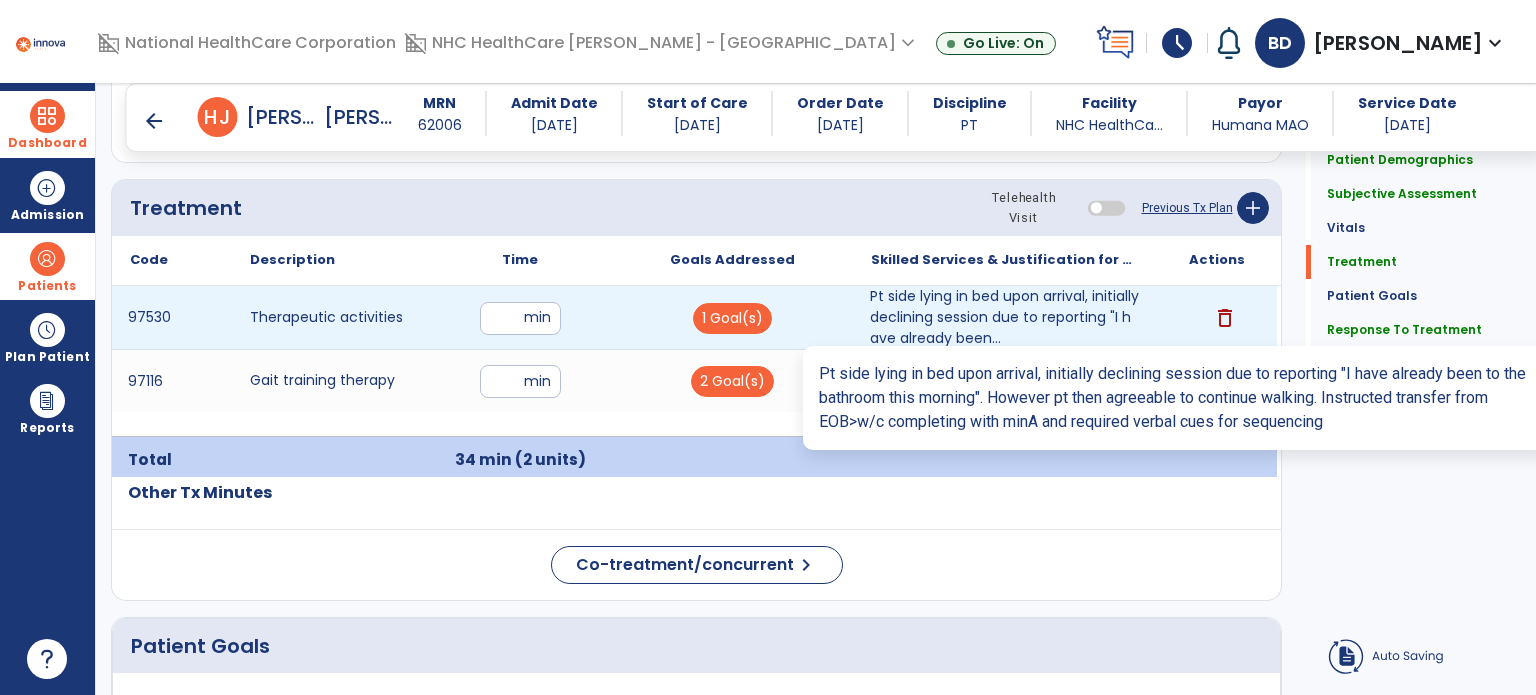 click on "Pt side lying in bed upon arrival, initially declining session due to reporting "I have already been..." at bounding box center (1004, 317) 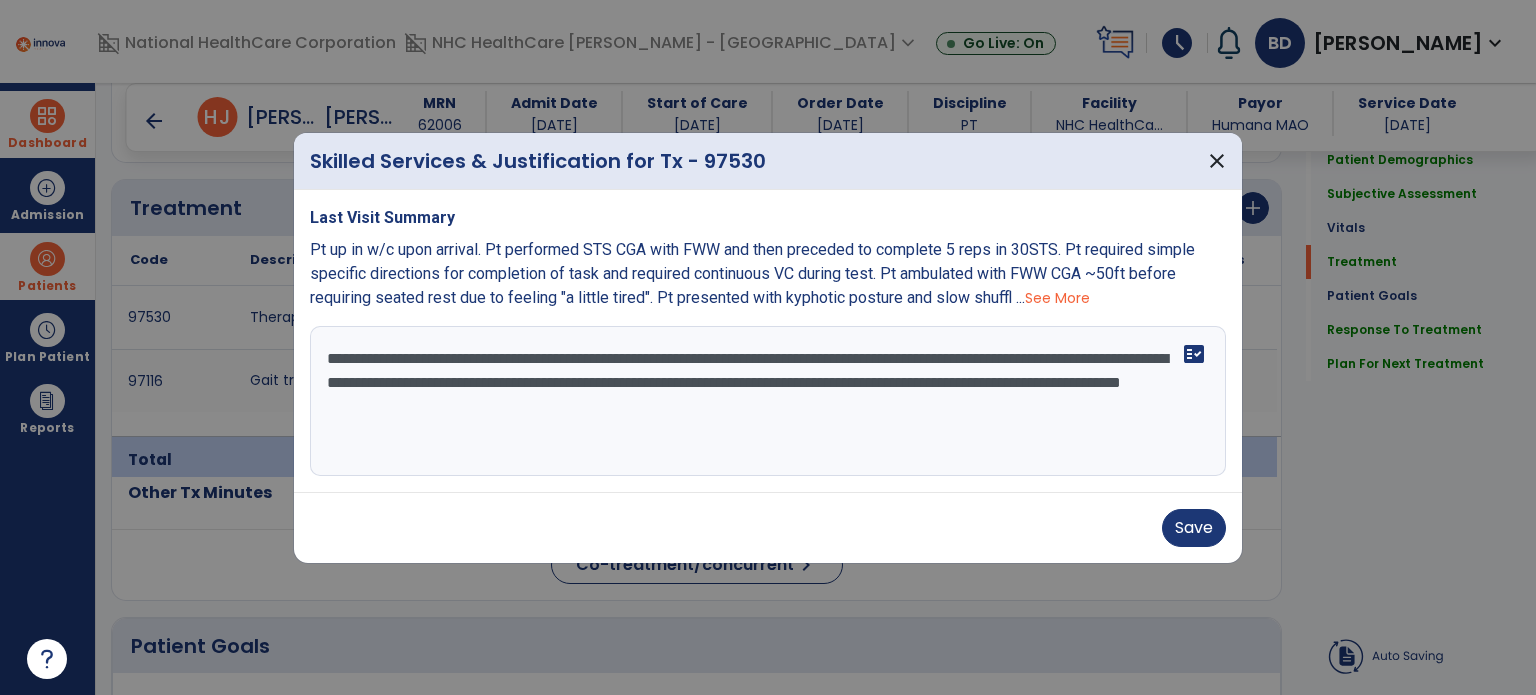 drag, startPoint x: 902, startPoint y: 447, endPoint x: 322, endPoint y: 327, distance: 592.2837 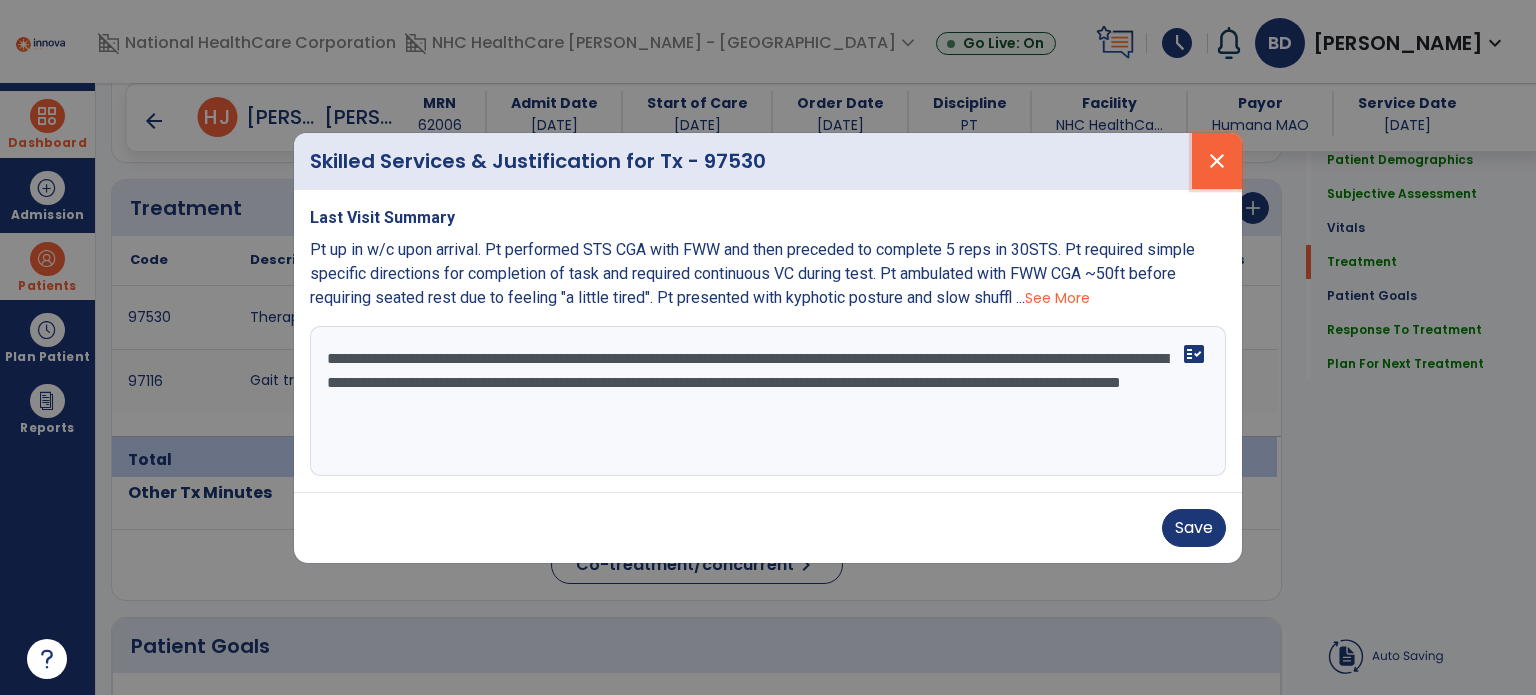 click on "close" at bounding box center [1217, 161] 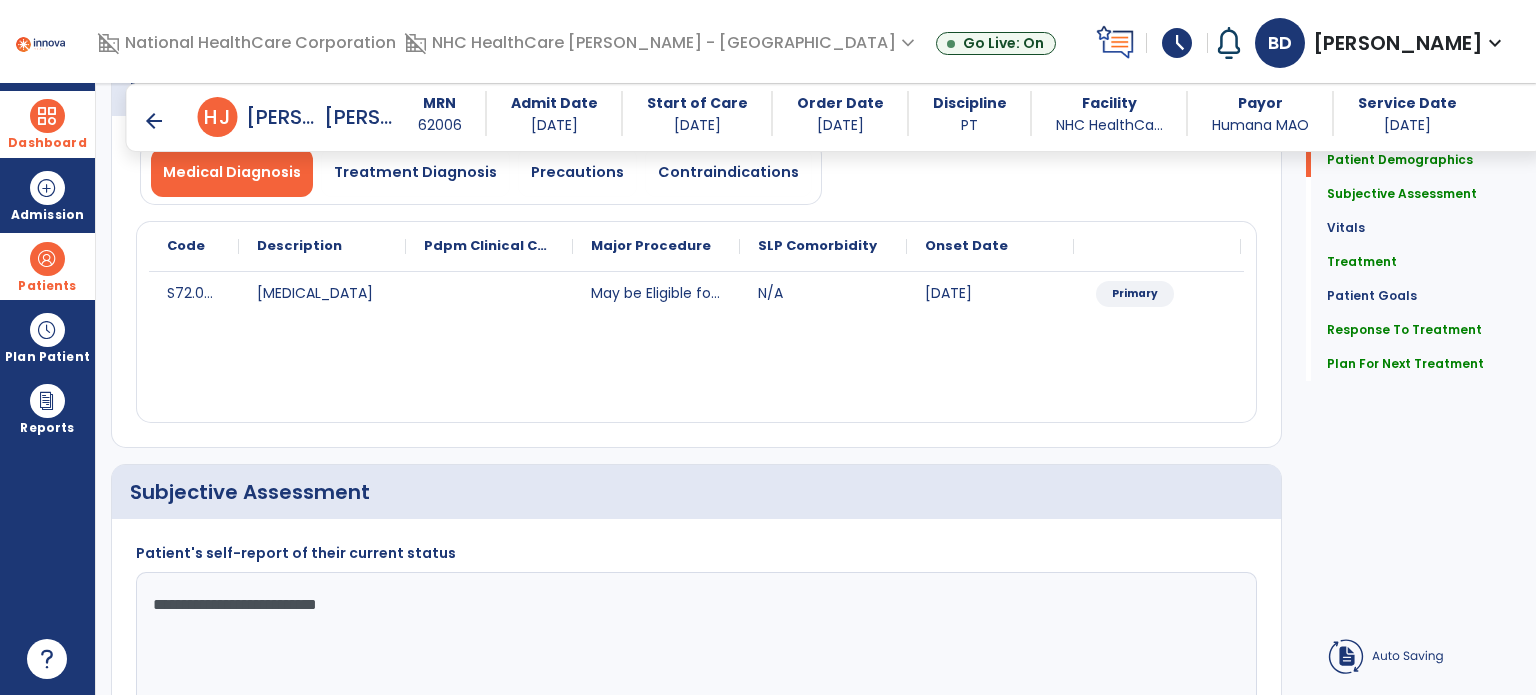 scroll, scrollTop: 168, scrollLeft: 0, axis: vertical 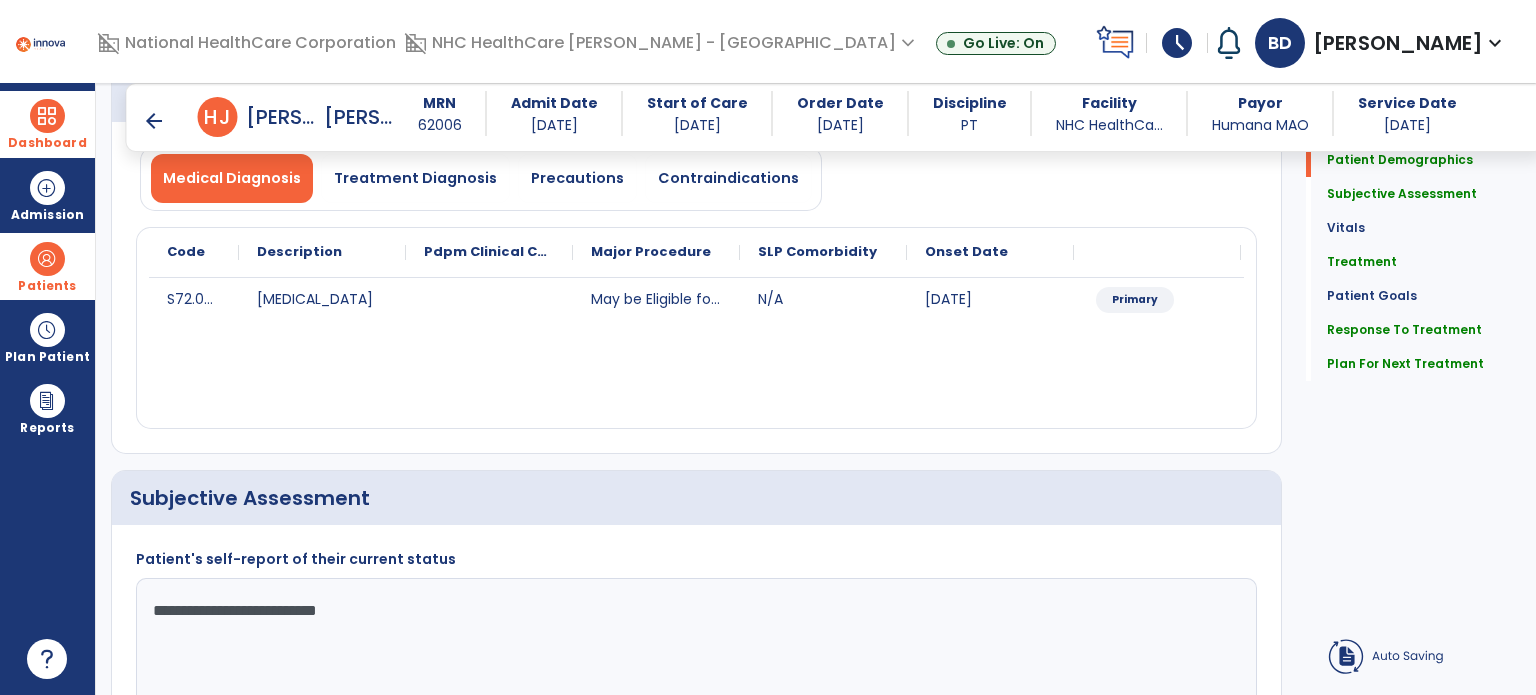 drag, startPoint x: 372, startPoint y: 588, endPoint x: 96, endPoint y: 618, distance: 277.62564 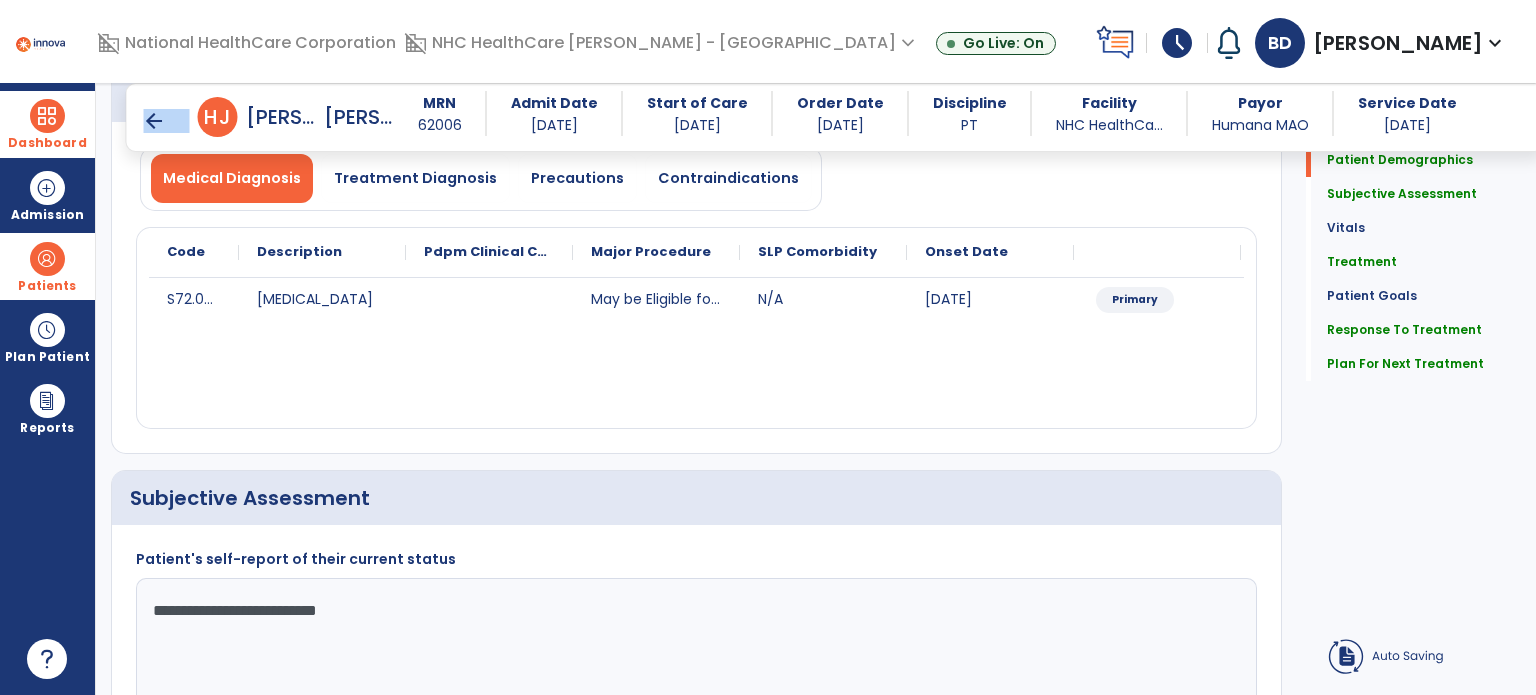 click on "arrow_back" at bounding box center [154, 121] 